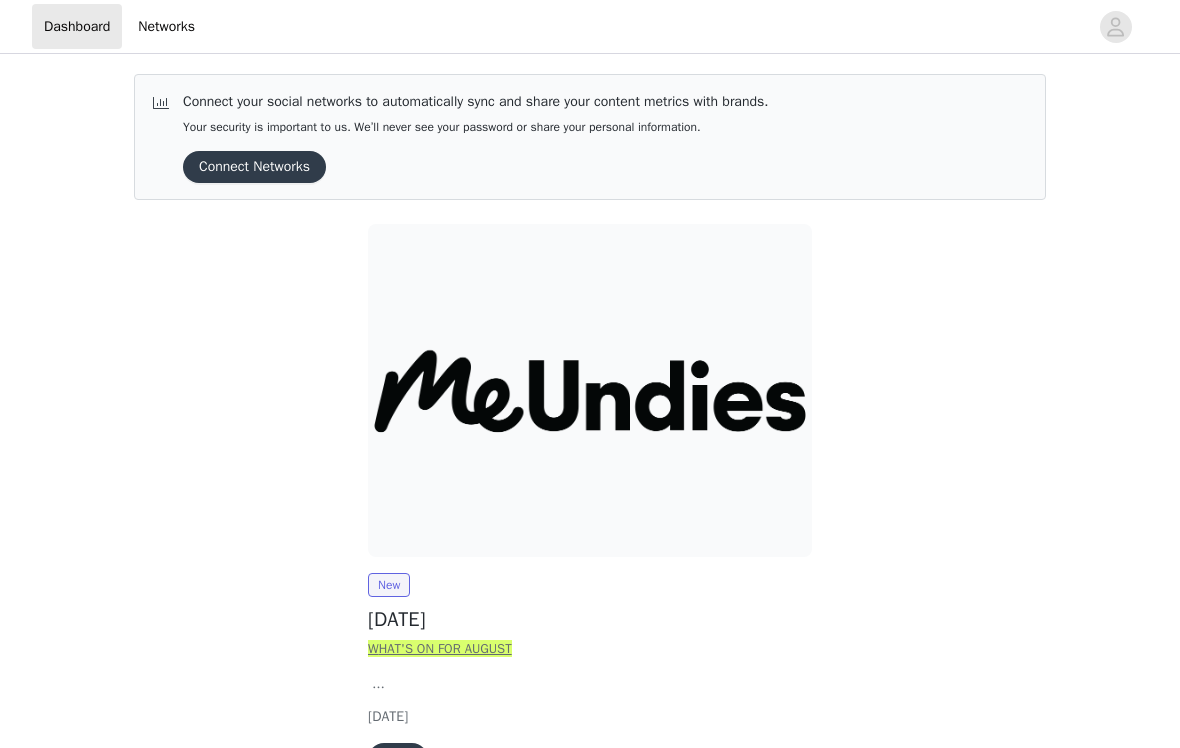 scroll, scrollTop: 0, scrollLeft: 0, axis: both 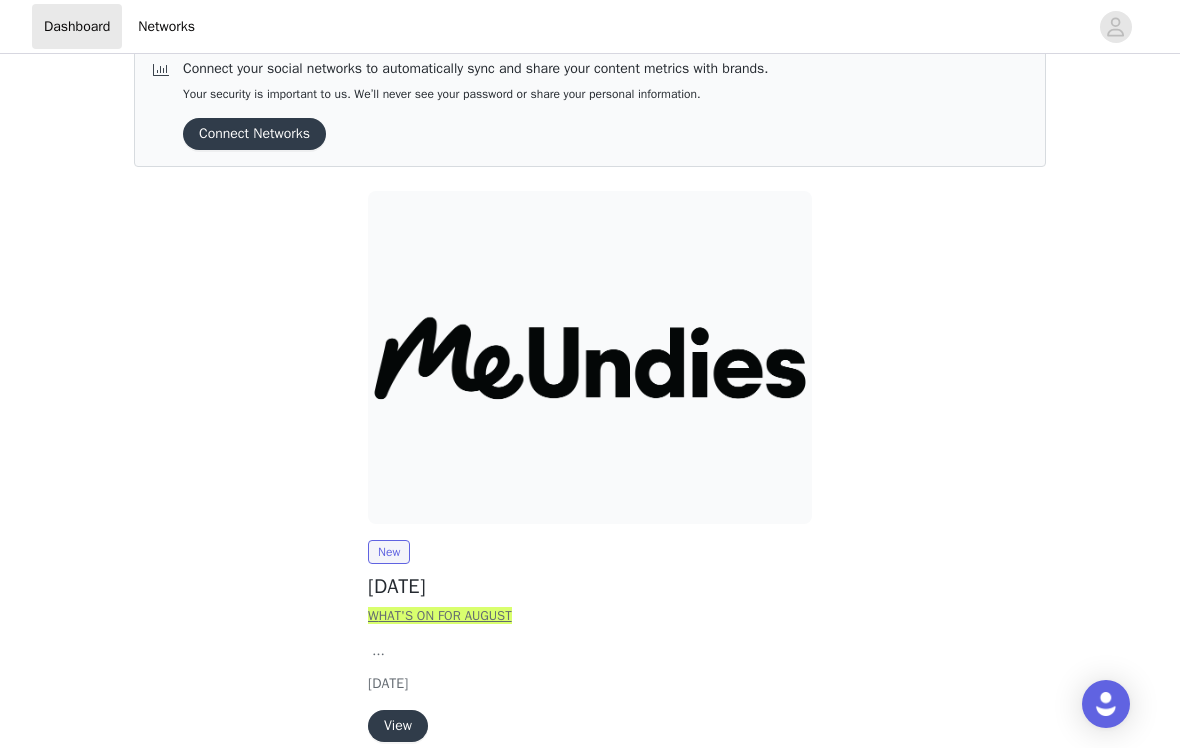 click on "View" at bounding box center (398, 726) 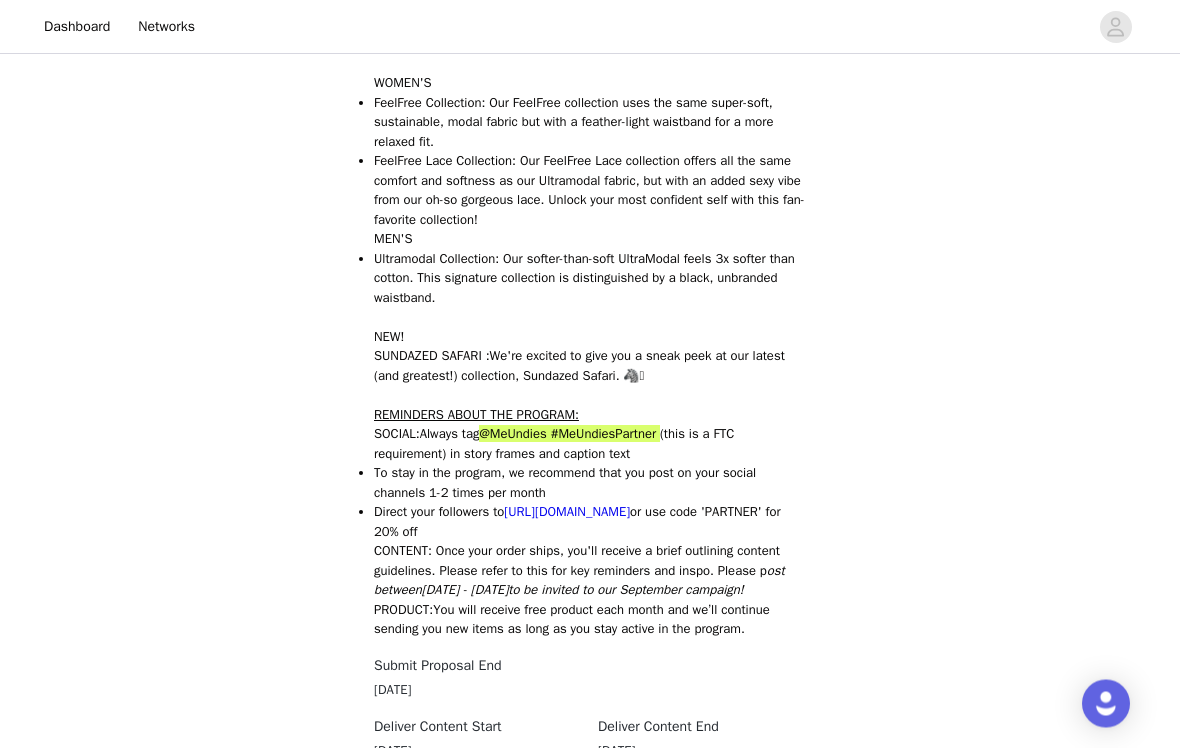 scroll, scrollTop: 658, scrollLeft: 0, axis: vertical 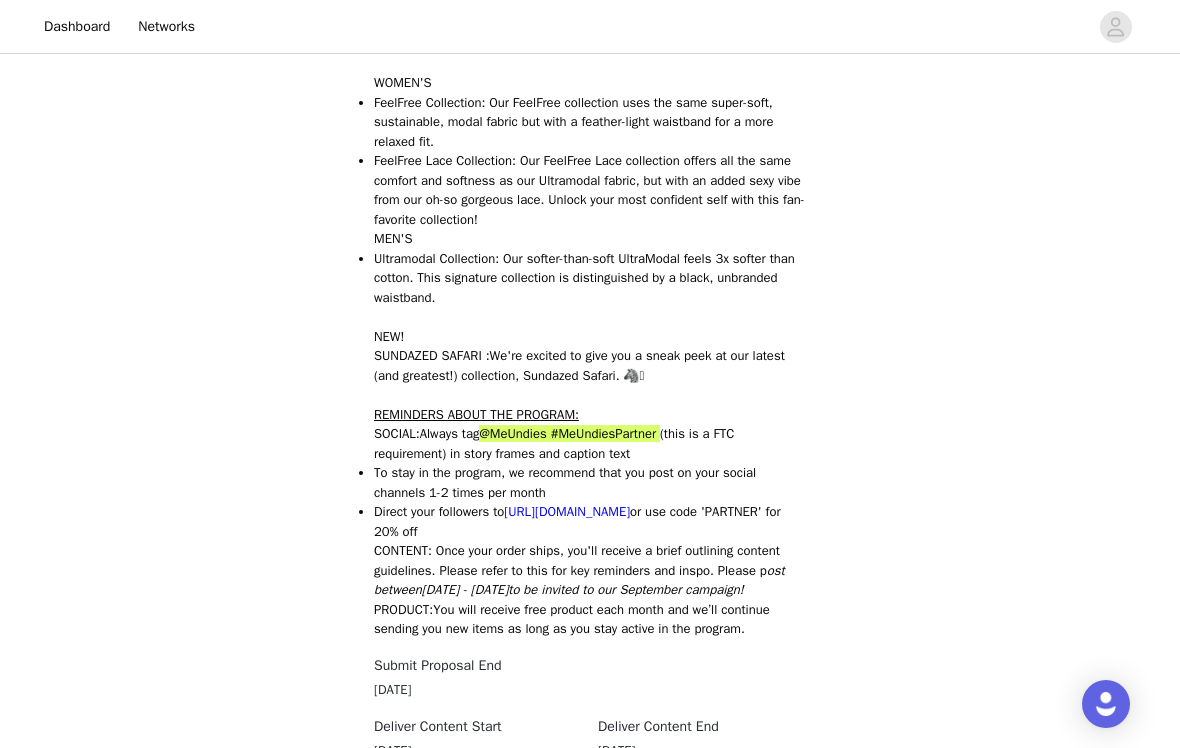 click on "Back     MeUndies
[DATE]
Overview   W HAT'S ON FOR AUGUST
WOMEN'S
FeelFree Collection: Our FeelFree collection uses the same super-soft, sustainable, modal fabric but with a feather-light waistband for a more relaxed fit.
FeelFree Lace Collection: Our FeelFree Lace collection offers all the same comfort and softness as our Ultramodal fabric, but with an added sexy vibe from our oh-so gorgeous lace. Unlock your most confident self with this fan-favorite collection!
MEN'S
Ultramodal Collection: Our softer-than-soft UltraModal feels 3x softer than cotton. This signature collection is distinguished by a black, unbranded waistband.
NEW!
SUNDAZED SAFARI :  We're excited to give you a sneak peek at our latest (and greatest!) collection, Sundazed Safari. 🦓🩷
REMINDERS ABOUT THE PROGRAM:
SOCIAL :  Always tag  @MeUndies   #MeUndiesPartner   (this is a FTC requirement) in story frames and caption text" at bounding box center [590, 211] 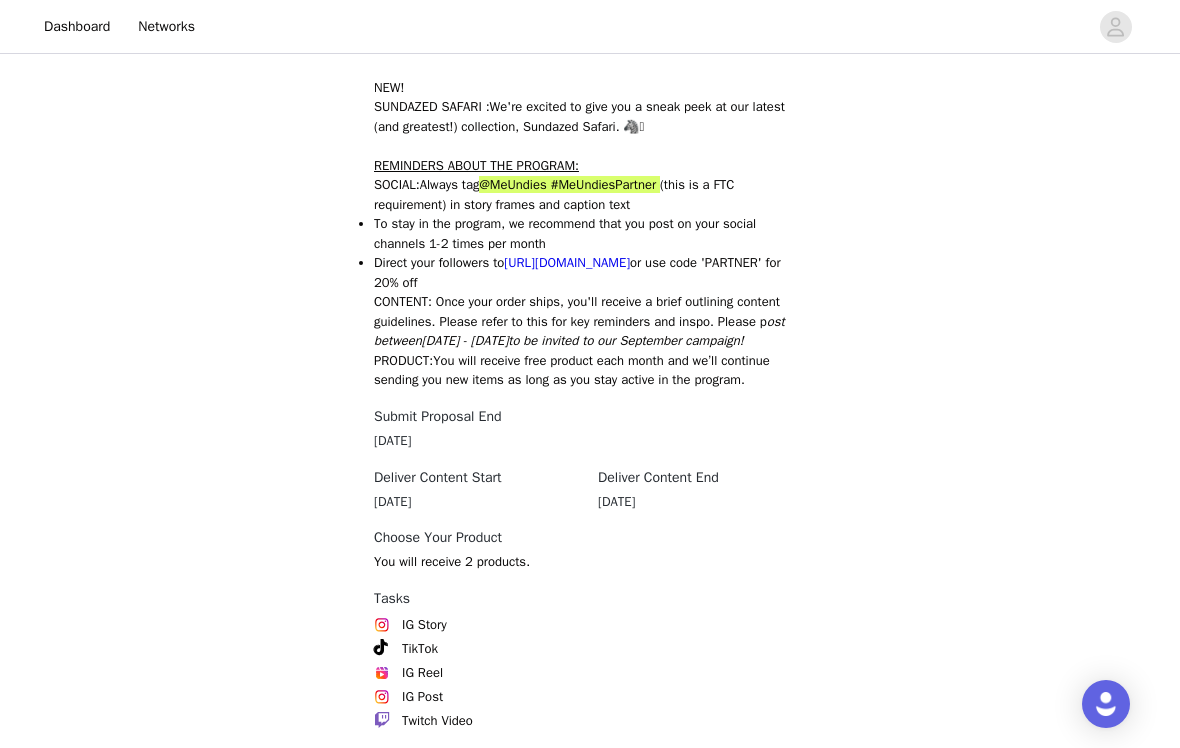 scroll, scrollTop: 1024, scrollLeft: 0, axis: vertical 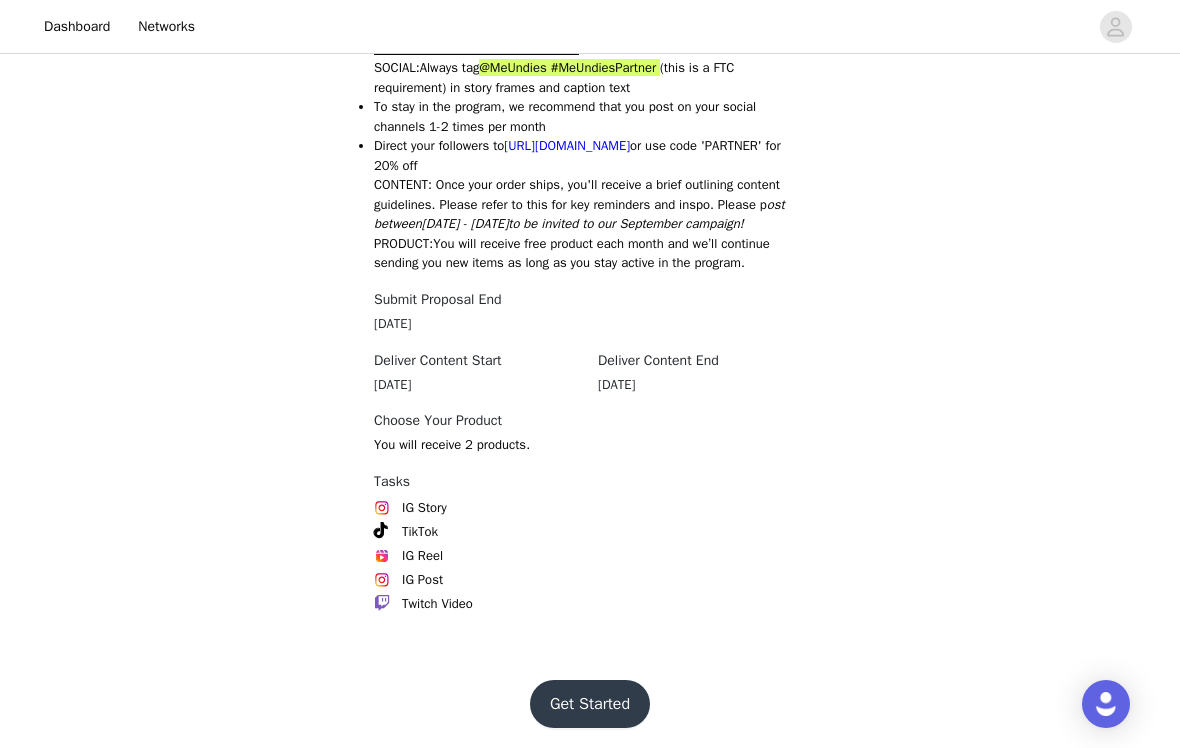 click on "Get Started" at bounding box center [590, 704] 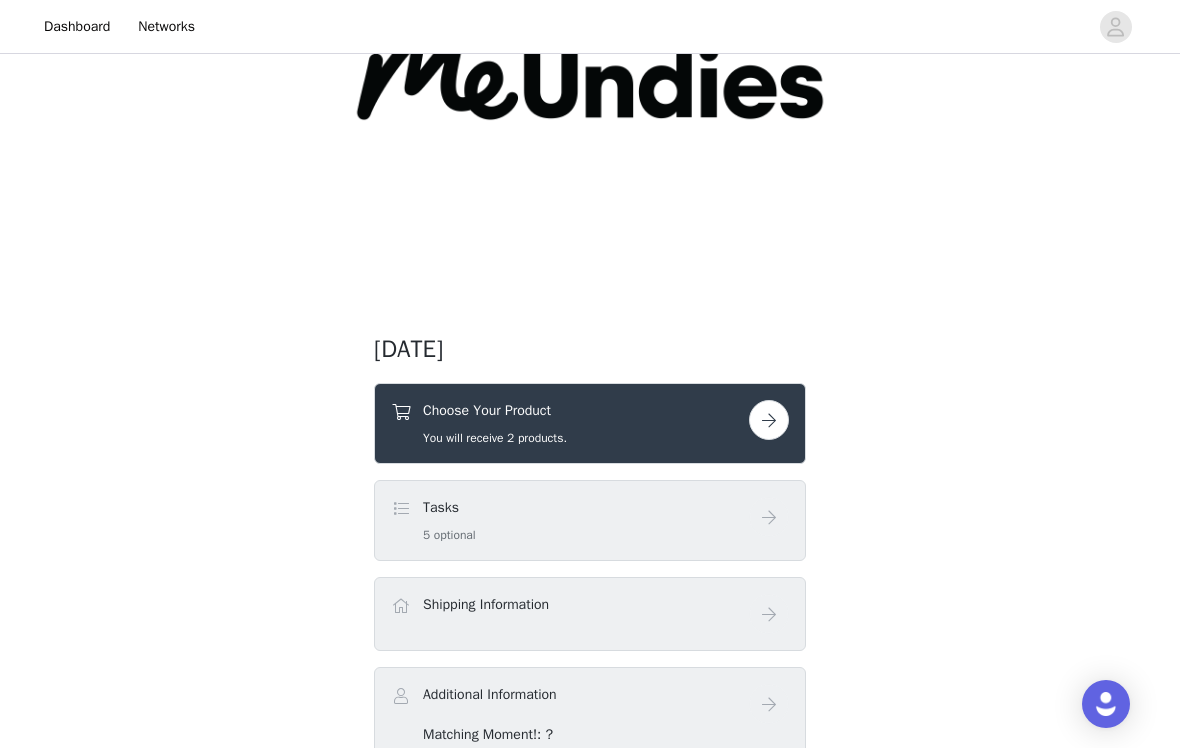 scroll, scrollTop: 224, scrollLeft: 0, axis: vertical 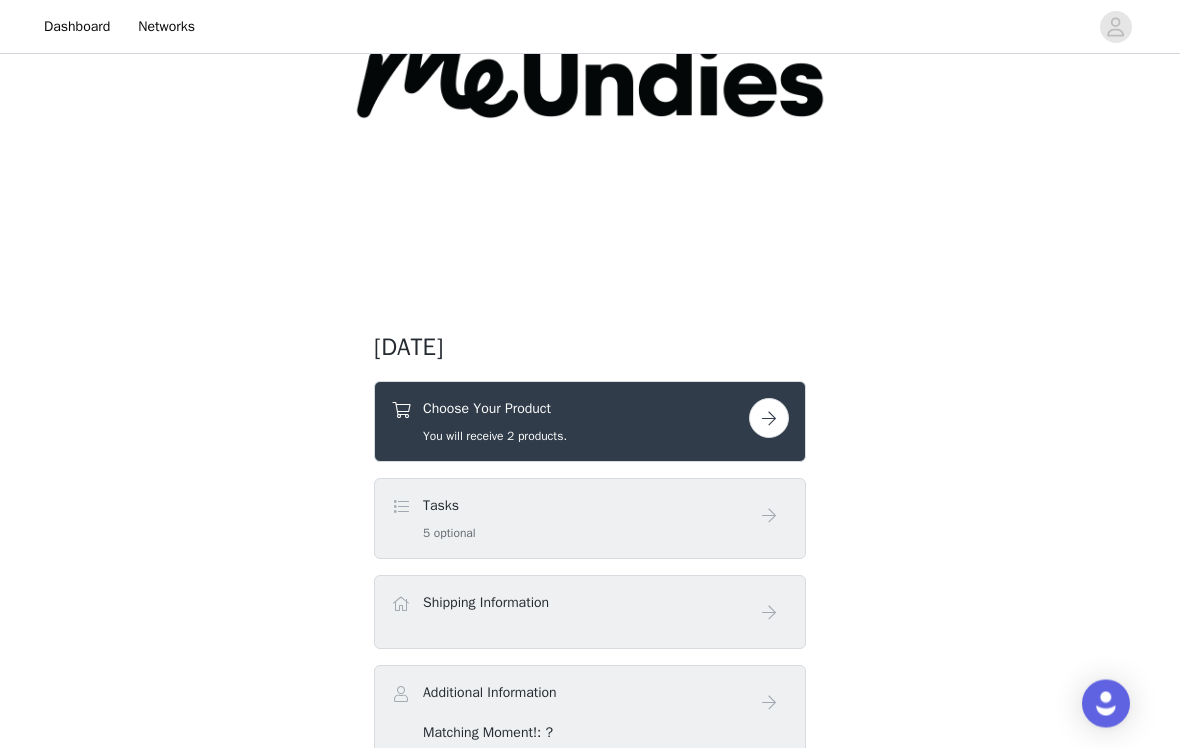 click at bounding box center (769, 419) 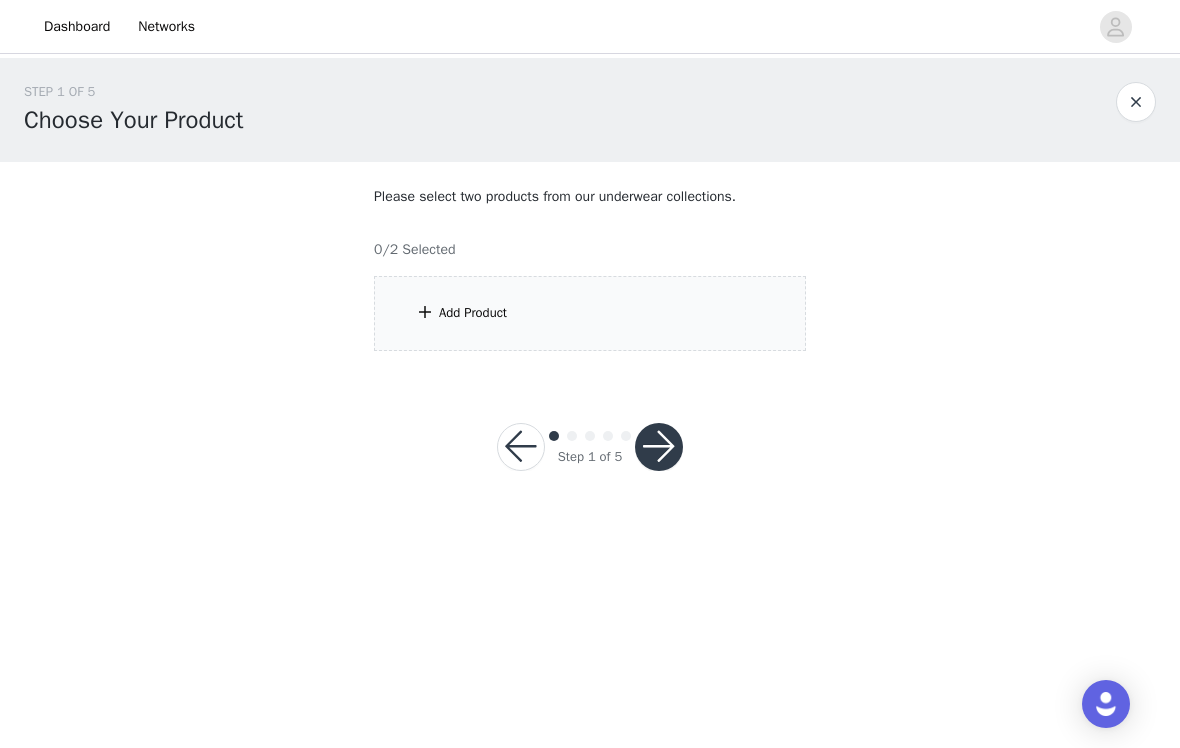 click on "Add Product" at bounding box center (590, 313) 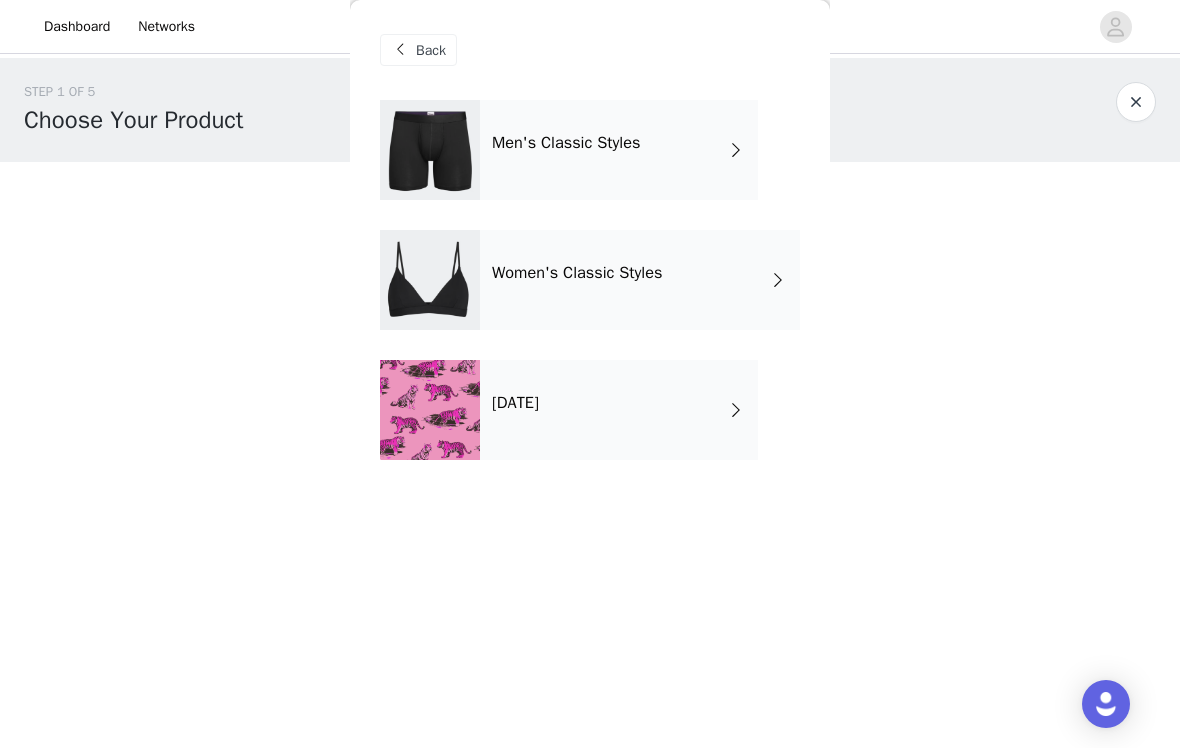 click on "Women's Classic Styles" at bounding box center (640, 280) 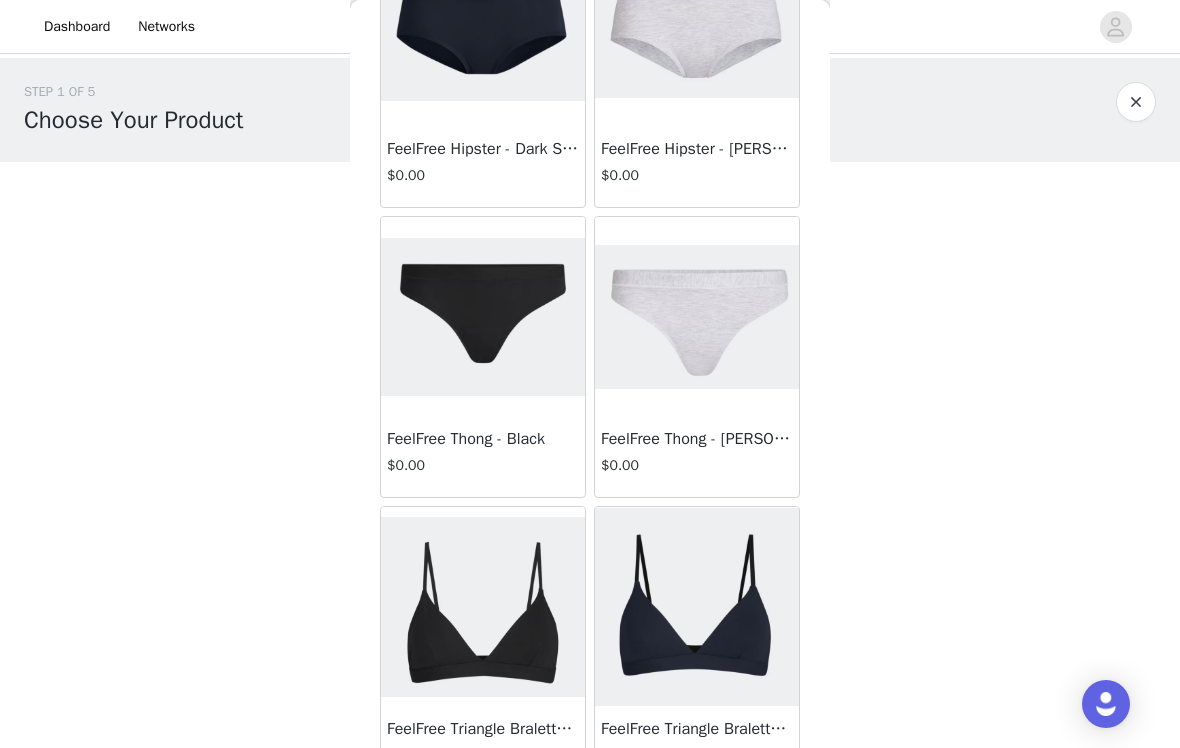 scroll, scrollTop: 812, scrollLeft: 0, axis: vertical 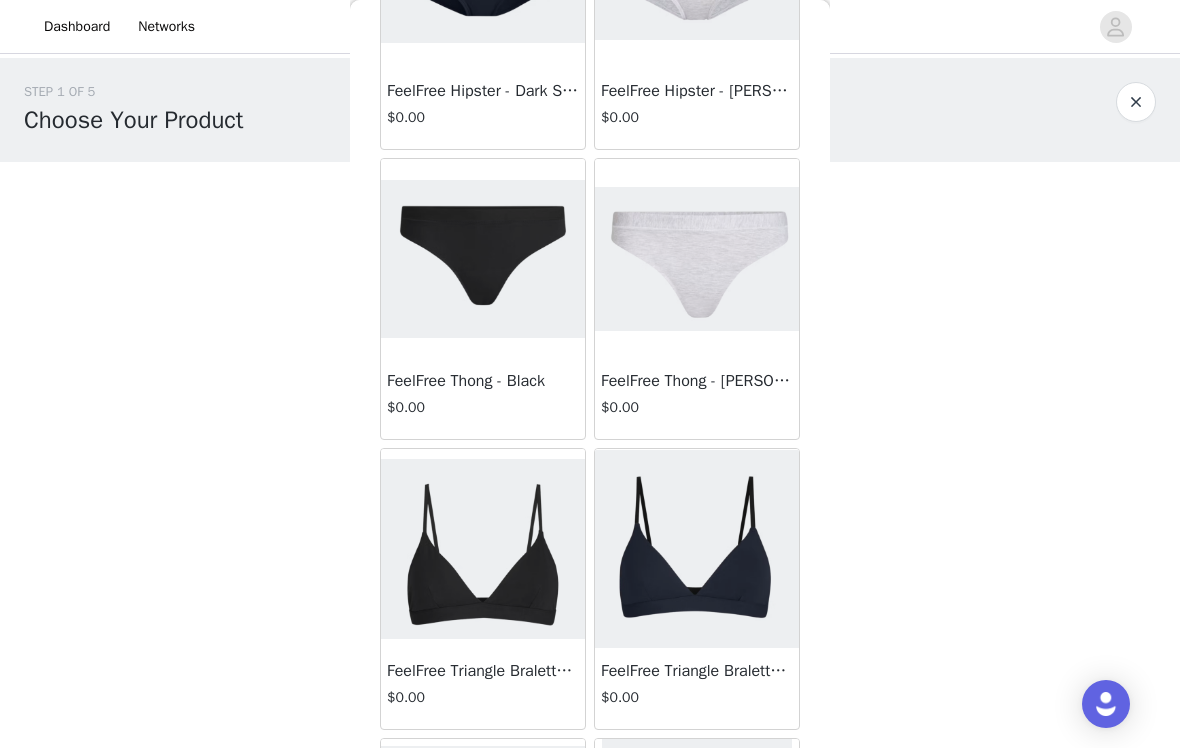 click at bounding box center [483, 259] 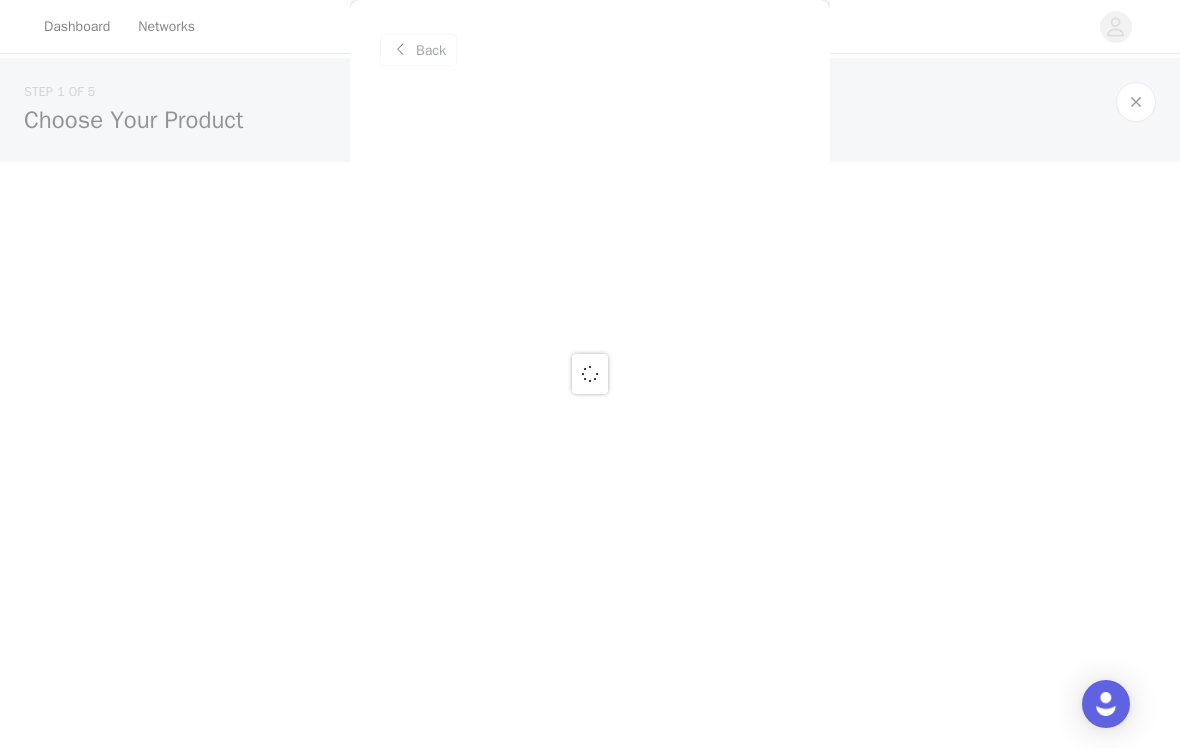 scroll, scrollTop: 0, scrollLeft: 0, axis: both 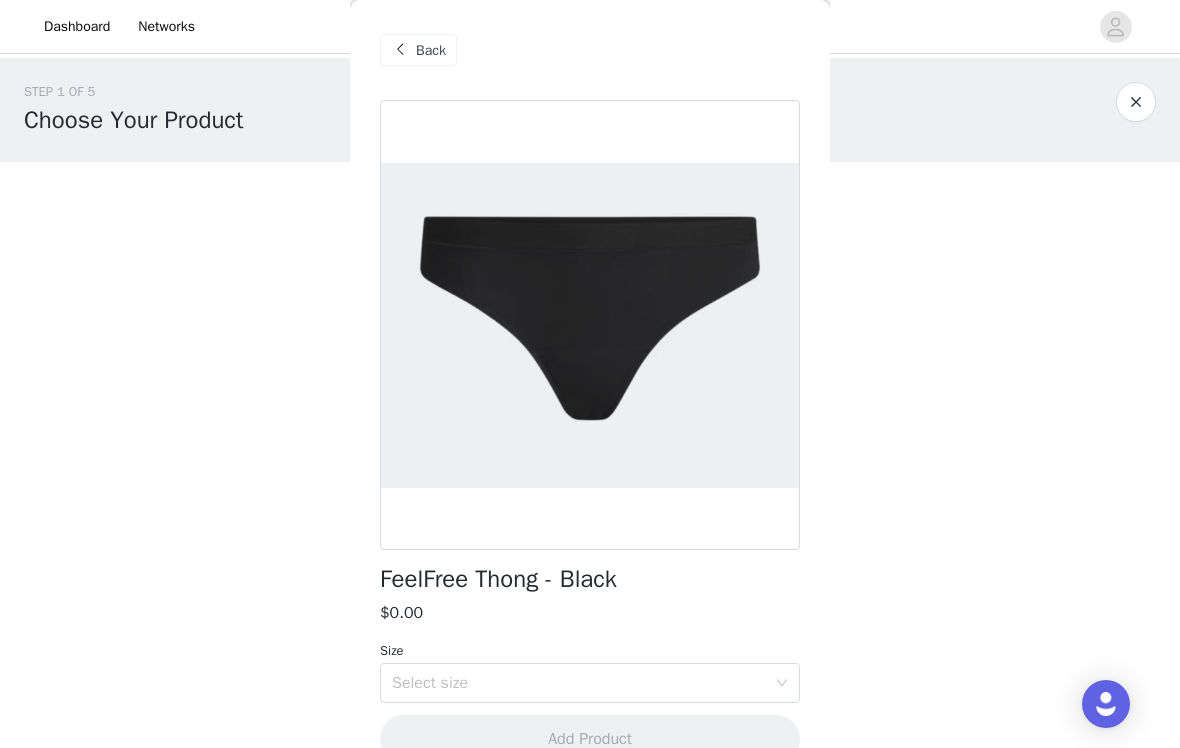 click on "Select size" at bounding box center [579, 683] 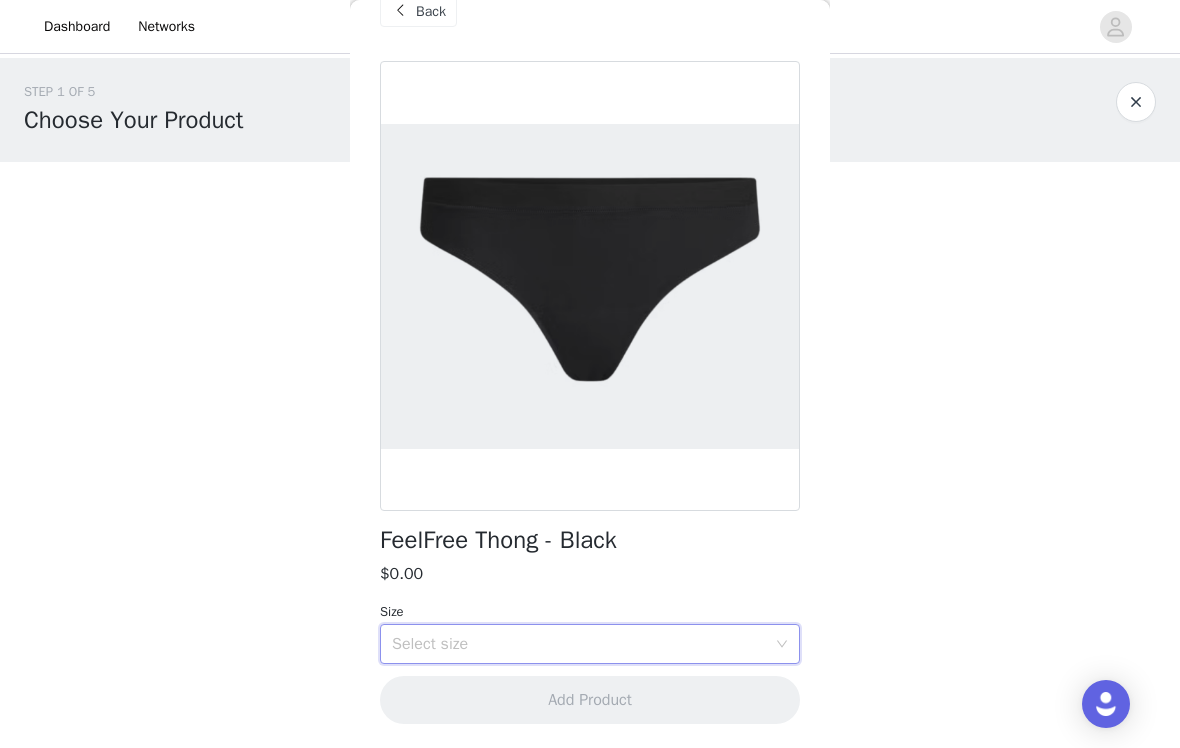 scroll, scrollTop: 38, scrollLeft: 0, axis: vertical 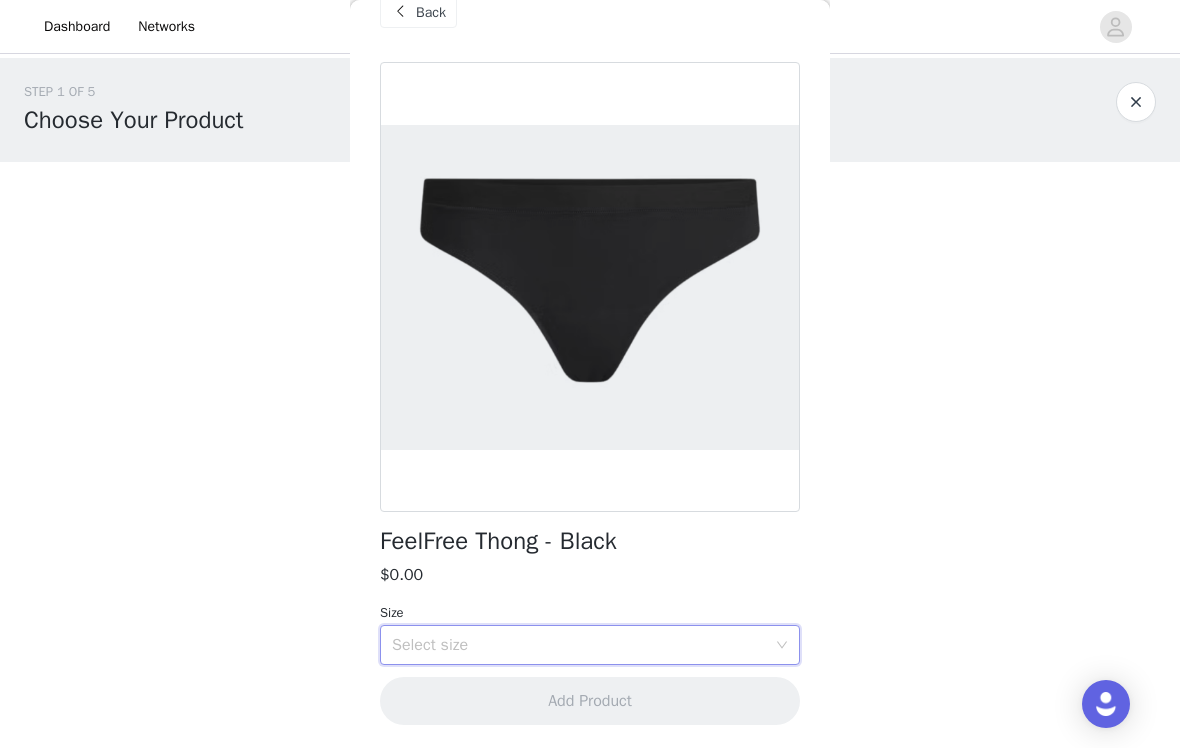 click on "Select size" at bounding box center [579, 645] 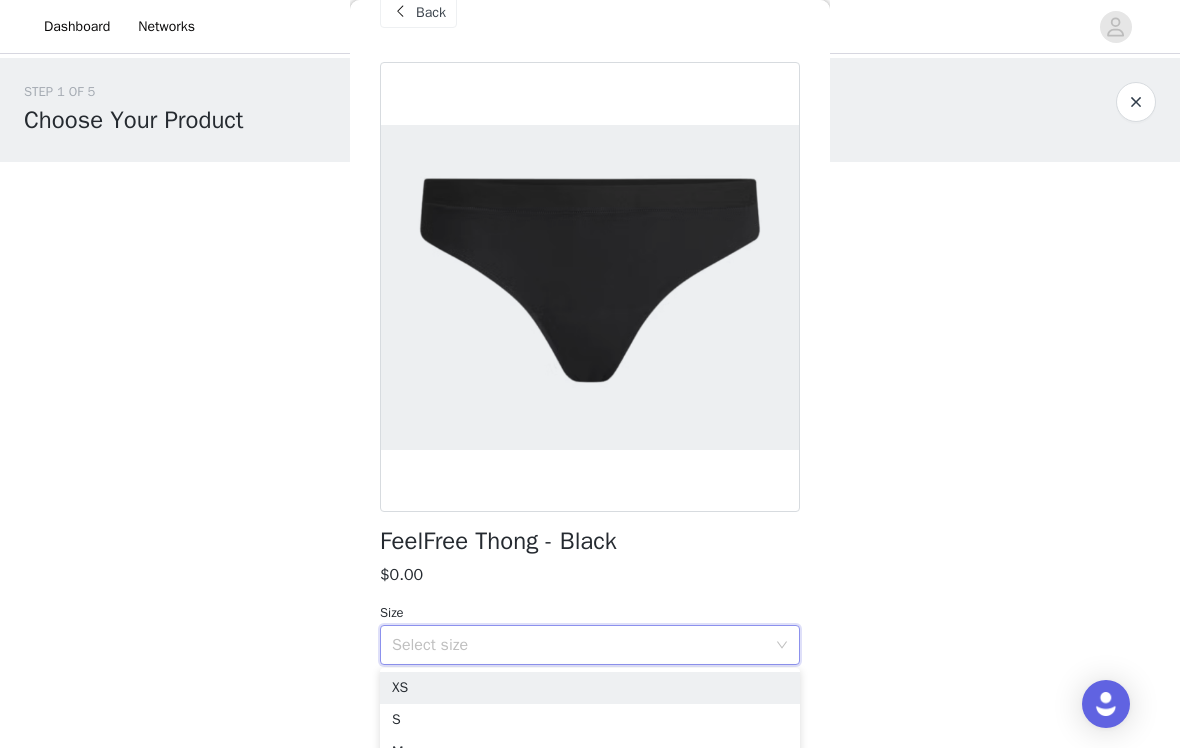 scroll, scrollTop: 32, scrollLeft: 0, axis: vertical 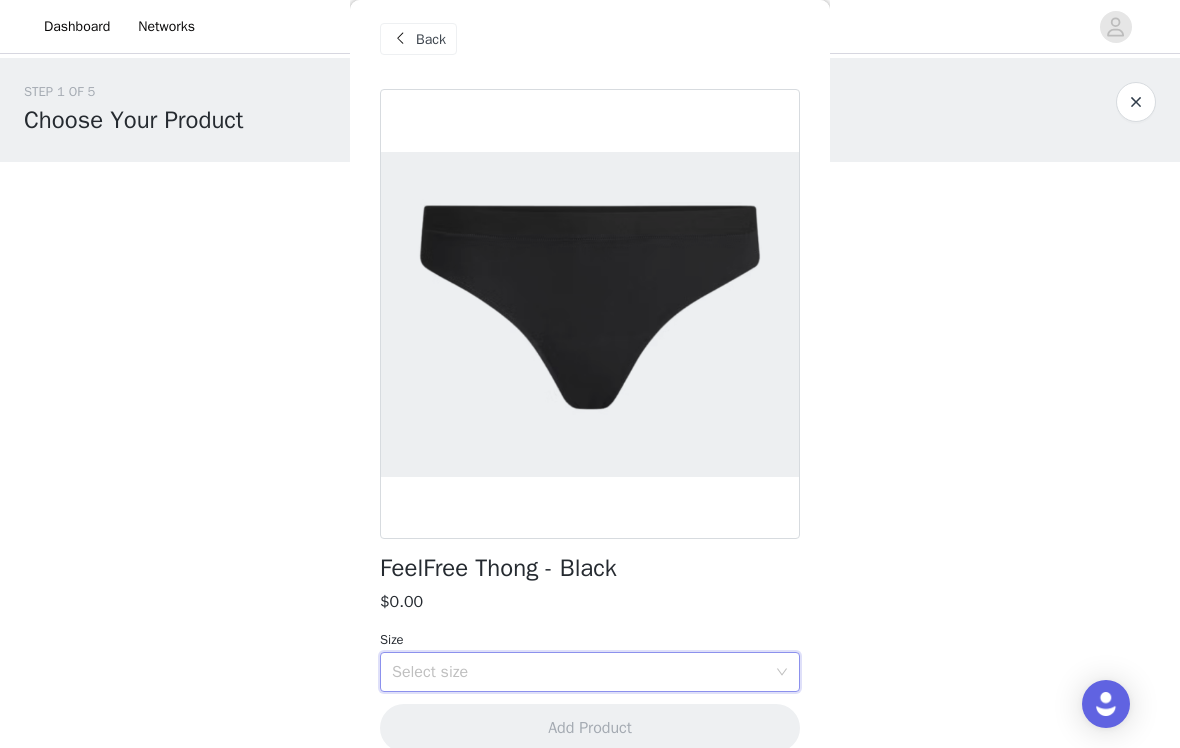 click on "Select size" at bounding box center [590, 672] 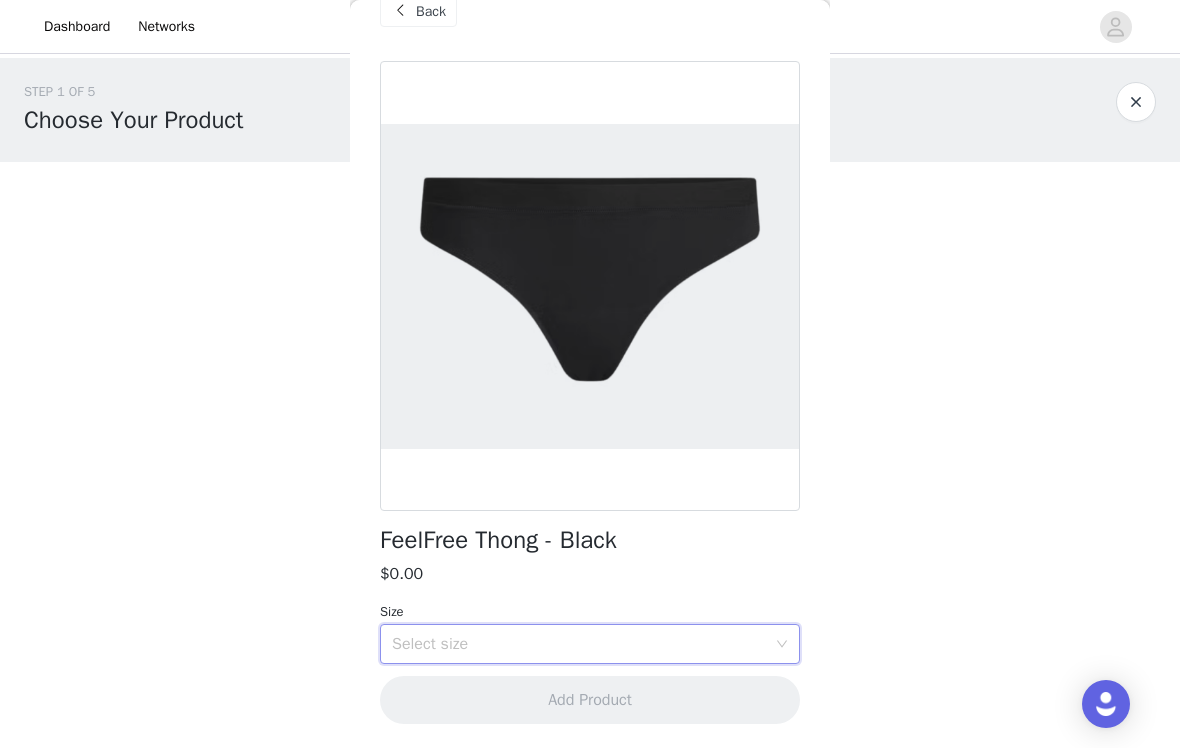 scroll, scrollTop: 38, scrollLeft: 0, axis: vertical 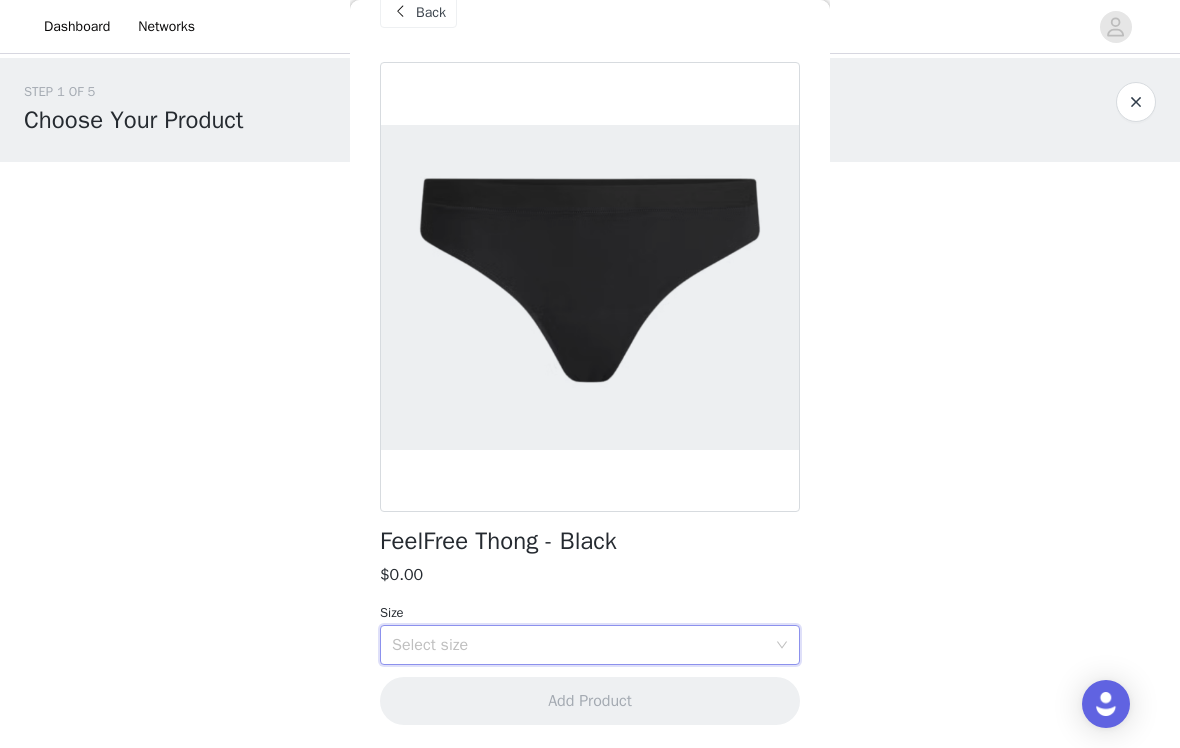 click on "Select size" at bounding box center (583, 645) 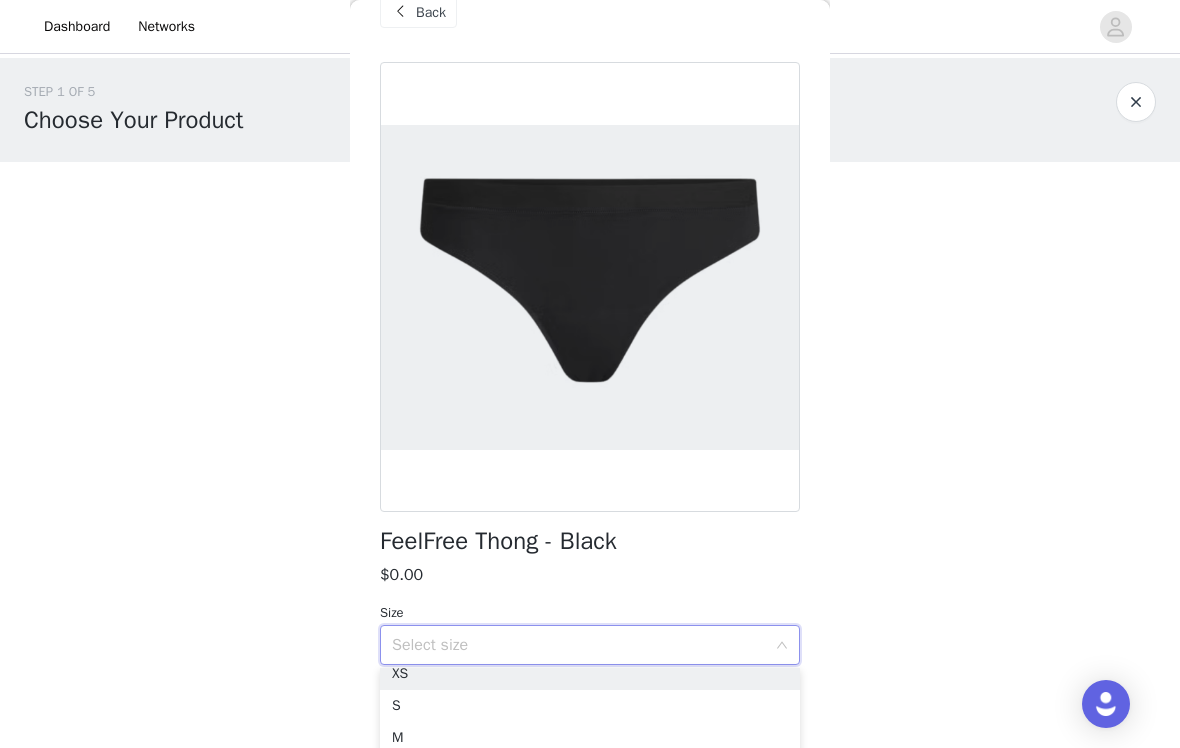 scroll, scrollTop: 14, scrollLeft: 0, axis: vertical 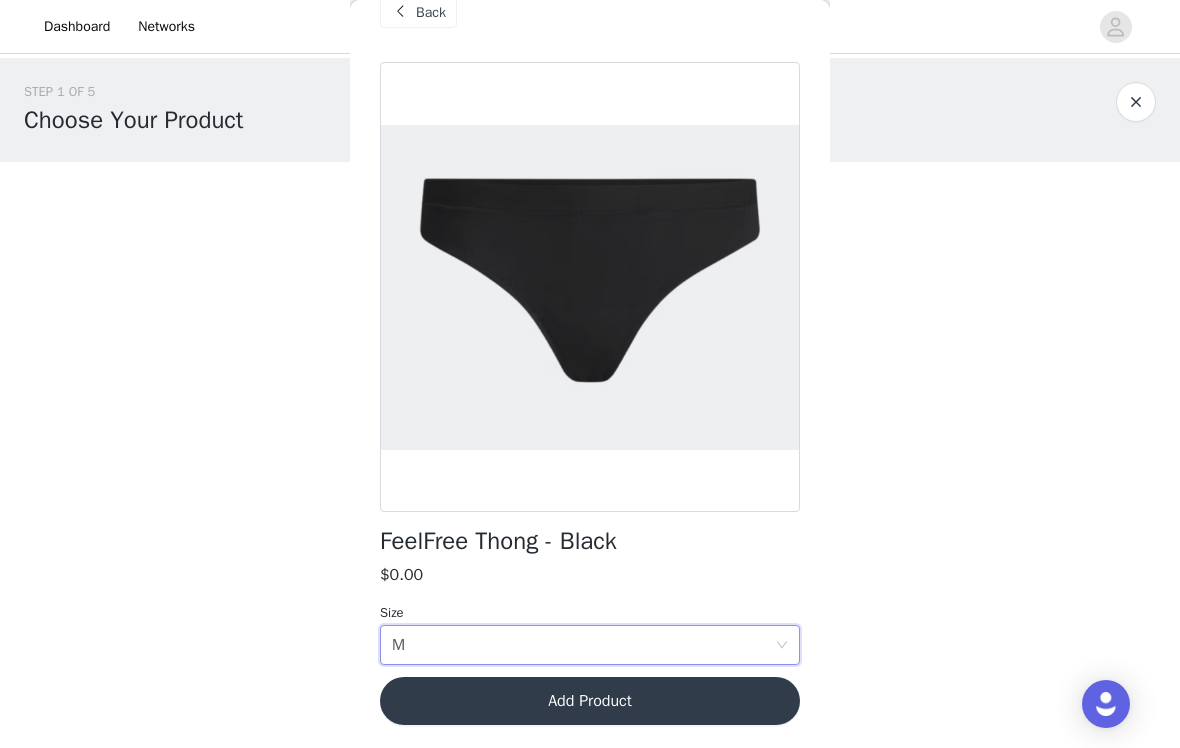 click on "Add Product" at bounding box center (590, 701) 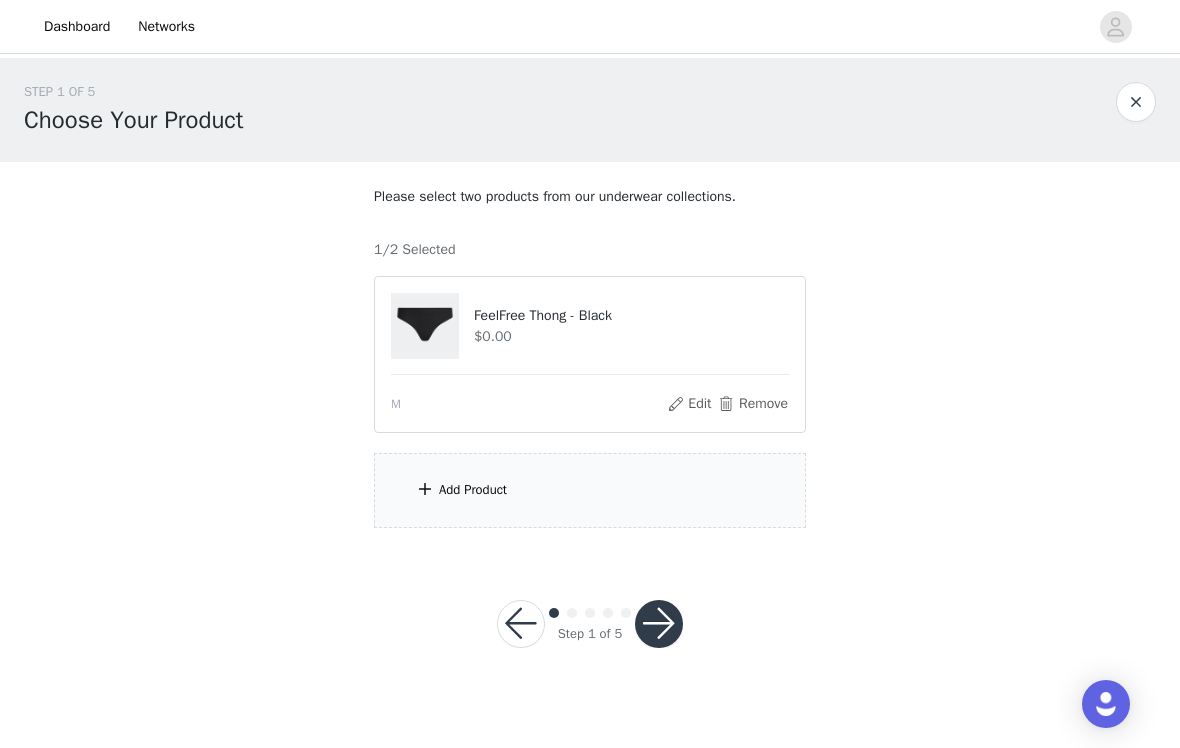 click on "Add Product" at bounding box center [590, 490] 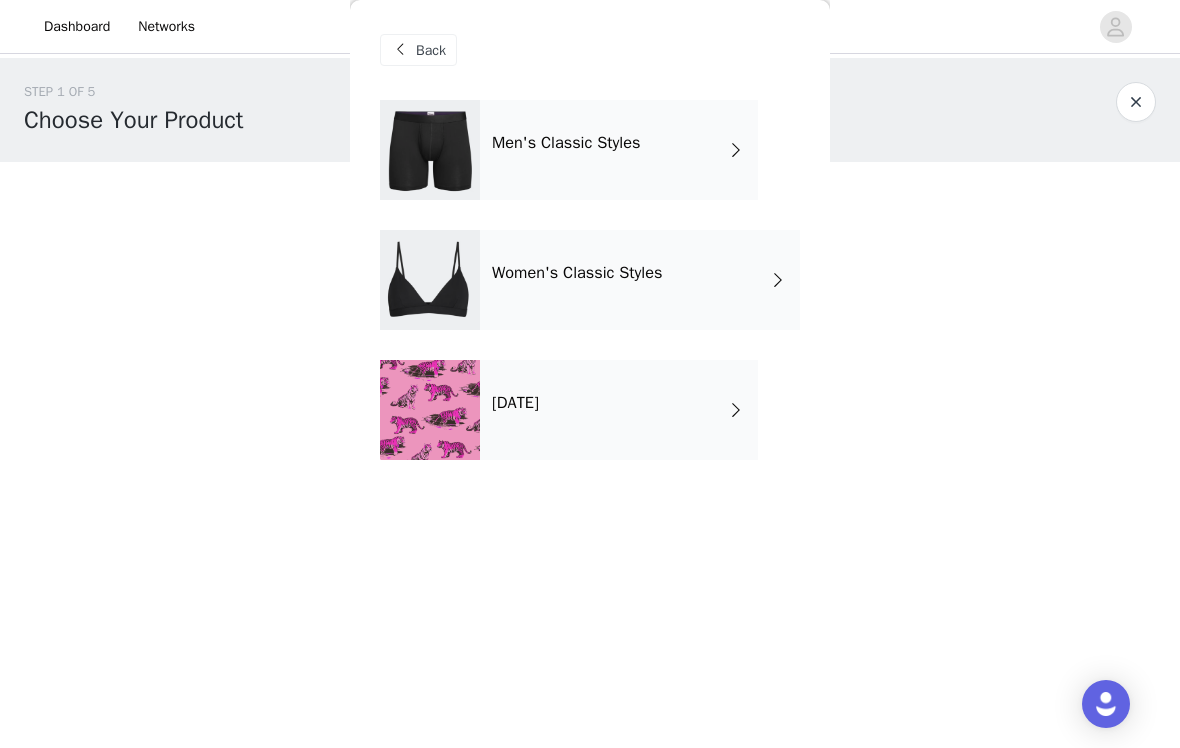 click on "[DATE]" at bounding box center (619, 410) 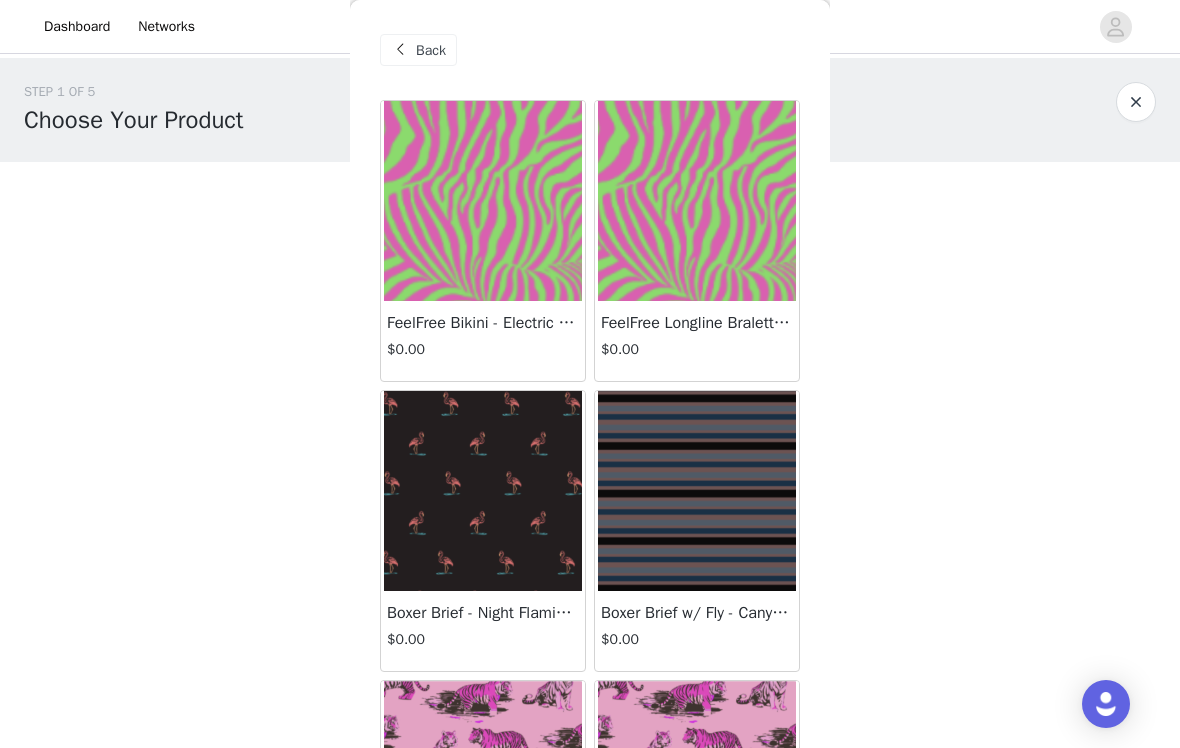 scroll, scrollTop: 0, scrollLeft: 0, axis: both 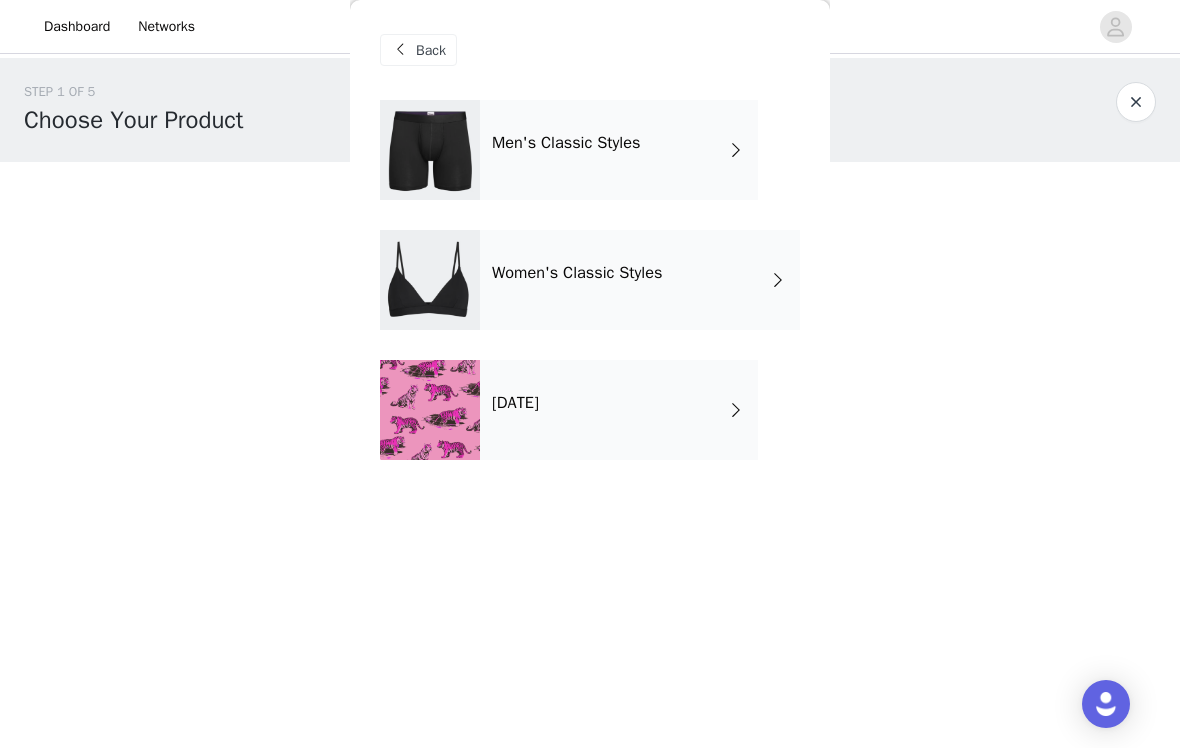 click on "Women's Classic Styles" at bounding box center [577, 273] 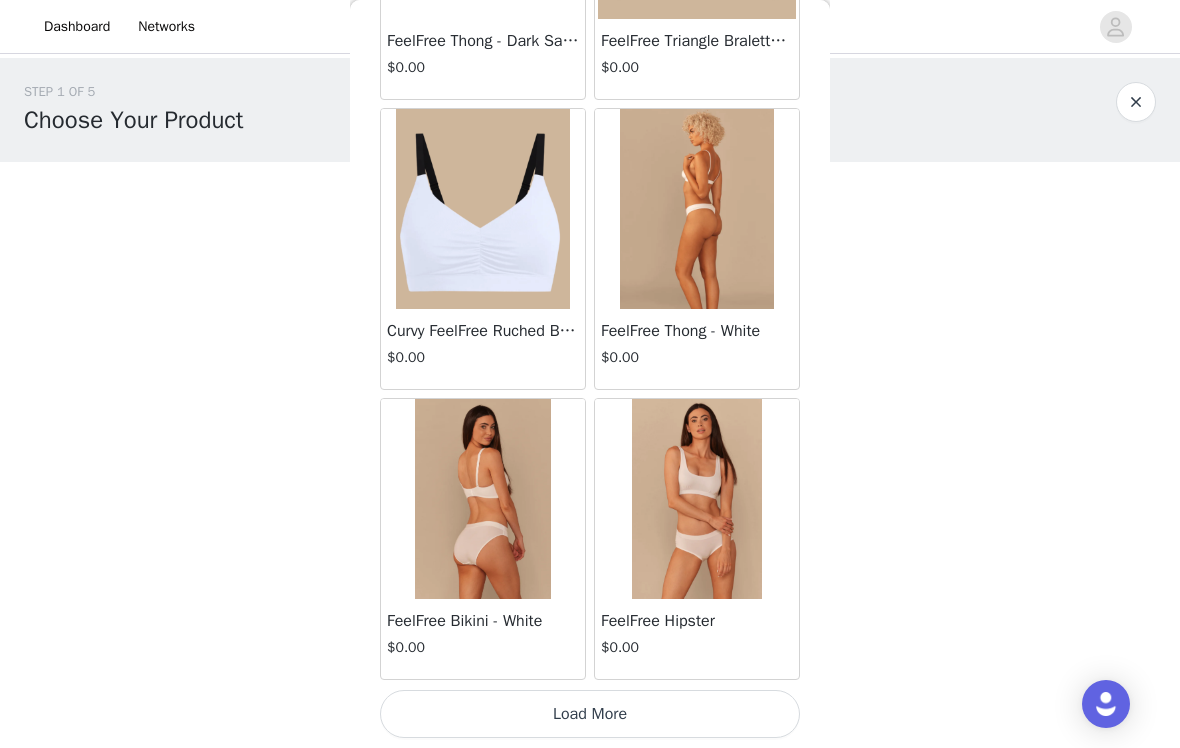 scroll, scrollTop: 2312, scrollLeft: 0, axis: vertical 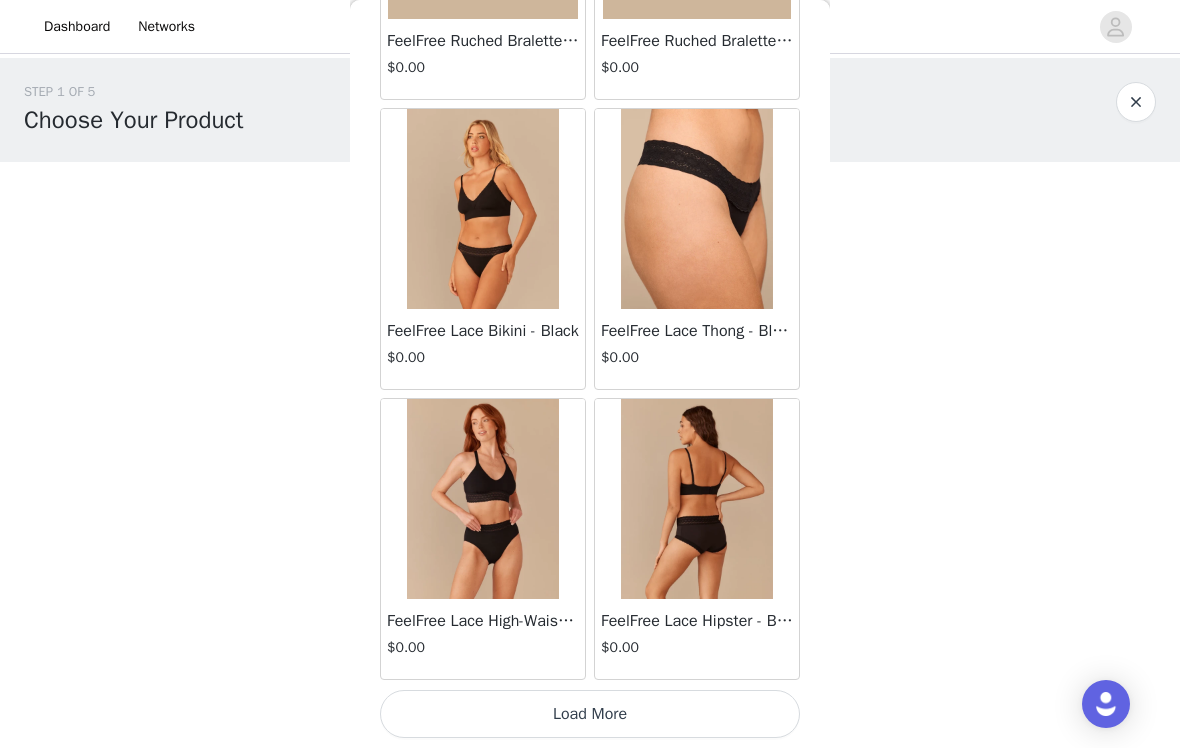click on "Load More" at bounding box center (590, 714) 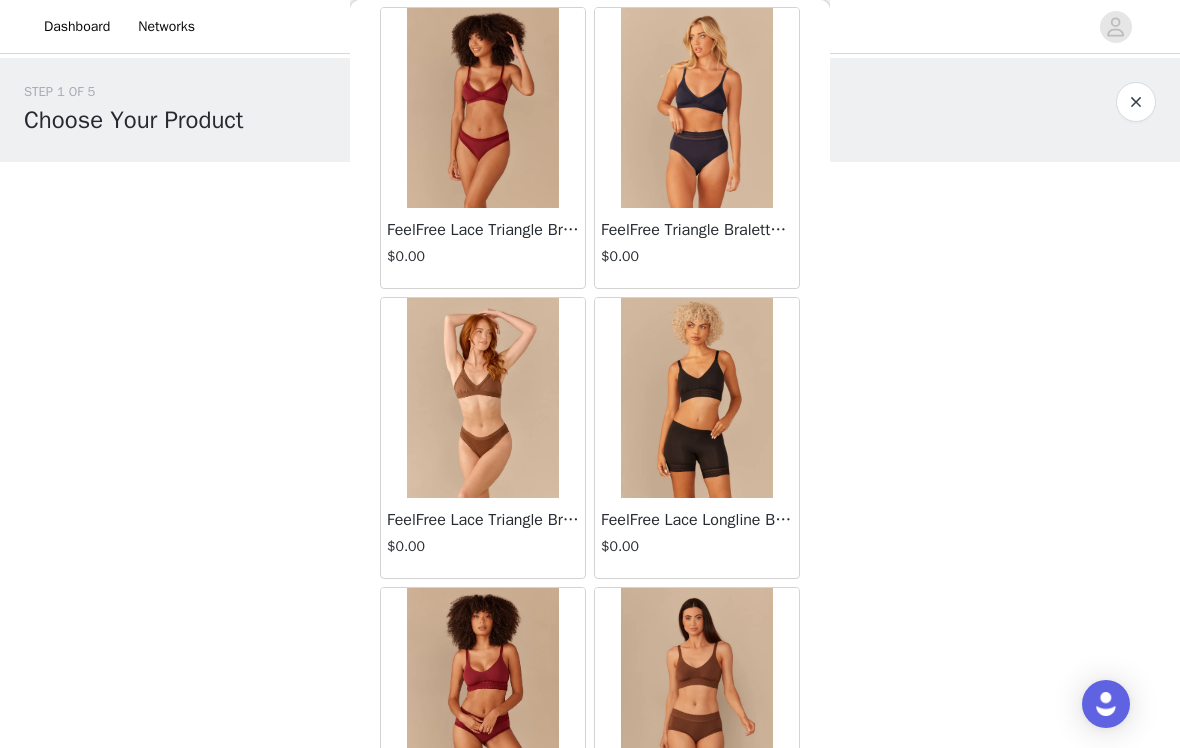 scroll, scrollTop: 6461, scrollLeft: 0, axis: vertical 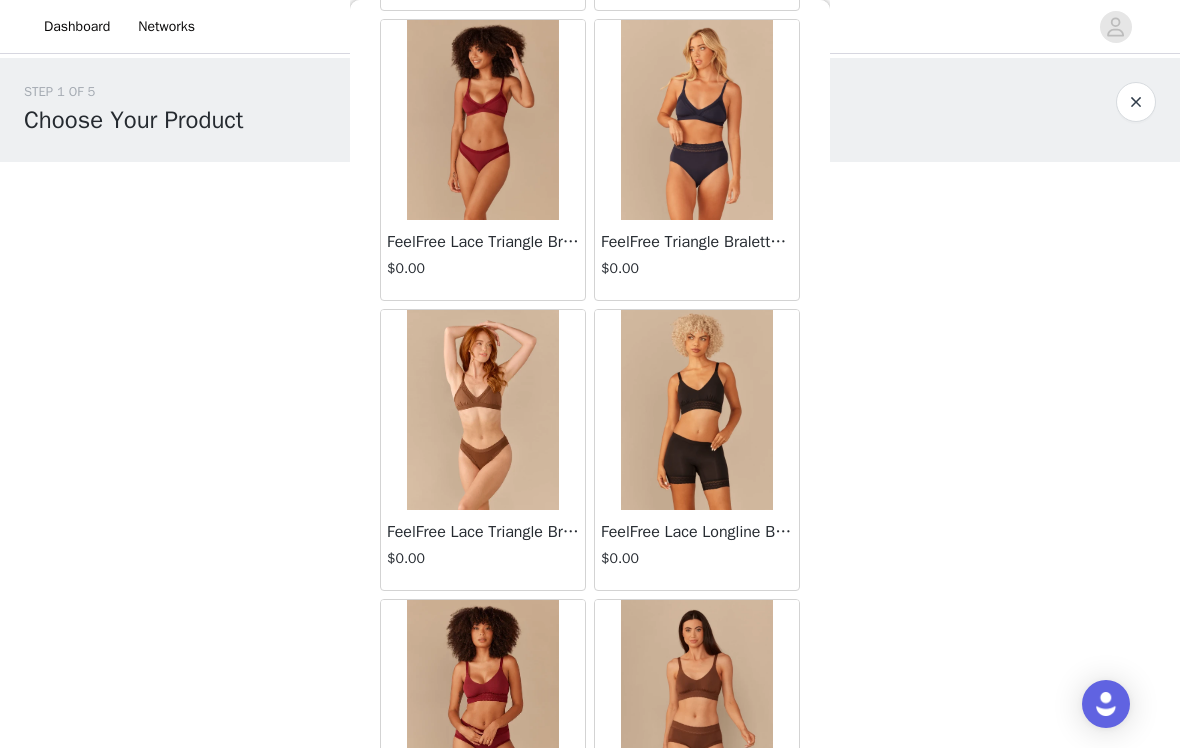 click at bounding box center [483, 410] 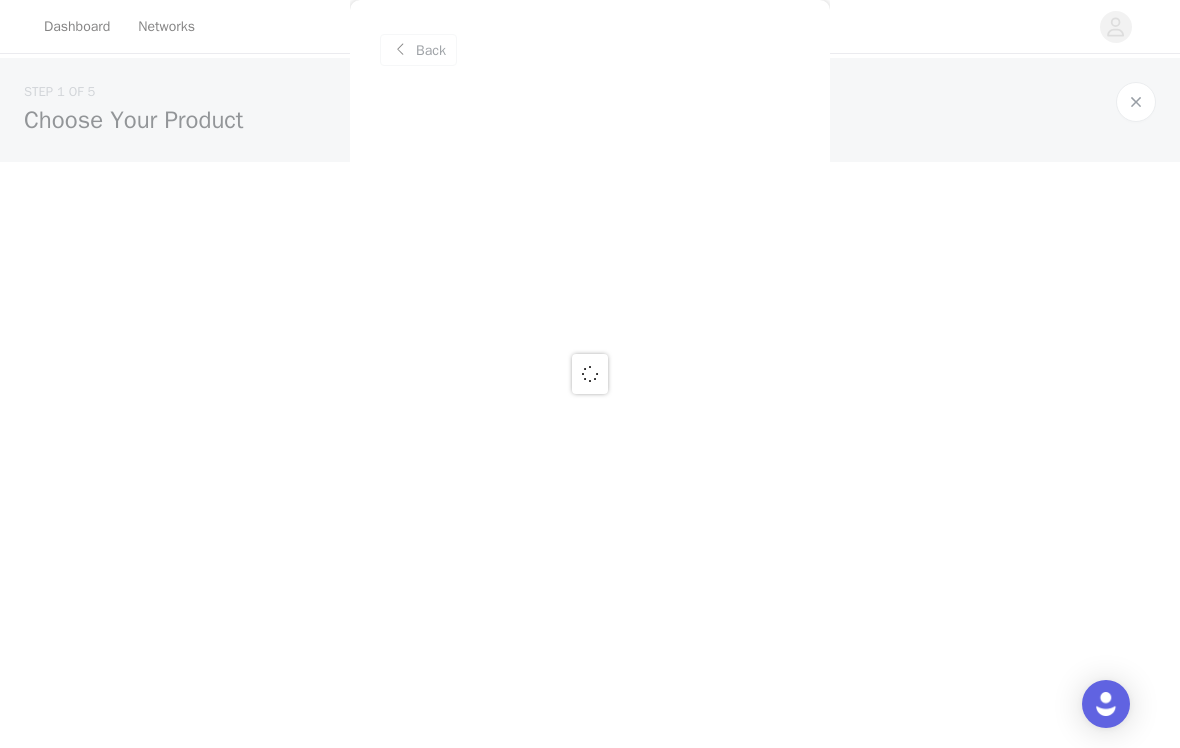 scroll, scrollTop: 0, scrollLeft: 0, axis: both 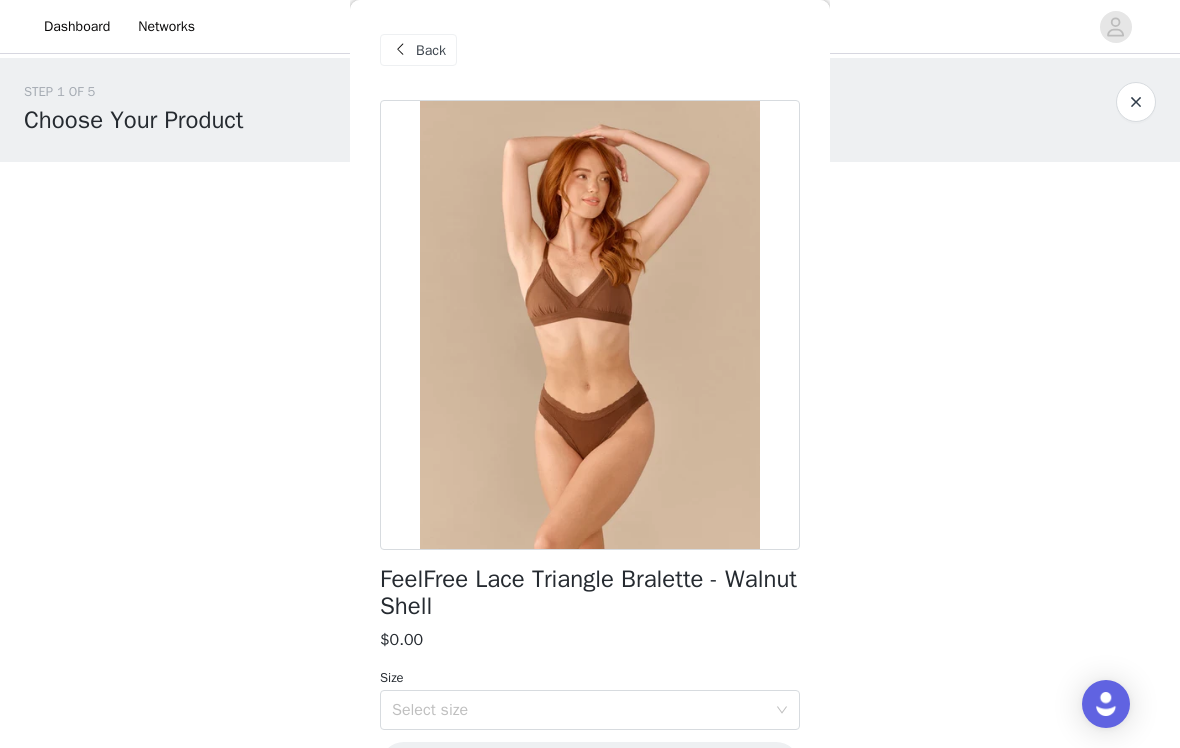 click on "Back" at bounding box center [431, 50] 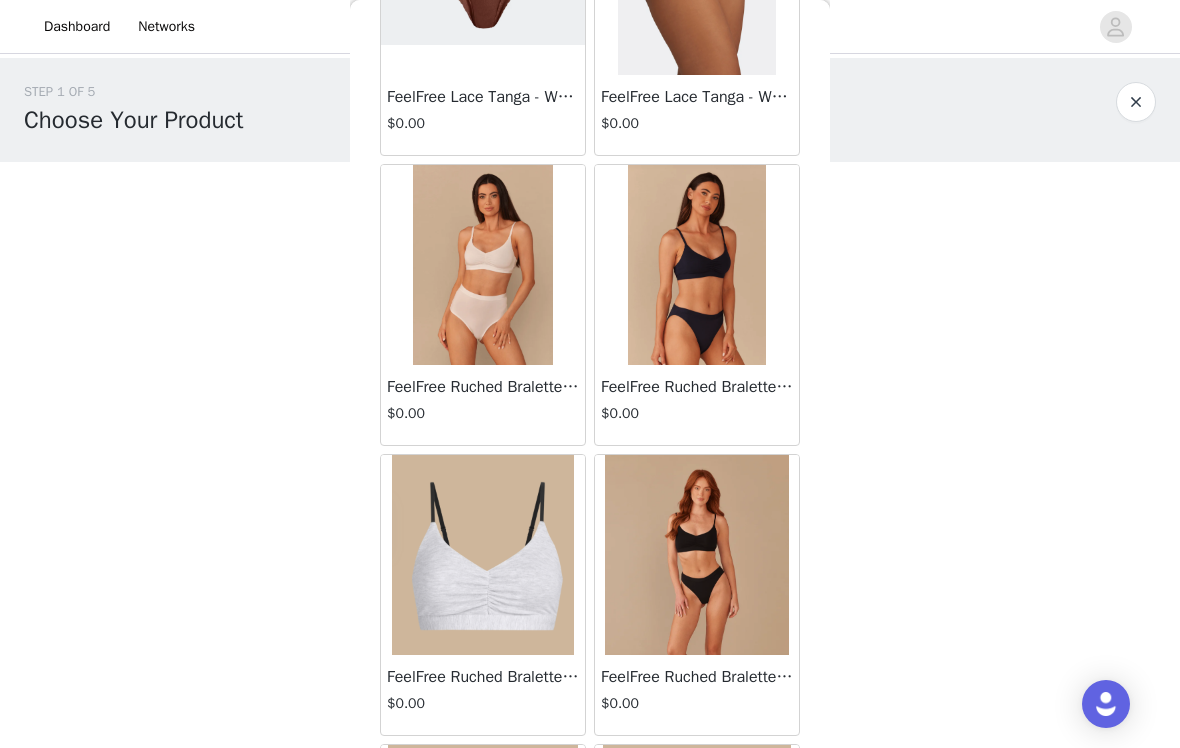 scroll, scrollTop: 4285, scrollLeft: 0, axis: vertical 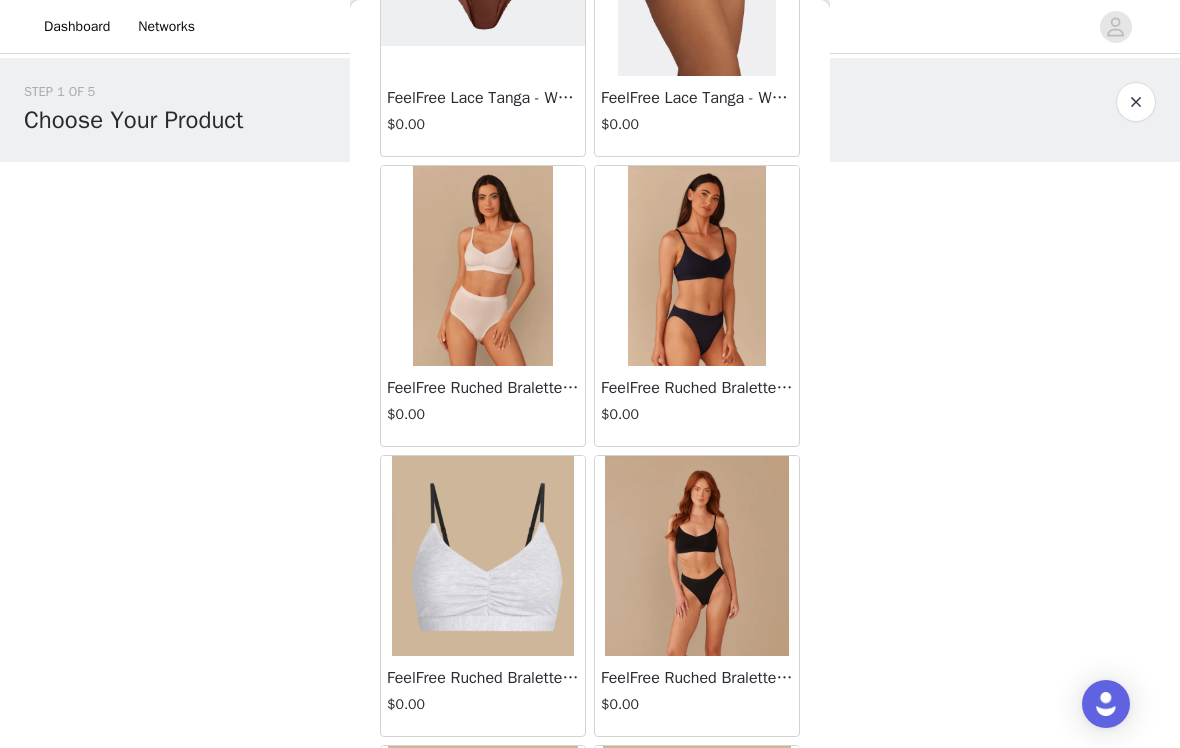 click at bounding box center [697, 556] 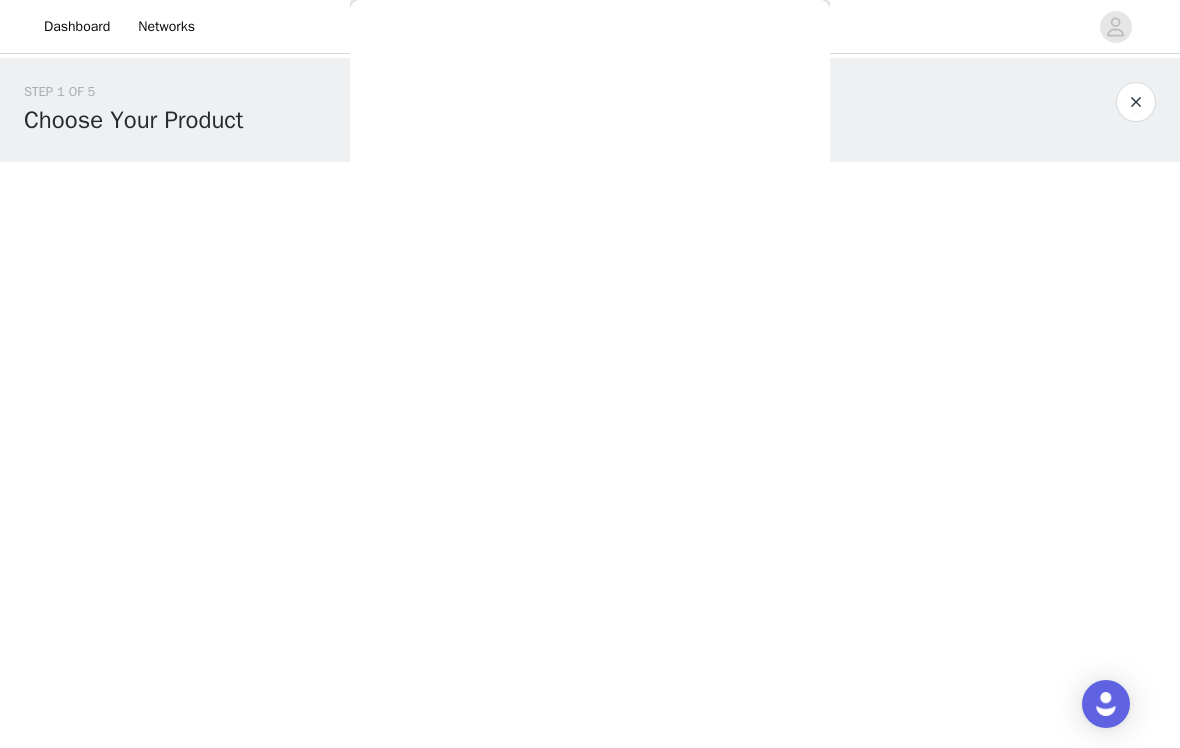 scroll, scrollTop: 0, scrollLeft: 0, axis: both 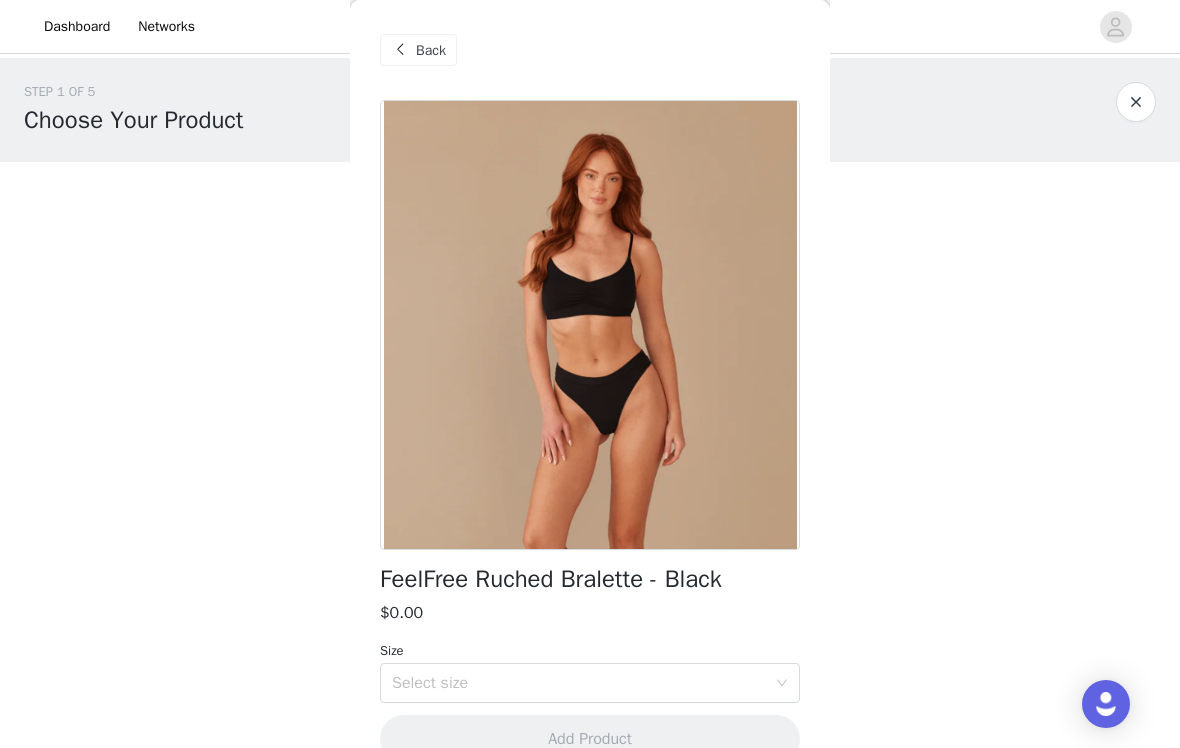 click at bounding box center [400, 50] 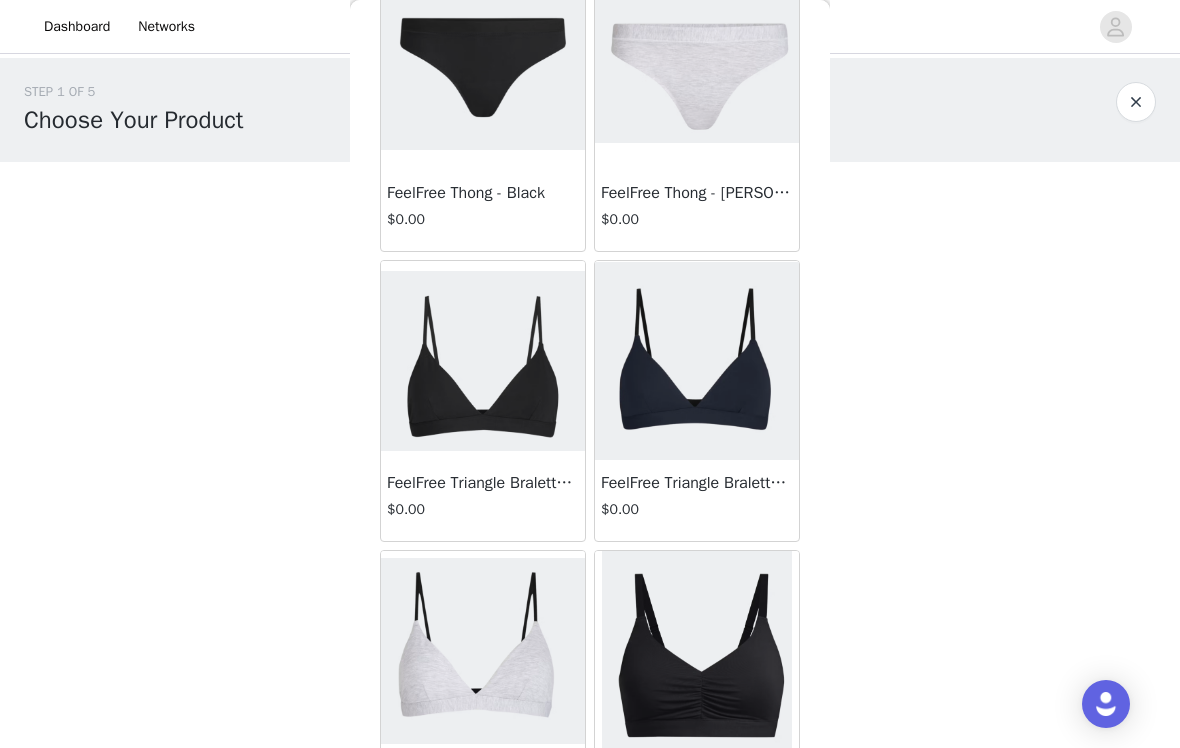 scroll, scrollTop: 1008, scrollLeft: 0, axis: vertical 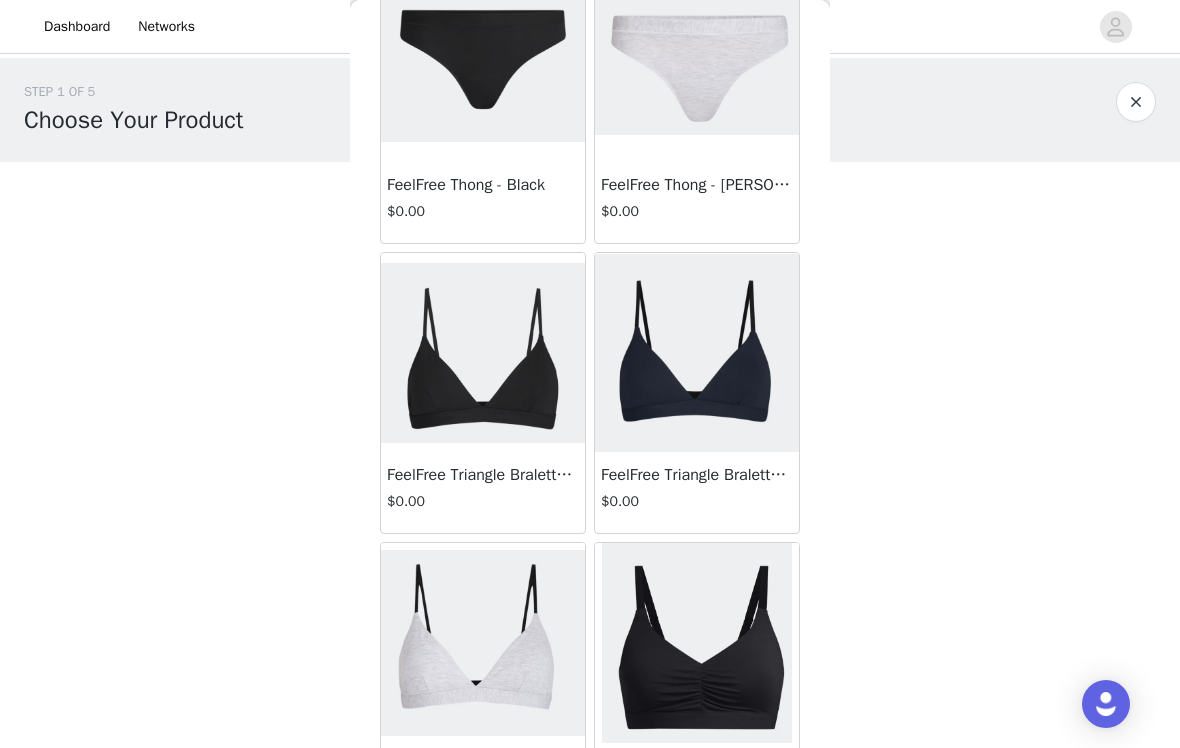 click at bounding box center (697, 353) 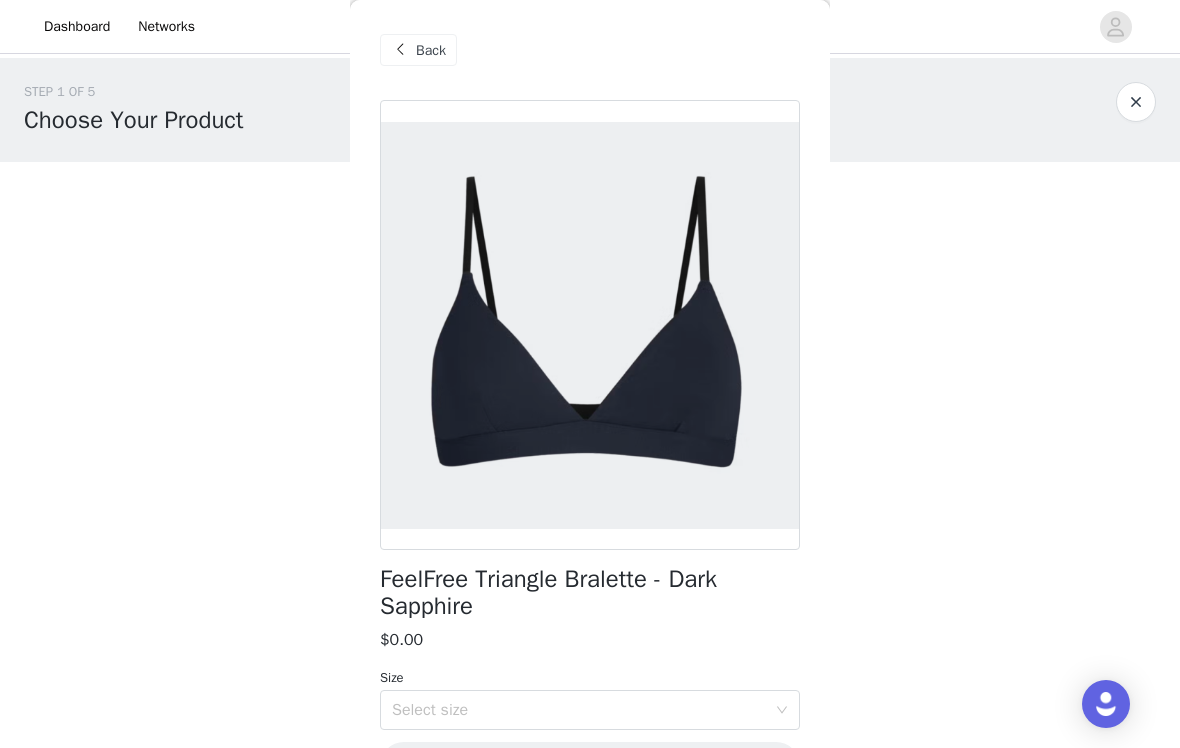 scroll, scrollTop: 0, scrollLeft: 0, axis: both 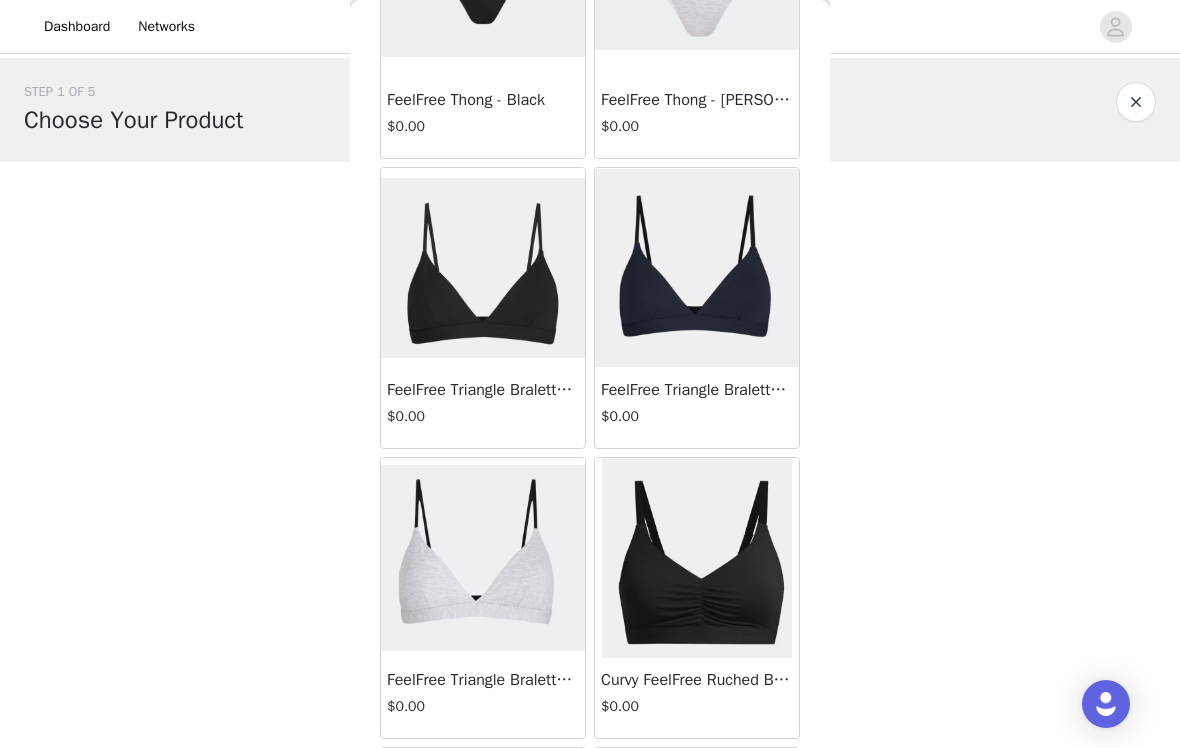 click at bounding box center [483, 268] 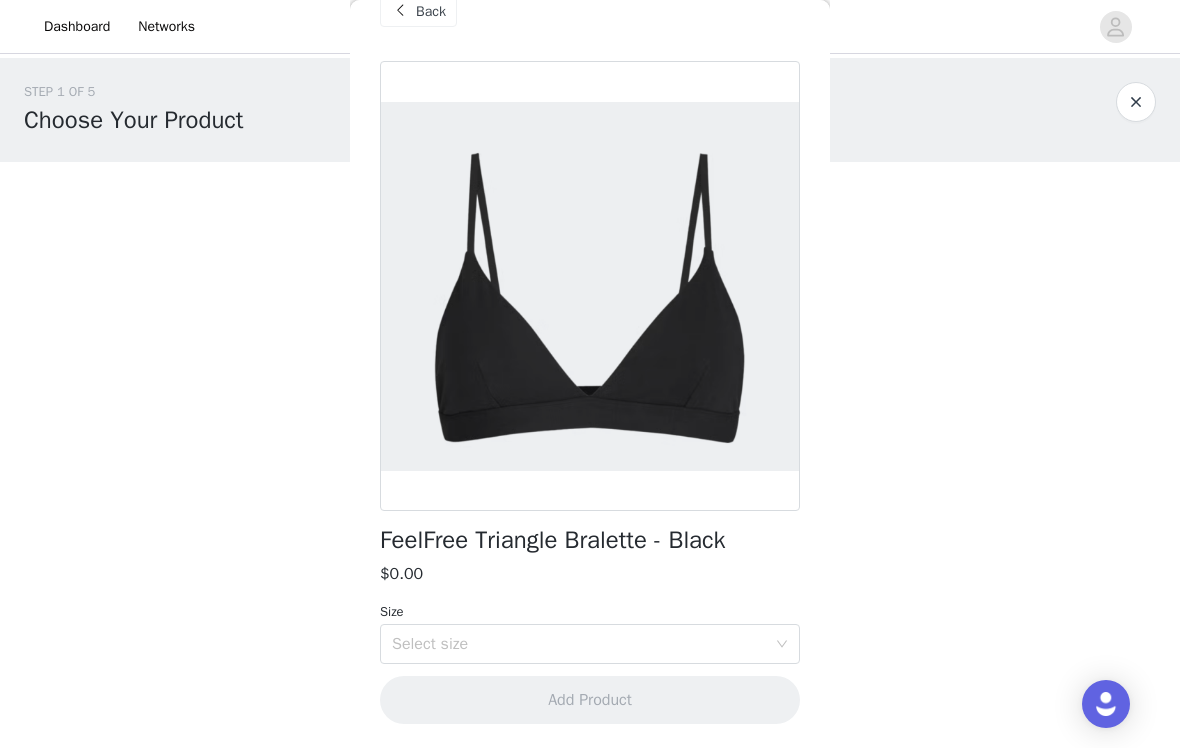 scroll, scrollTop: 38, scrollLeft: 0, axis: vertical 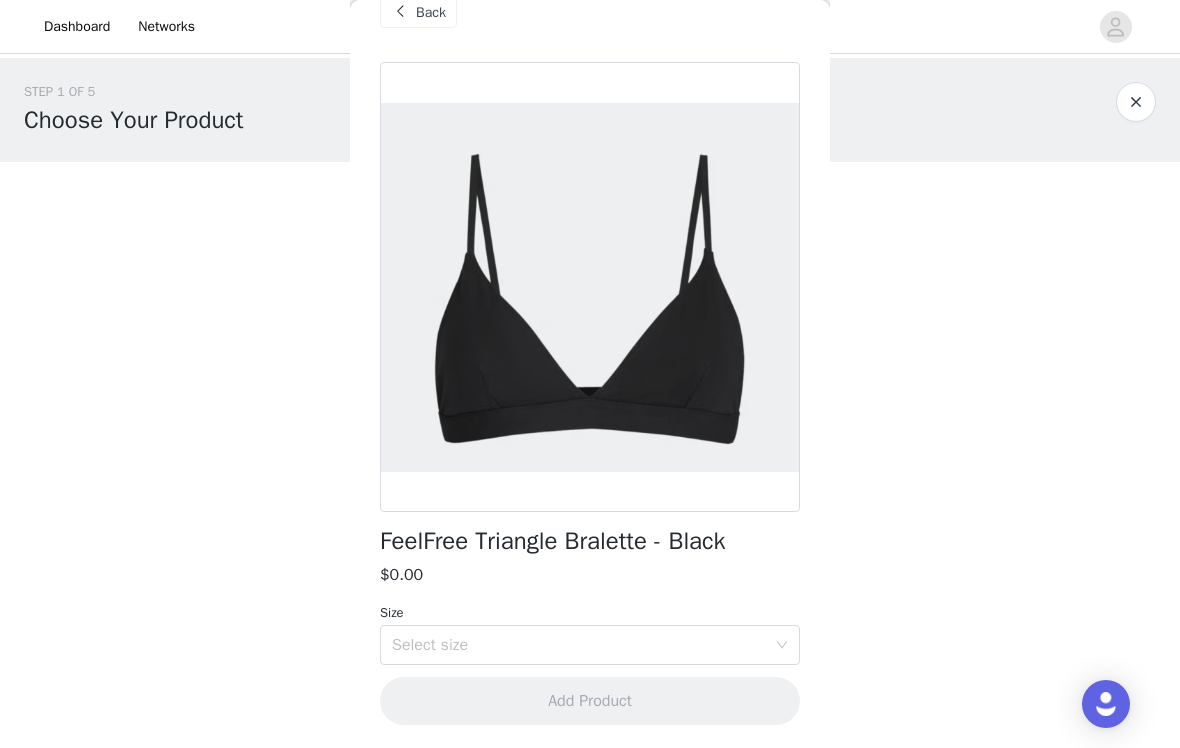 click on "Select size" at bounding box center [579, 645] 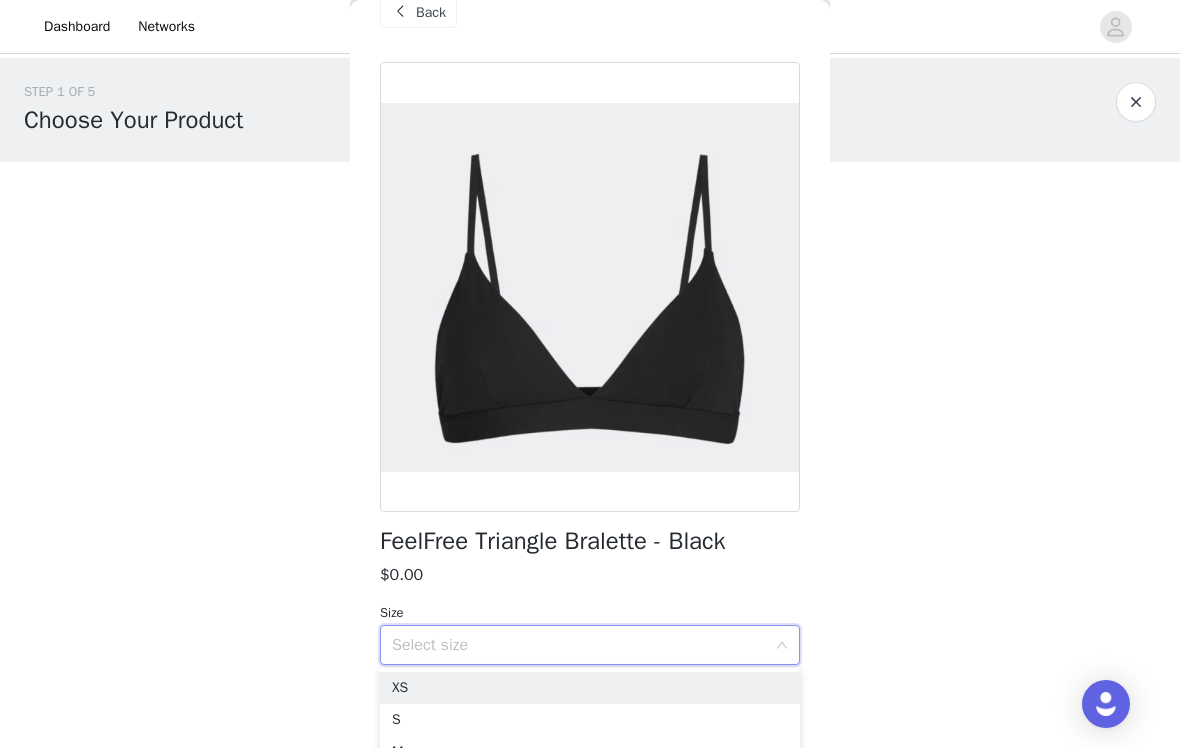 scroll, scrollTop: 46, scrollLeft: 0, axis: vertical 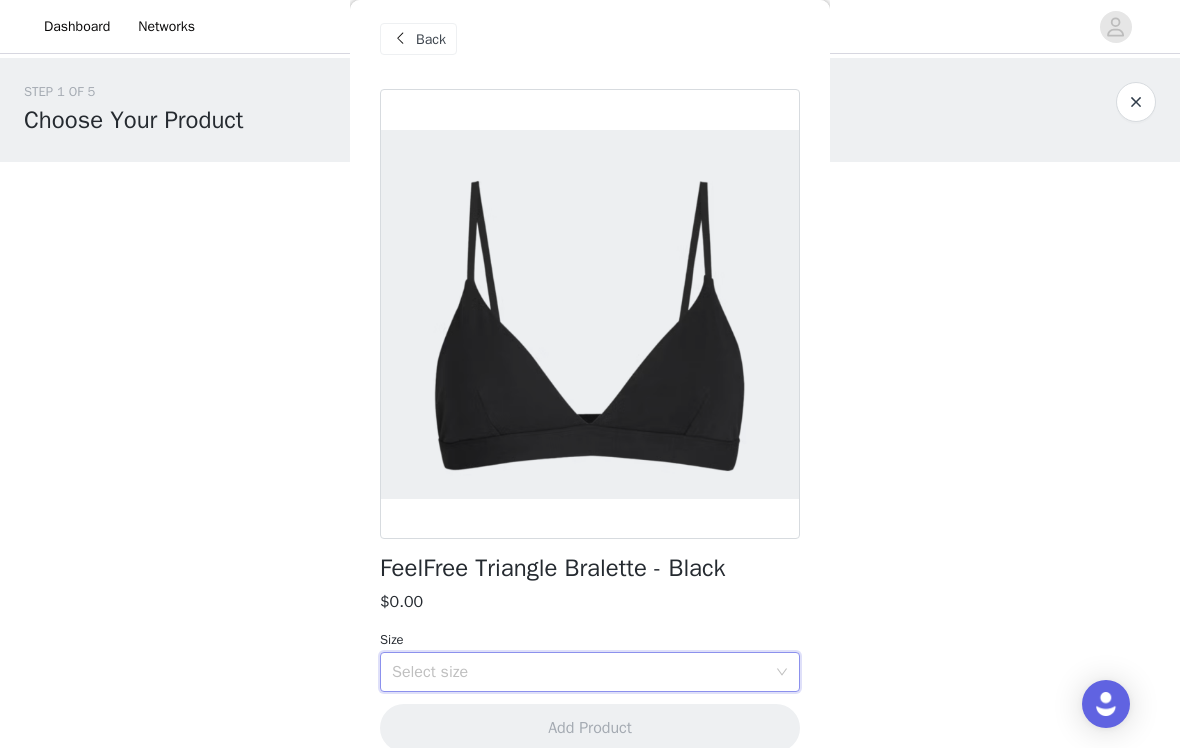 click on "Select size" at bounding box center (579, 672) 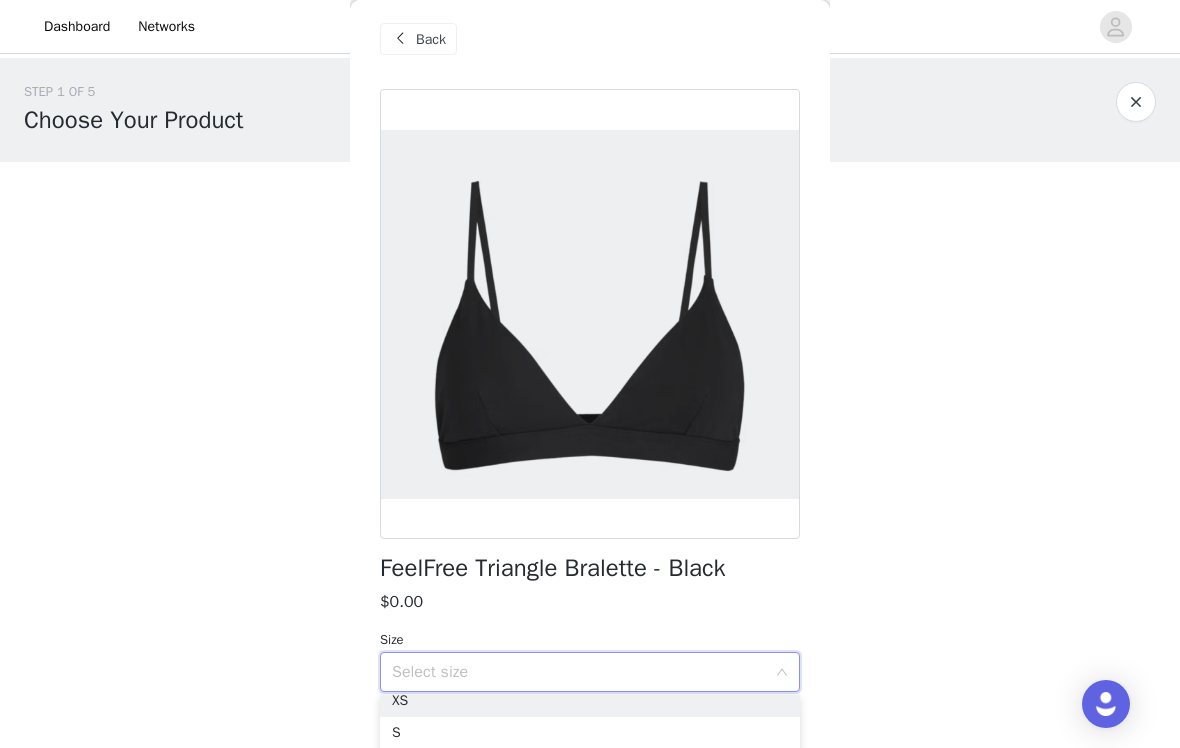 scroll, scrollTop: 14, scrollLeft: 0, axis: vertical 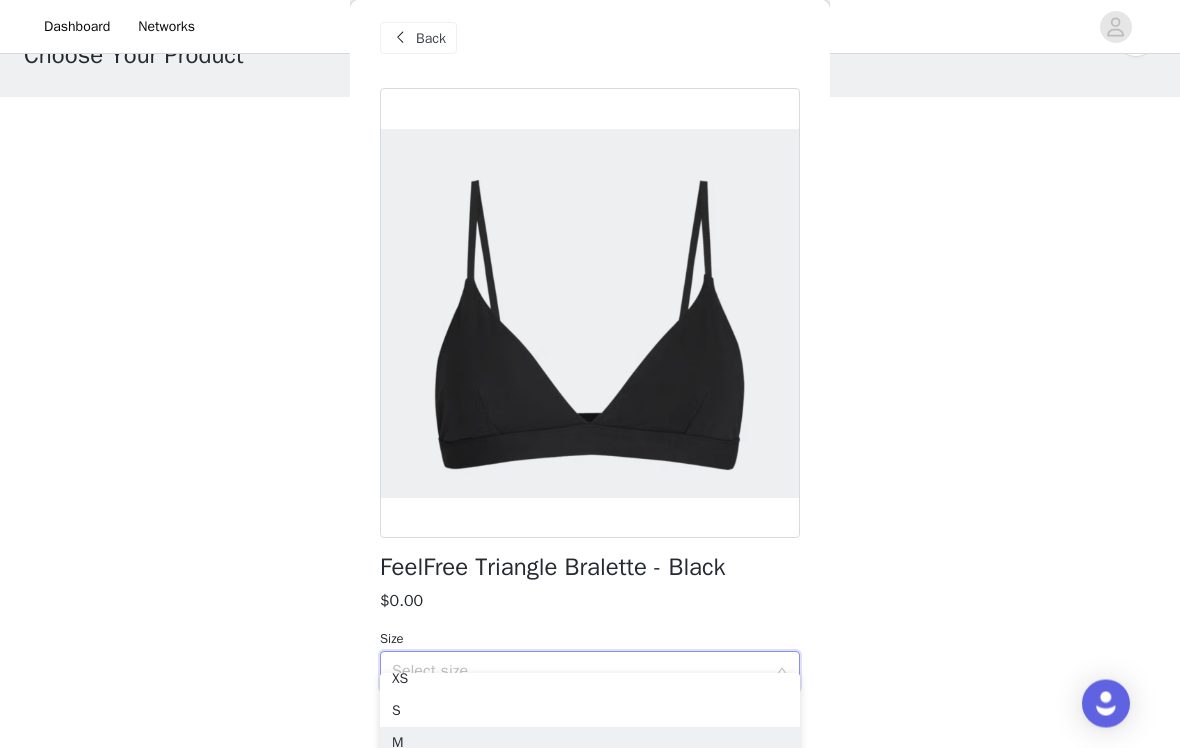click on "M" at bounding box center [590, 744] 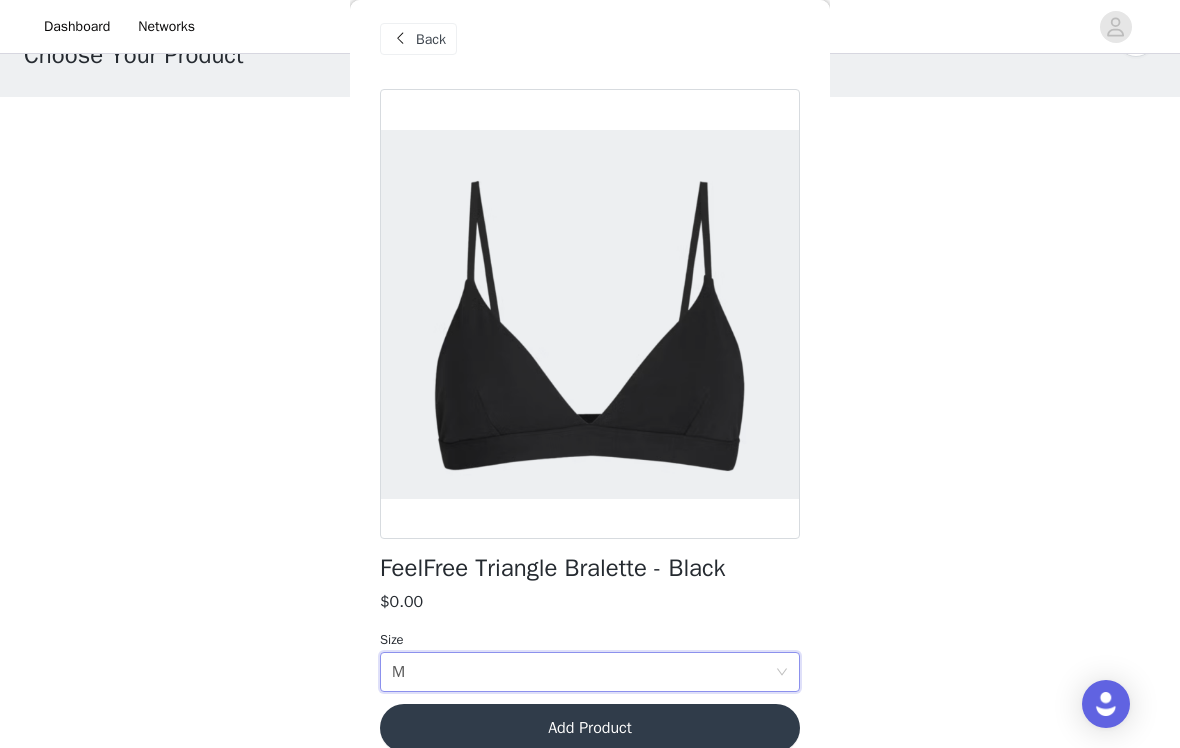 scroll, scrollTop: 0, scrollLeft: 0, axis: both 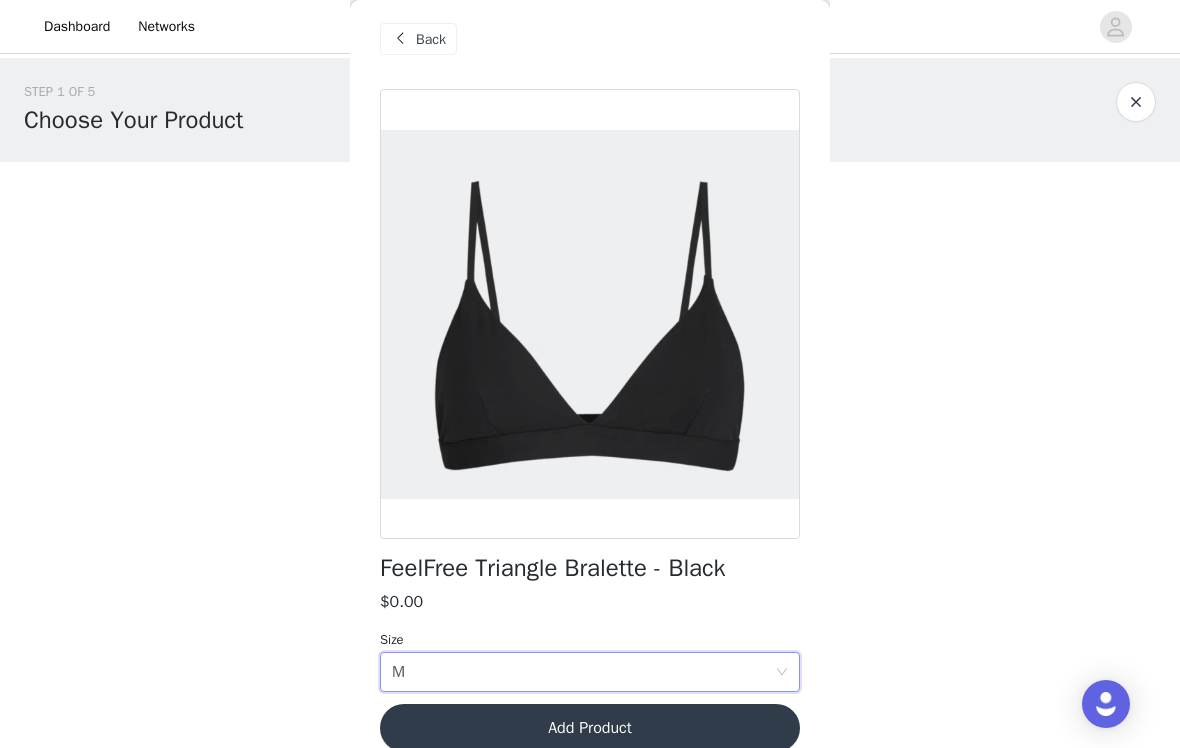 click on "Add Product" at bounding box center (590, 728) 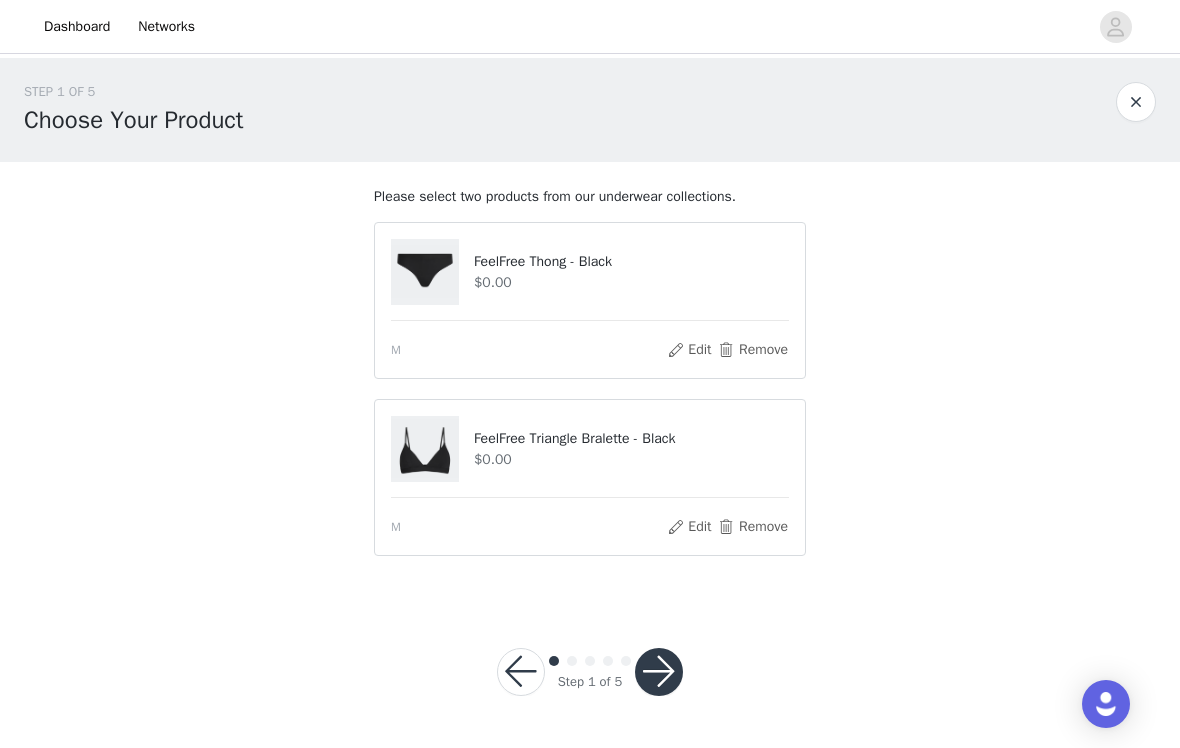 click on "Edit" at bounding box center [689, 350] 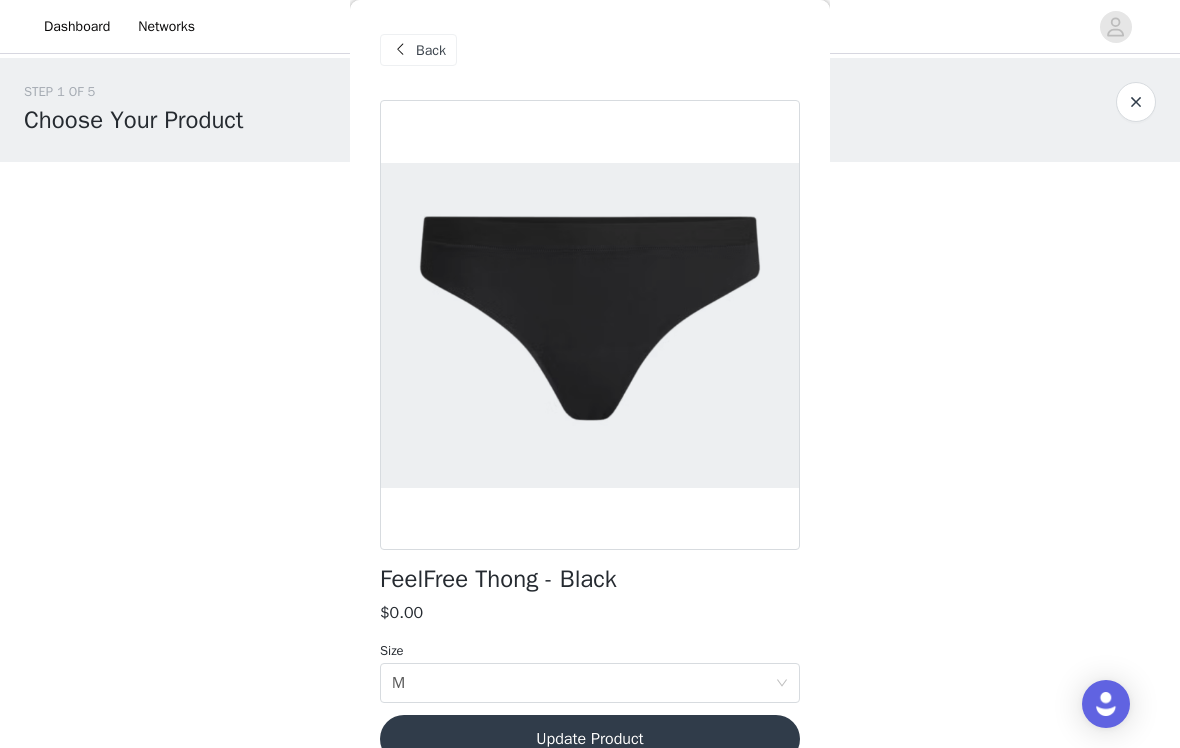 scroll, scrollTop: 0, scrollLeft: 0, axis: both 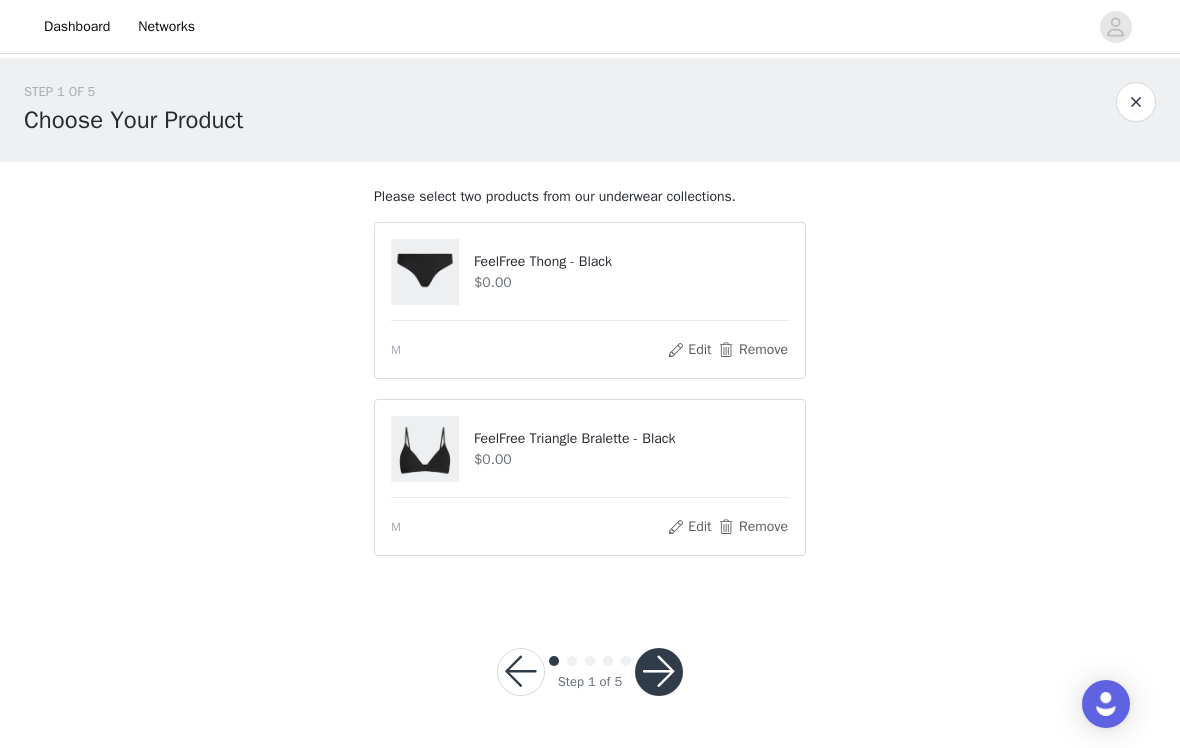 click on "Remove" at bounding box center (753, 350) 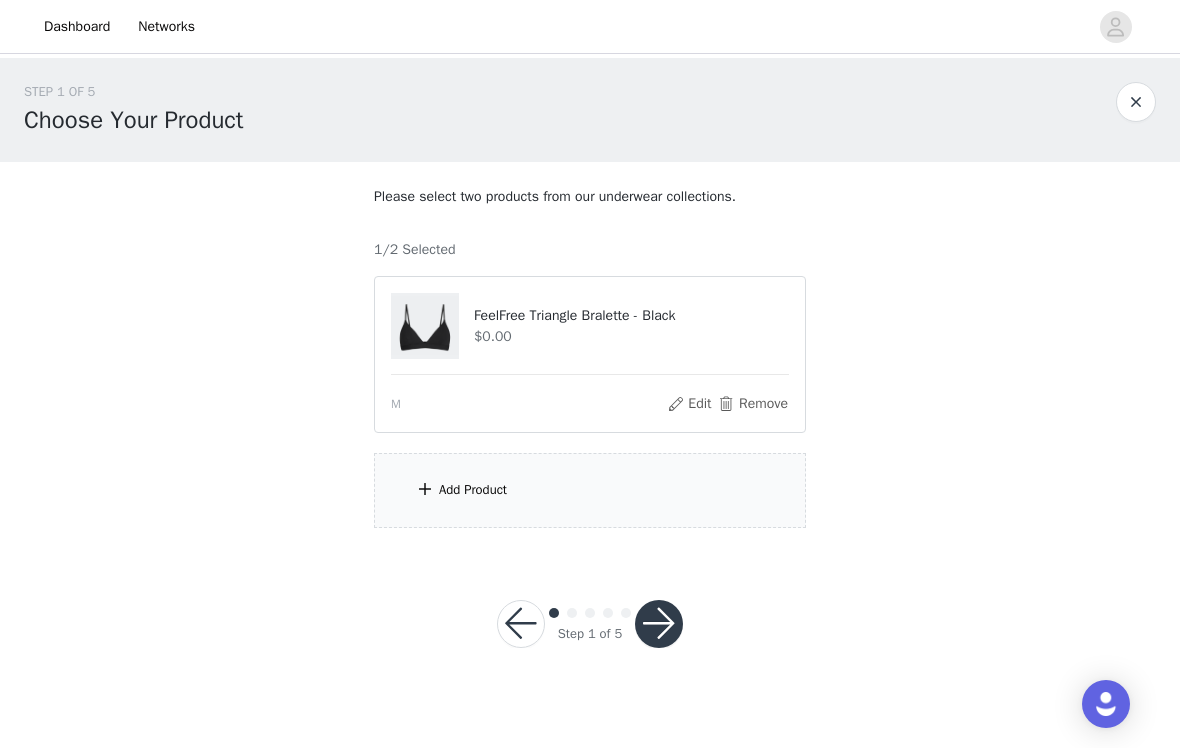 click on "Remove" at bounding box center [753, 404] 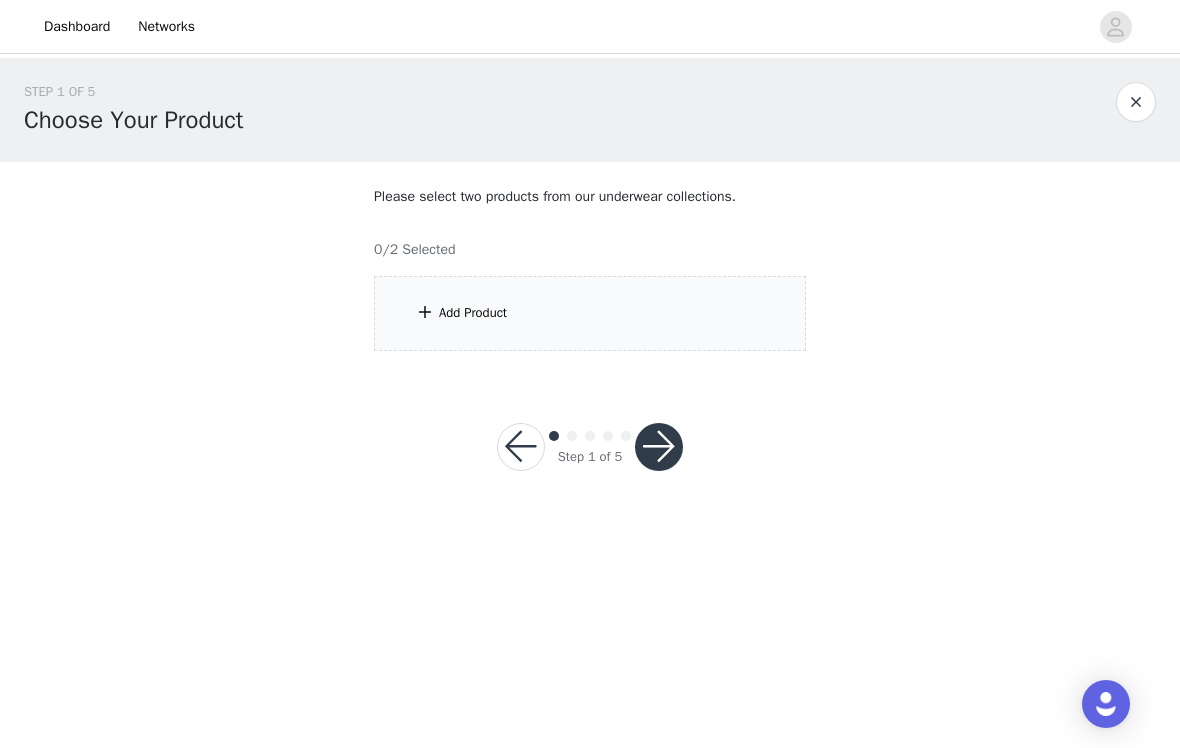 click on "Add Product" at bounding box center (590, 313) 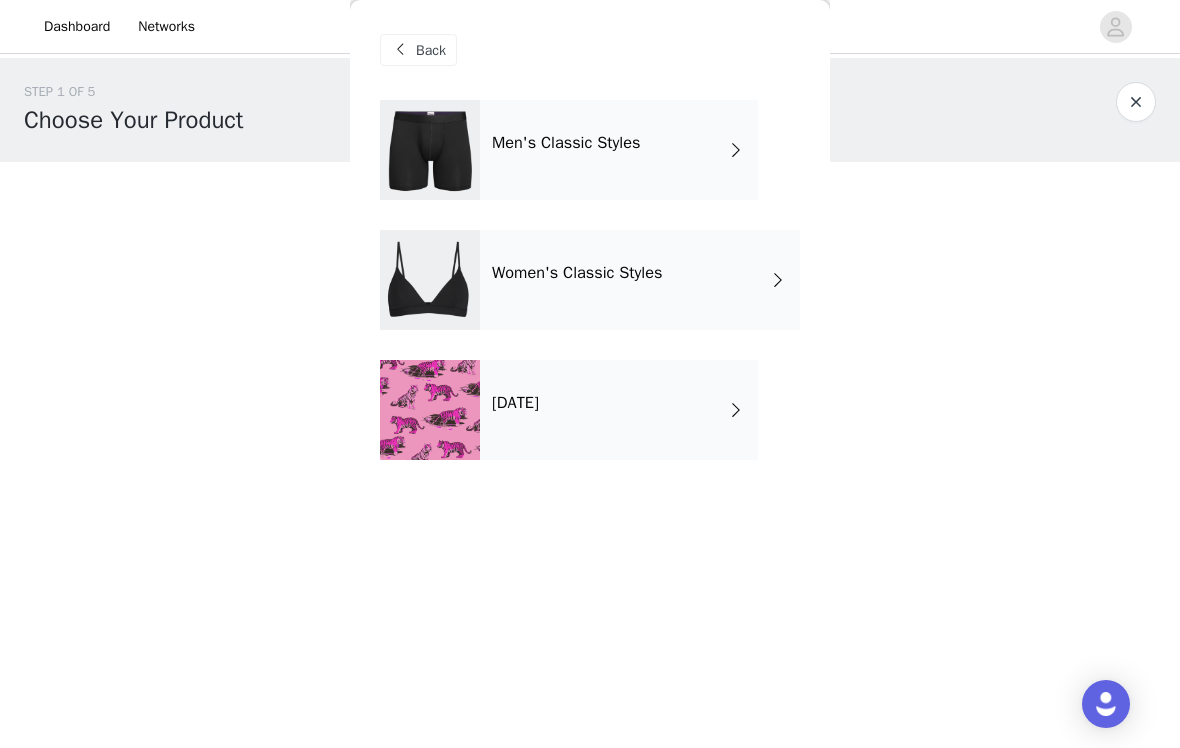 click on "Women's Classic Styles" at bounding box center (577, 273) 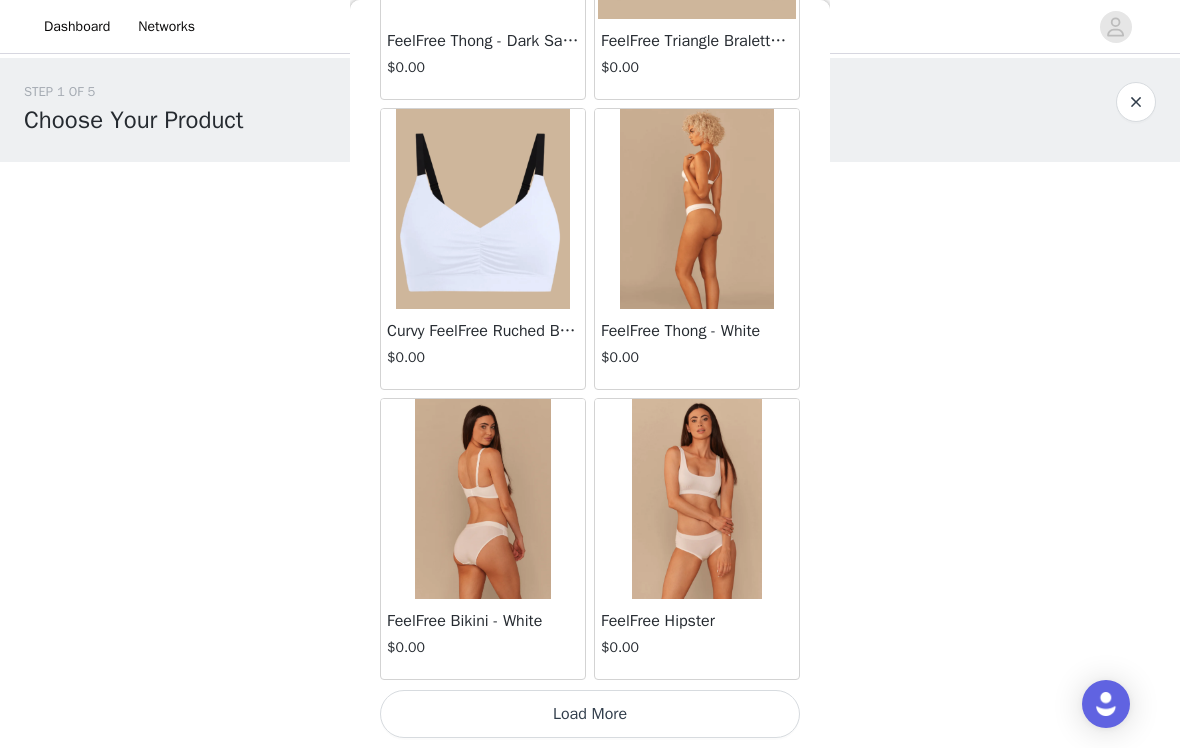 scroll, scrollTop: 2312, scrollLeft: 0, axis: vertical 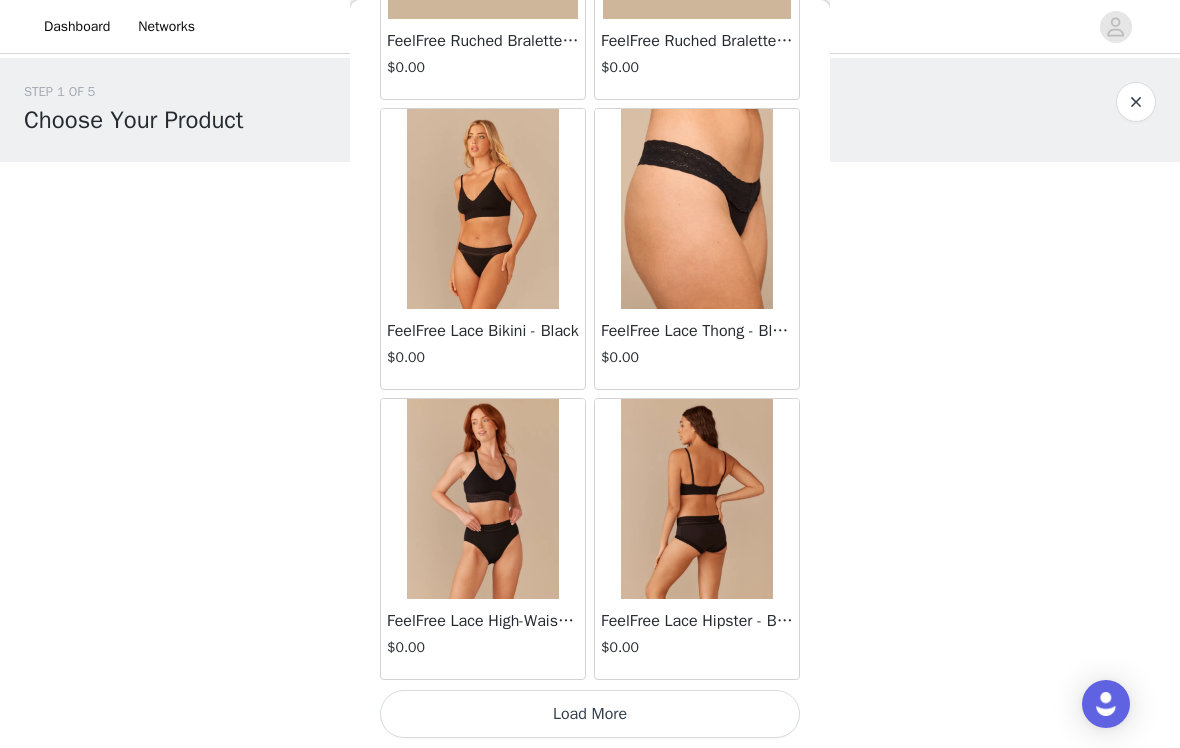 click on "FeelFree Lace Bikini - Black   $0.00" at bounding box center [483, 349] 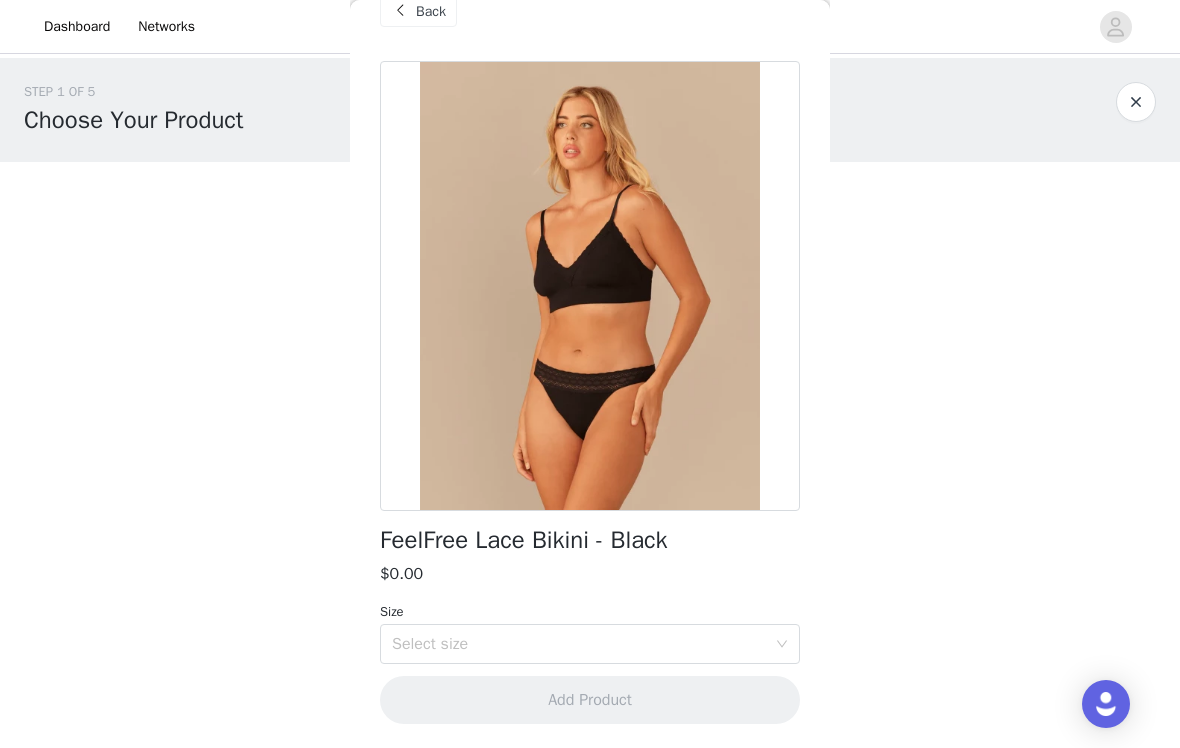 scroll, scrollTop: 38, scrollLeft: 0, axis: vertical 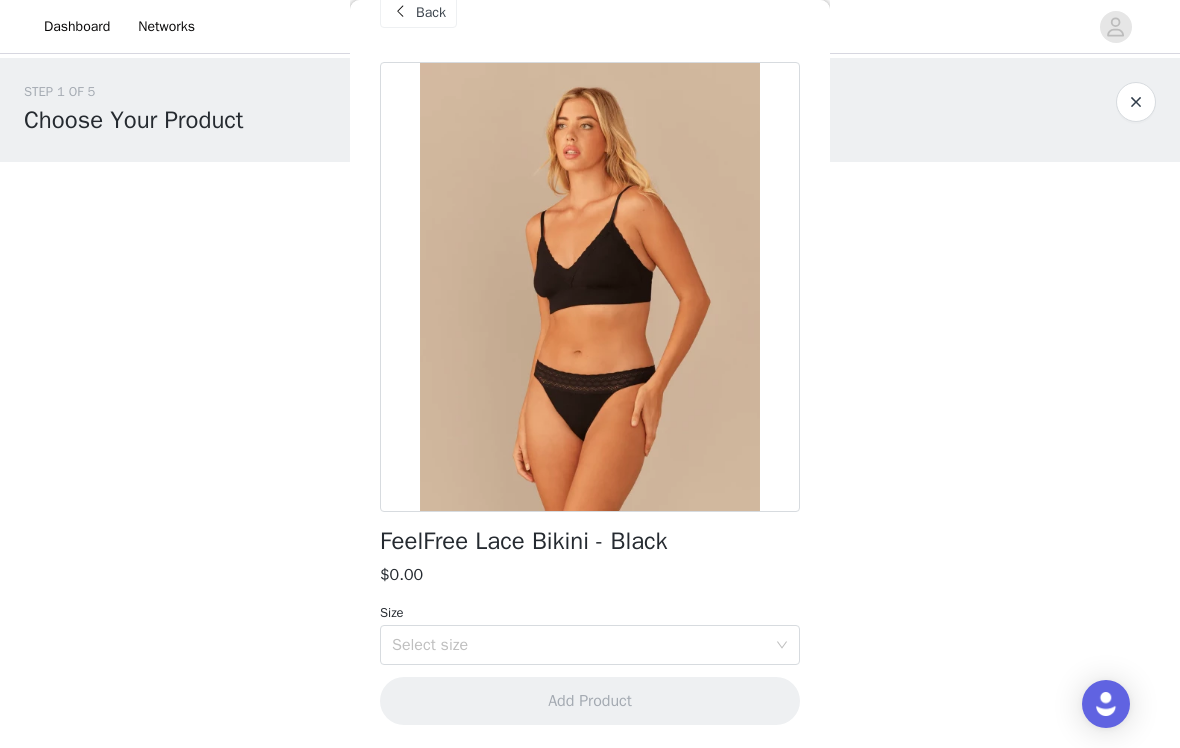 click on "Select size" at bounding box center [579, 645] 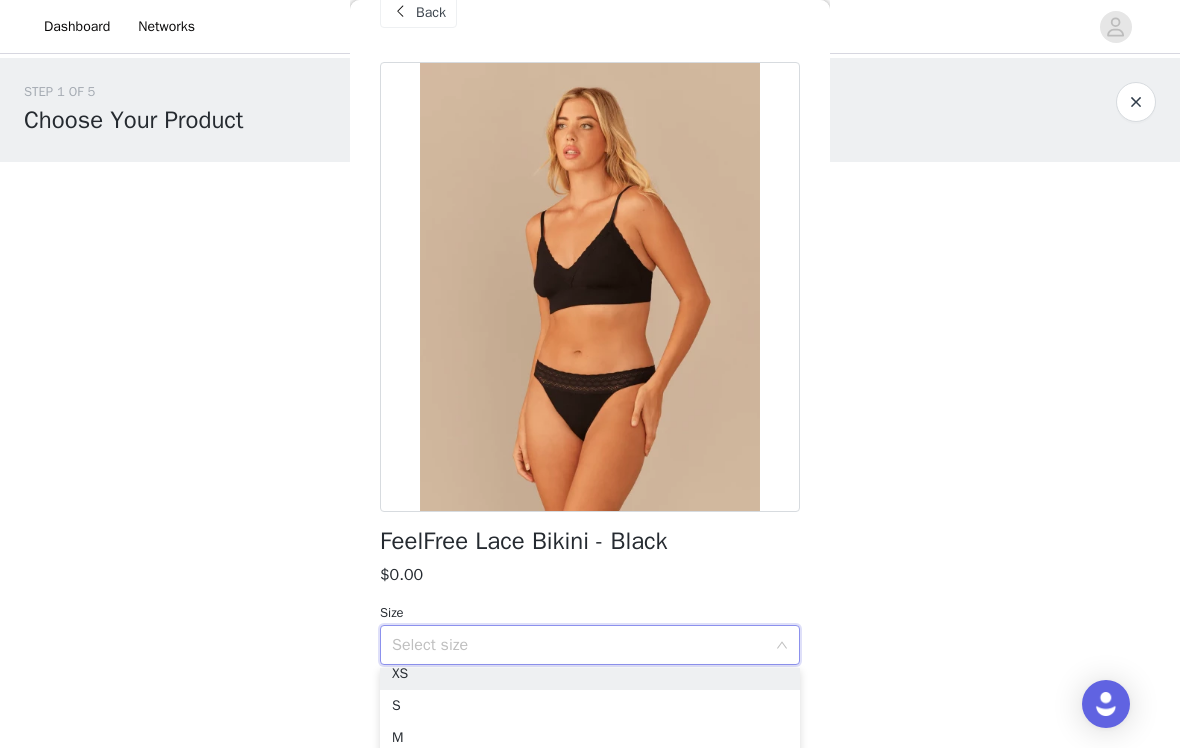 scroll, scrollTop: 14, scrollLeft: 0, axis: vertical 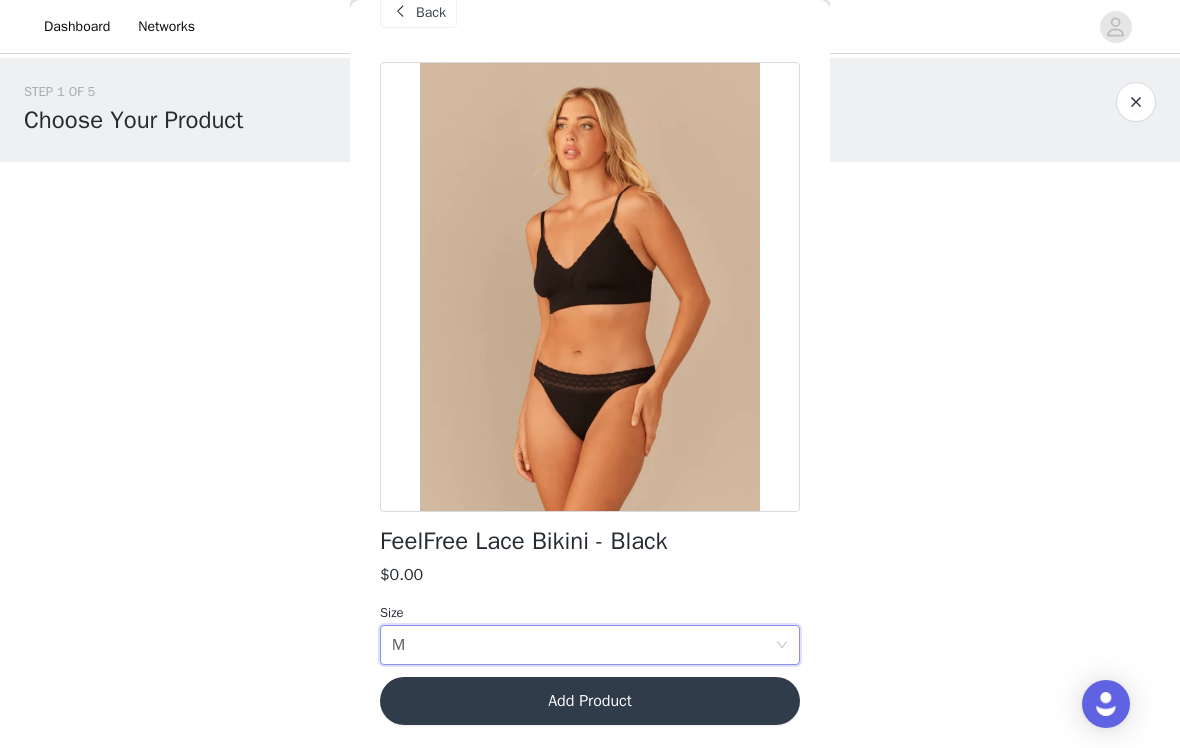 click on "Add Product" at bounding box center [590, 701] 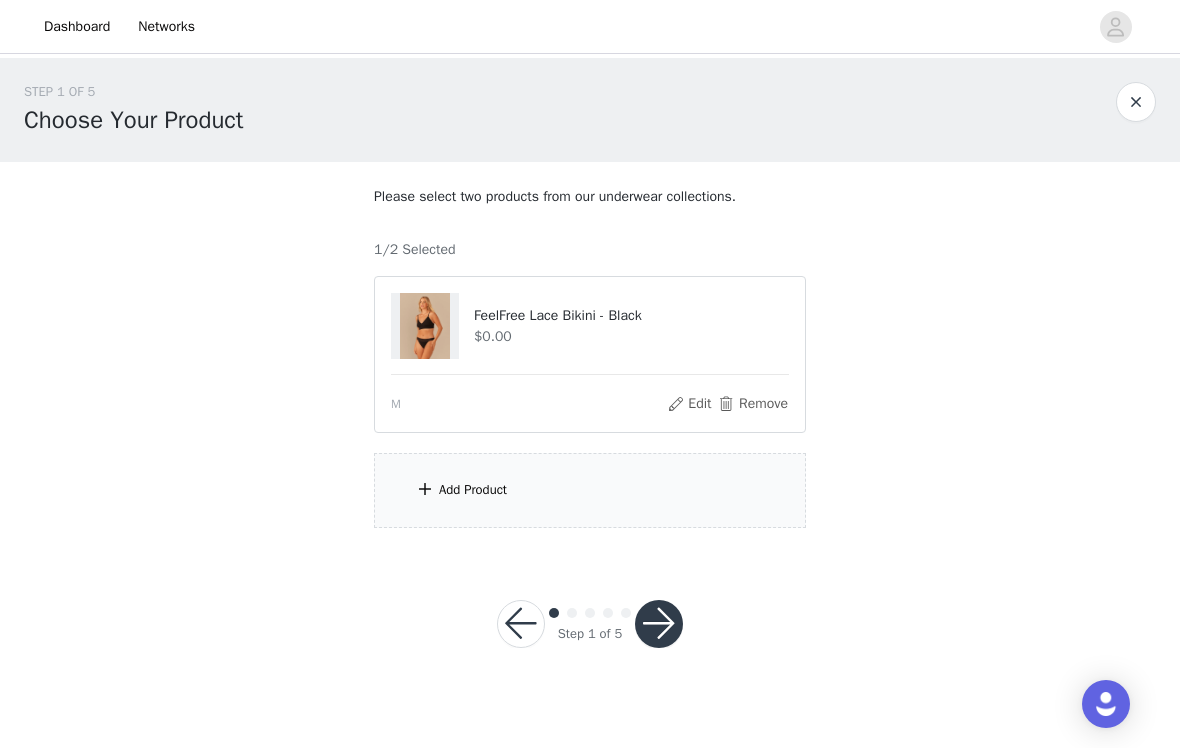 click on "Add Product" at bounding box center (590, 490) 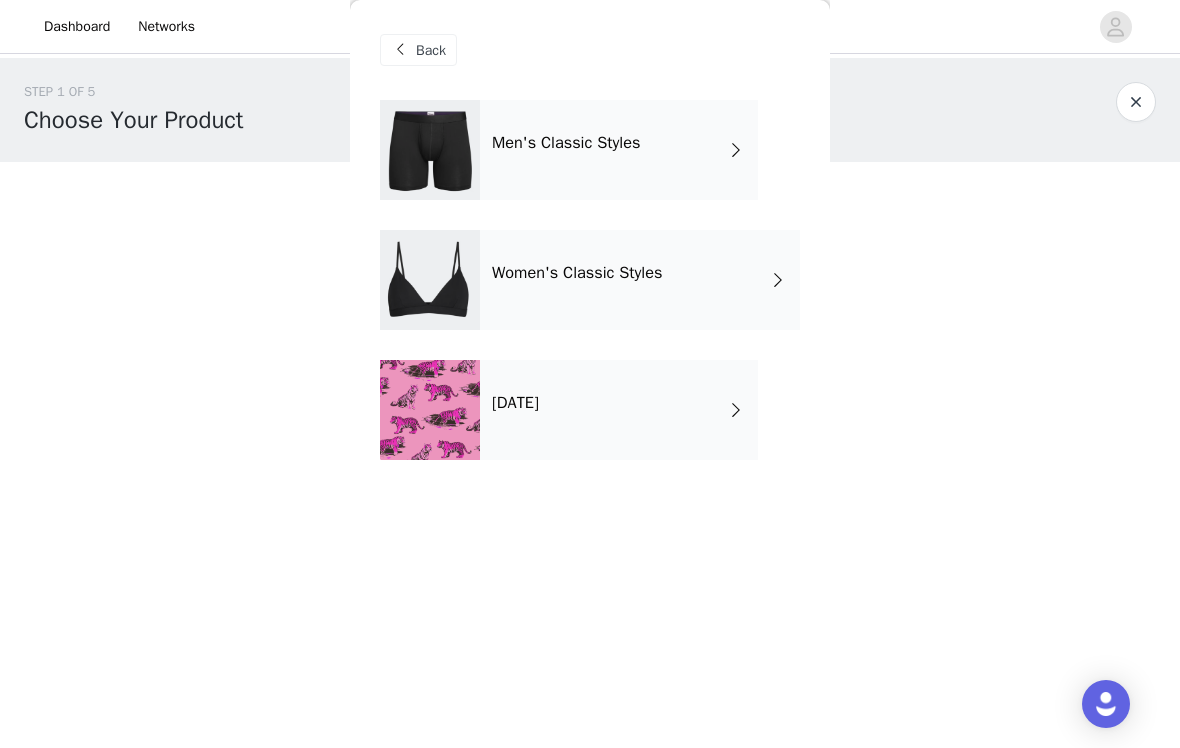 click on "Women's Classic Styles" at bounding box center (577, 273) 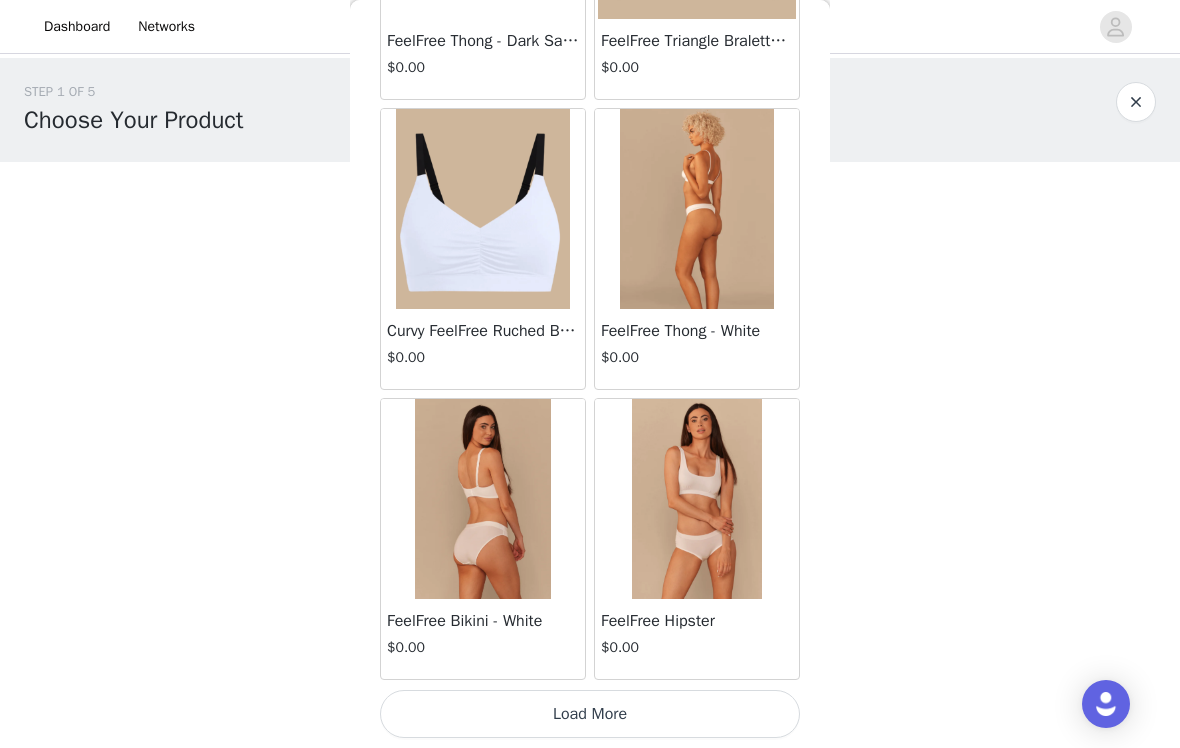 click on "Load More" at bounding box center [590, 714] 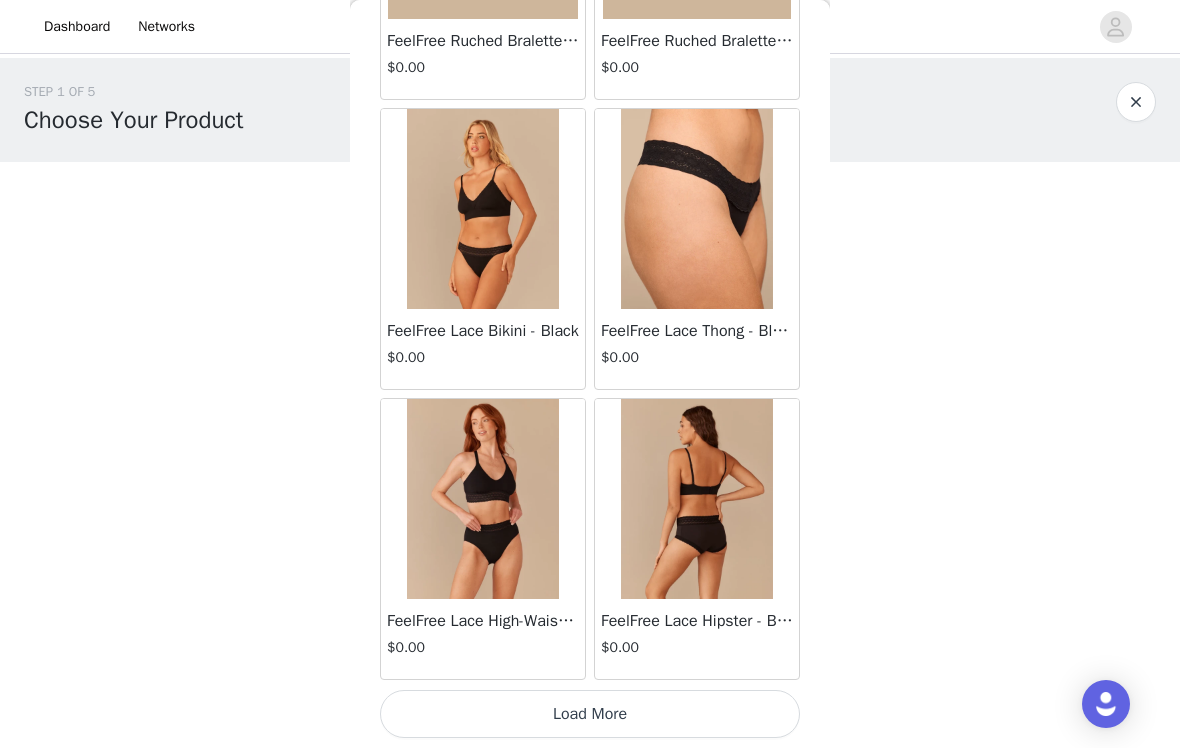 scroll, scrollTop: 5212, scrollLeft: 0, axis: vertical 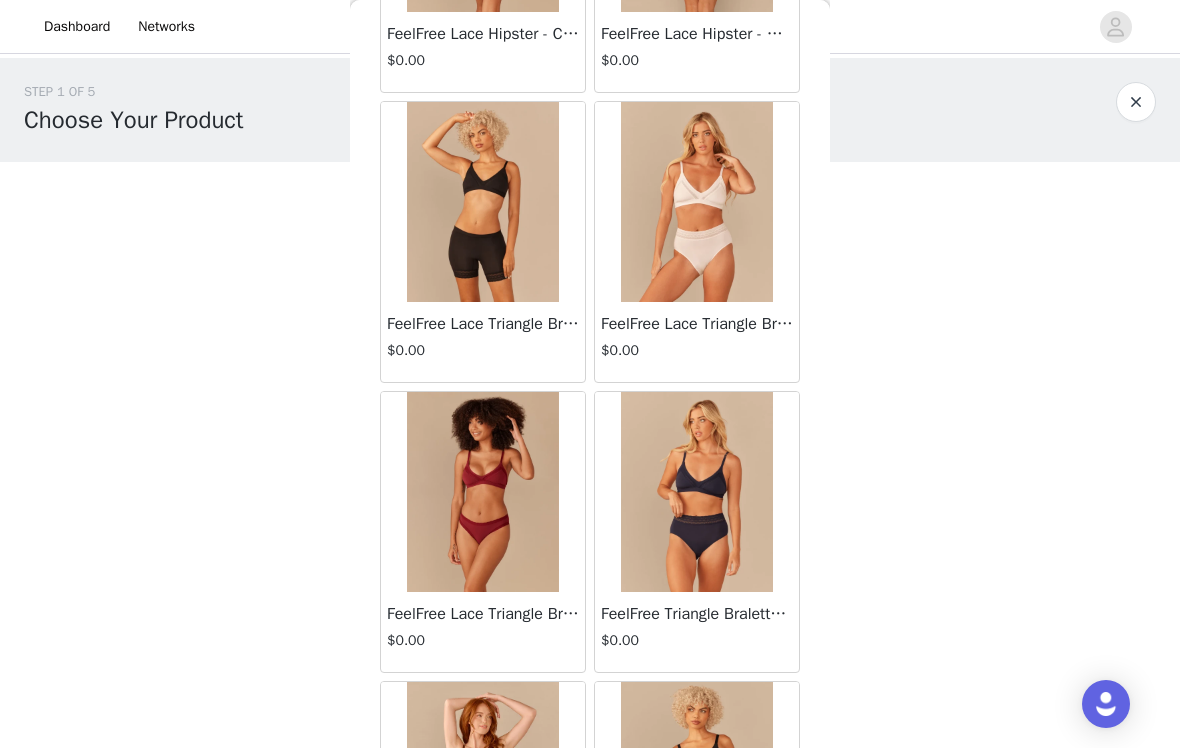 click at bounding box center (483, 202) 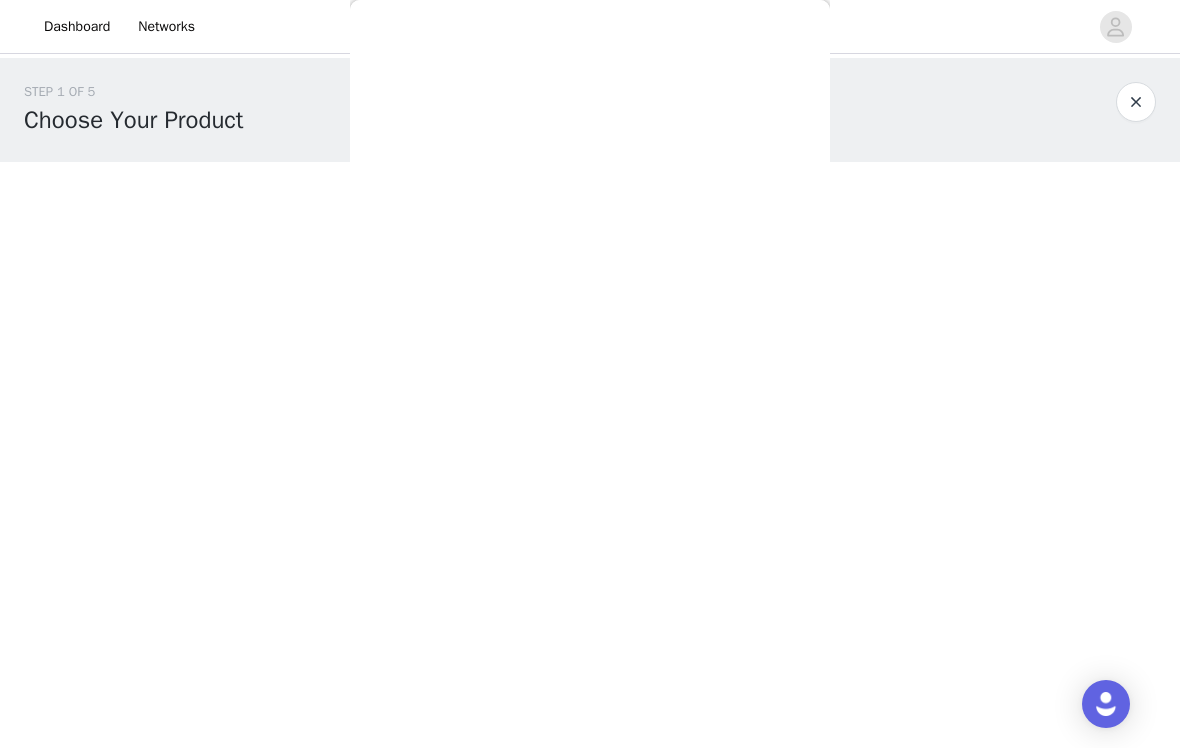 scroll, scrollTop: 0, scrollLeft: 0, axis: both 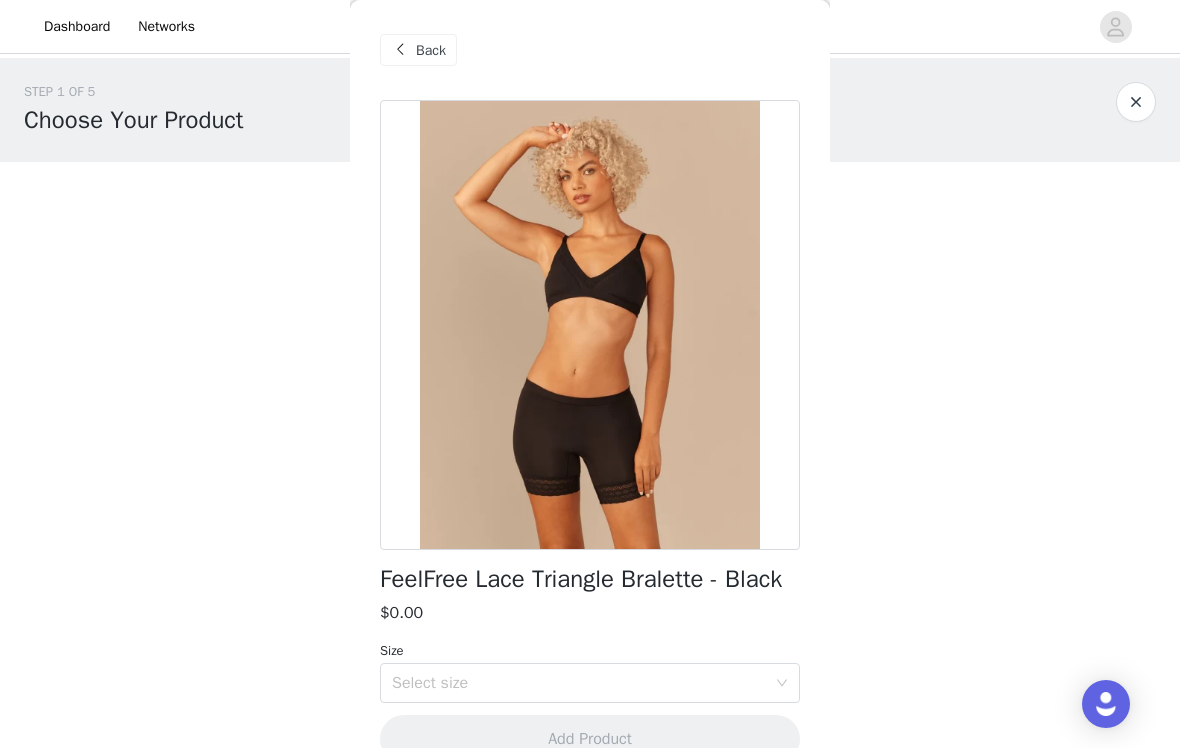 click at bounding box center [590, 325] 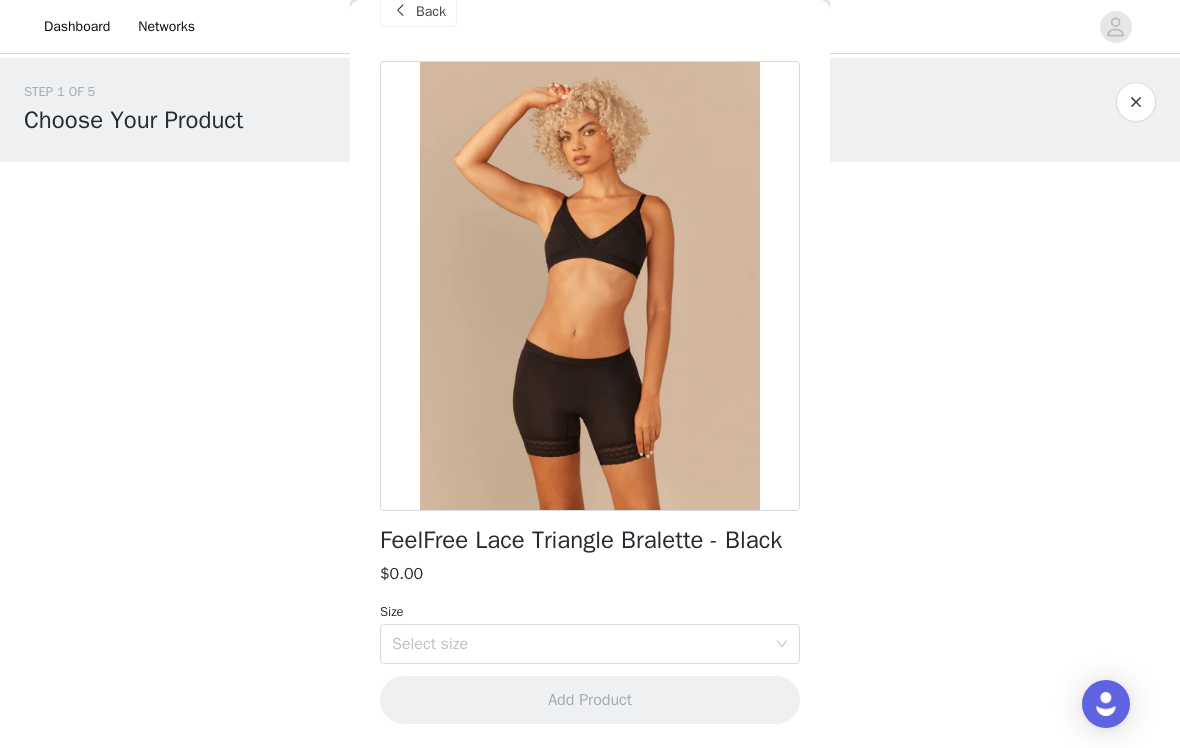 scroll, scrollTop: 65, scrollLeft: 0, axis: vertical 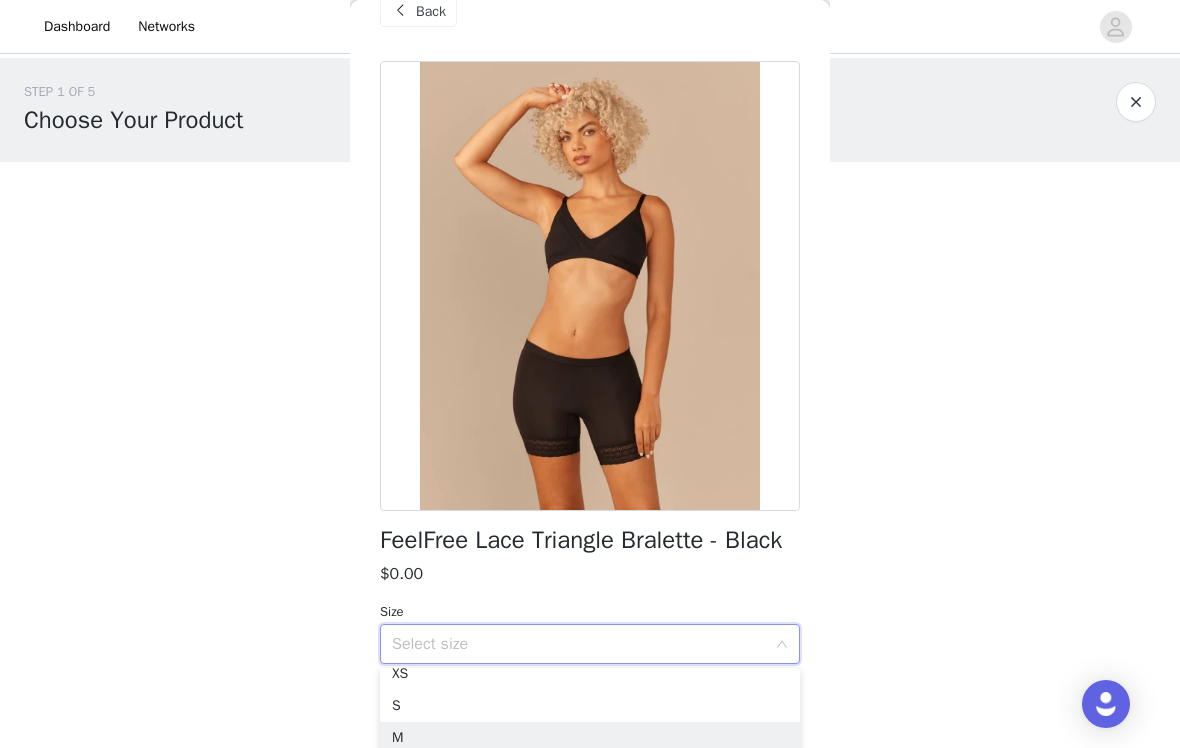 click on "M" at bounding box center [590, 738] 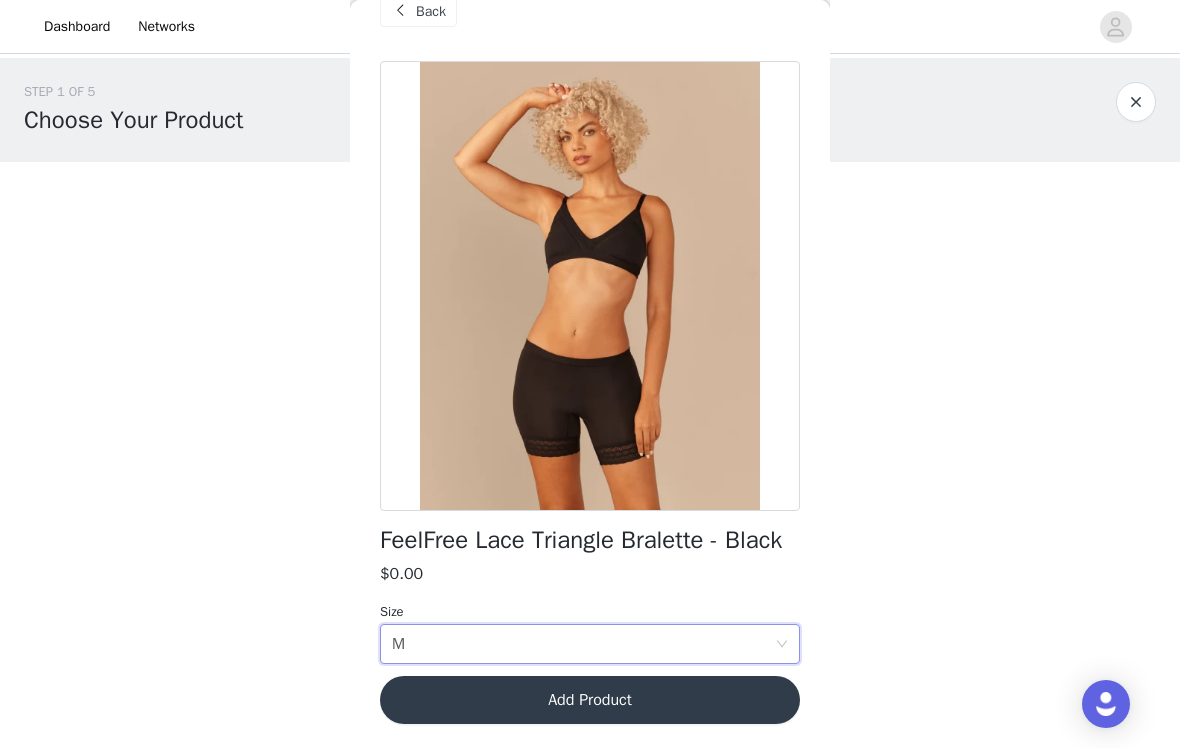 click on "Add Product" at bounding box center (590, 700) 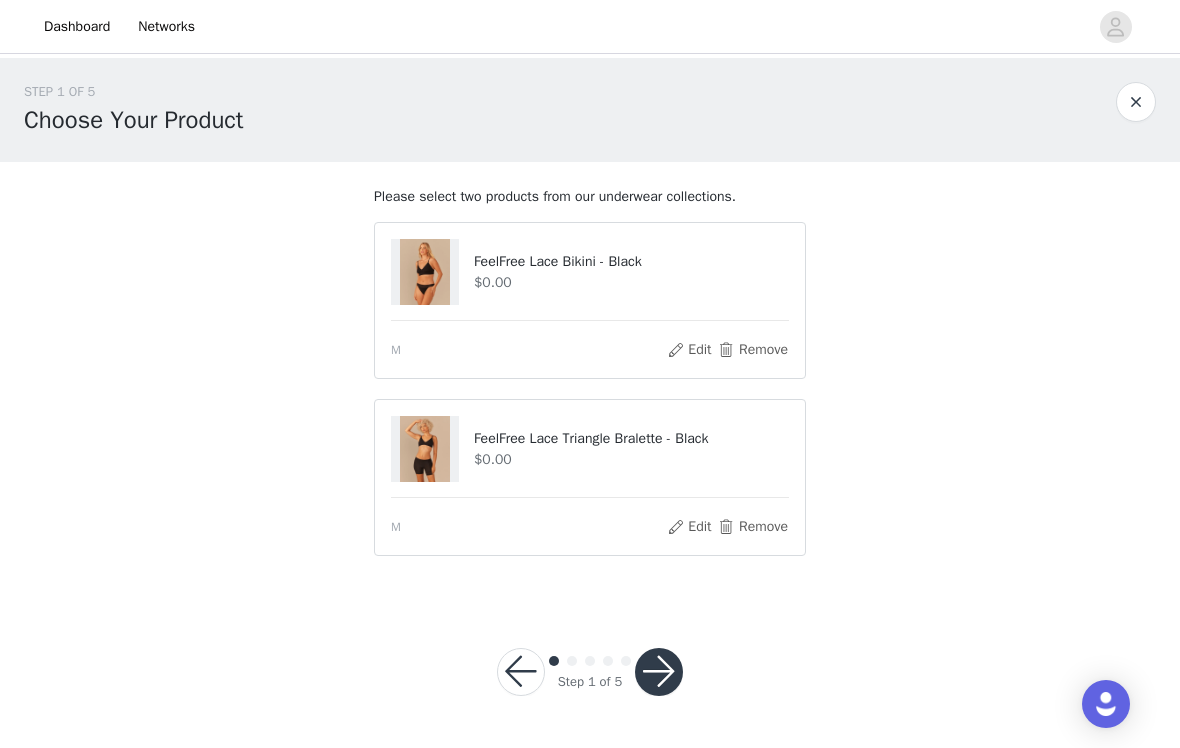 click at bounding box center (659, 672) 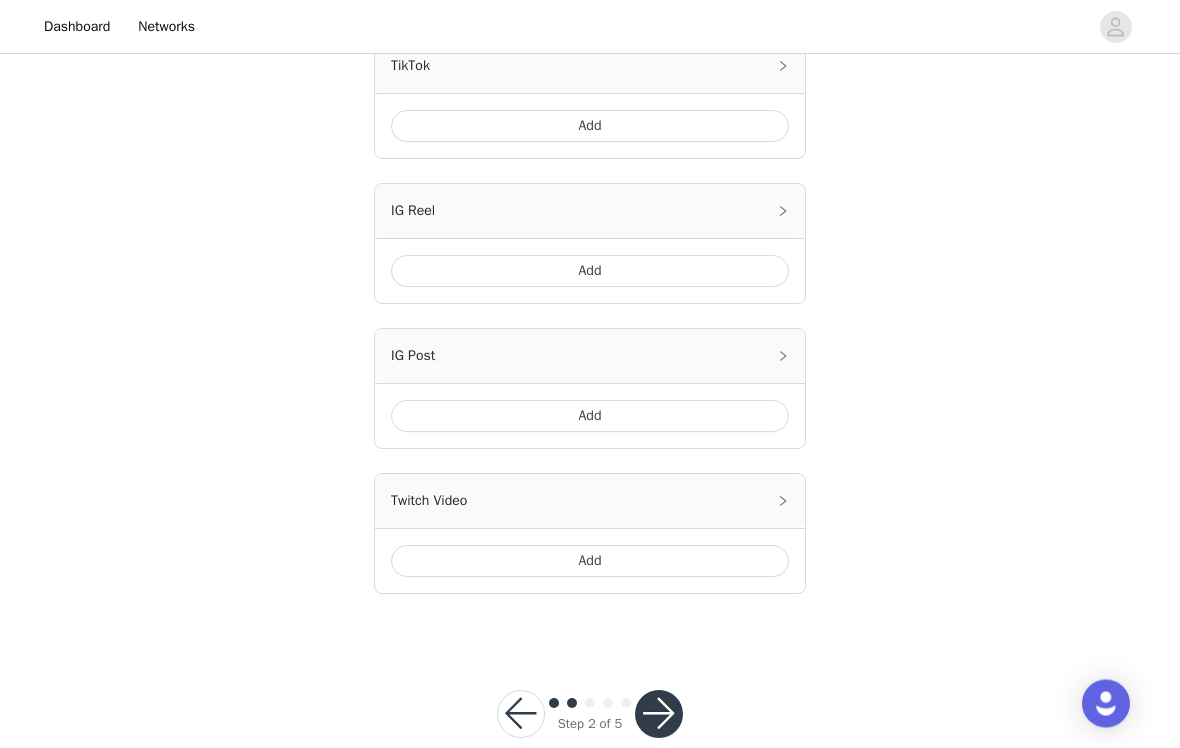 scroll, scrollTop: 677, scrollLeft: 0, axis: vertical 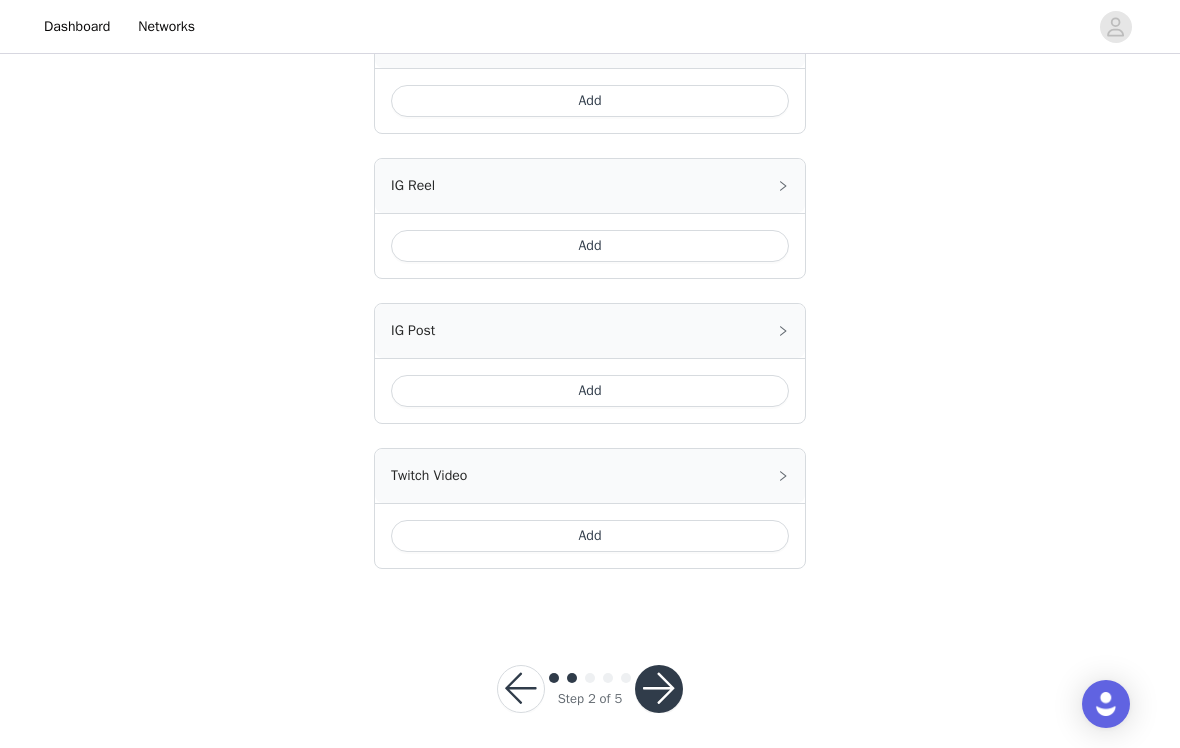 click 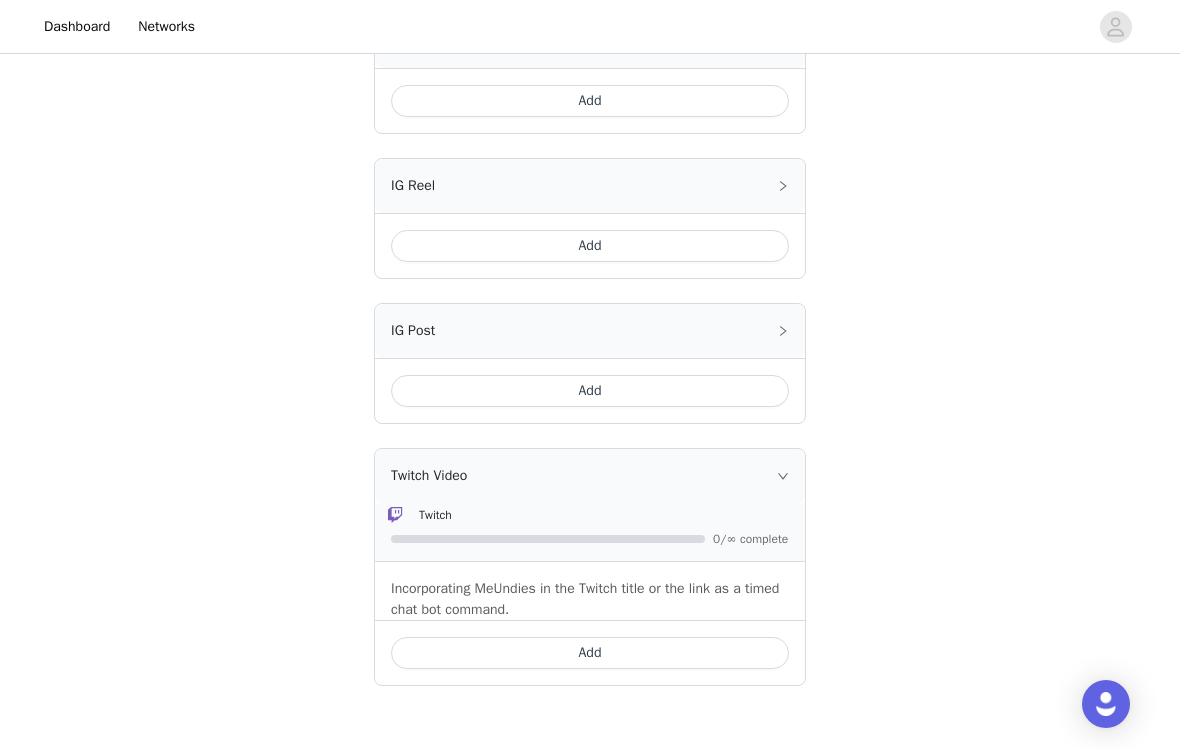 click on "Twitch Video" at bounding box center [590, 476] 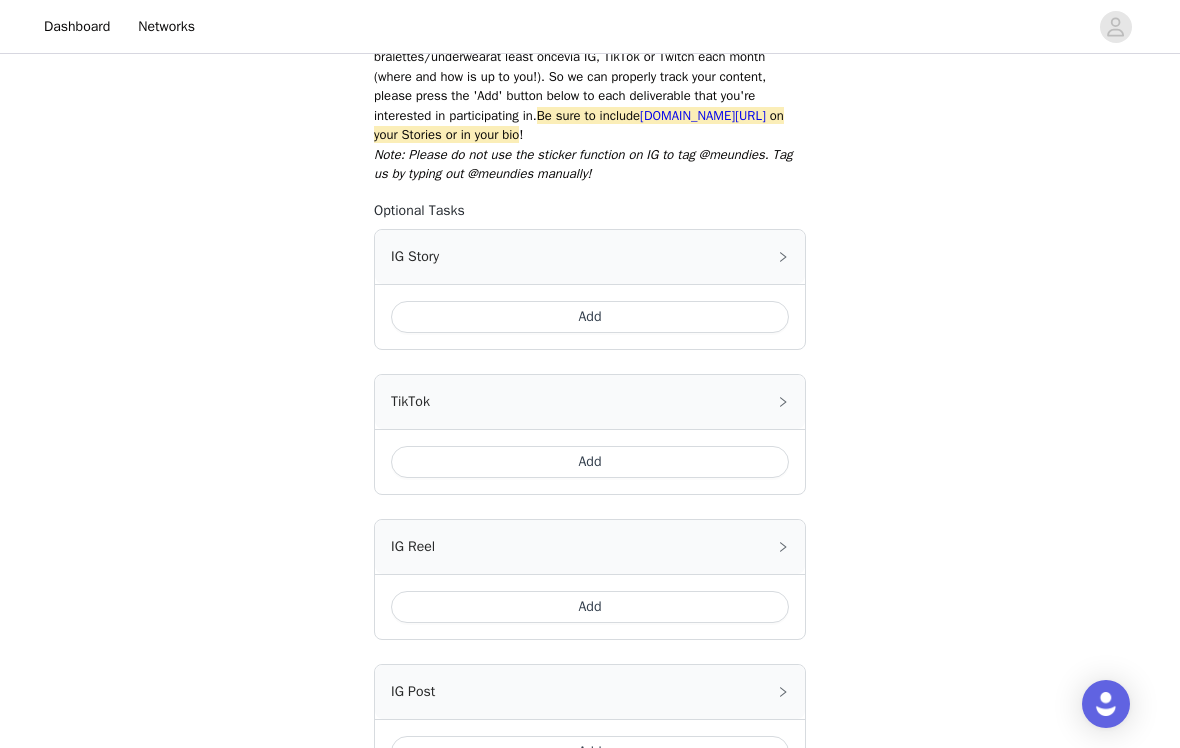 scroll, scrollTop: 304, scrollLeft: 0, axis: vertical 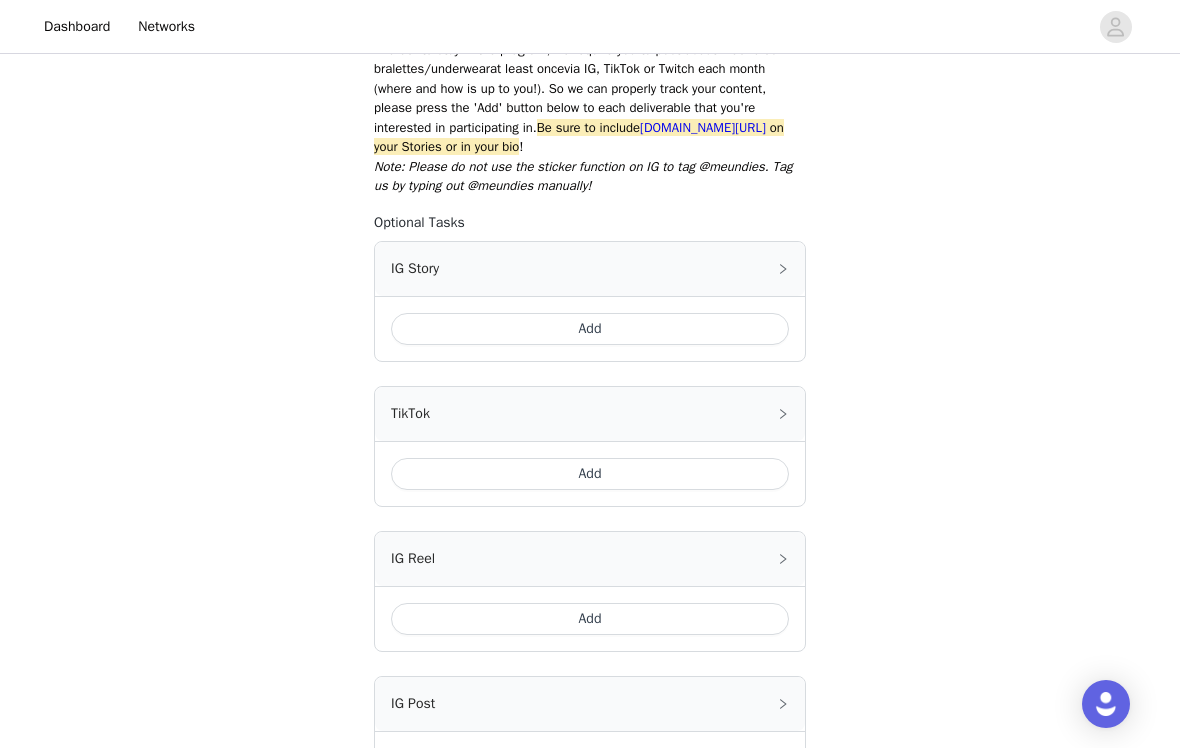 click on "IG Story" at bounding box center (590, 269) 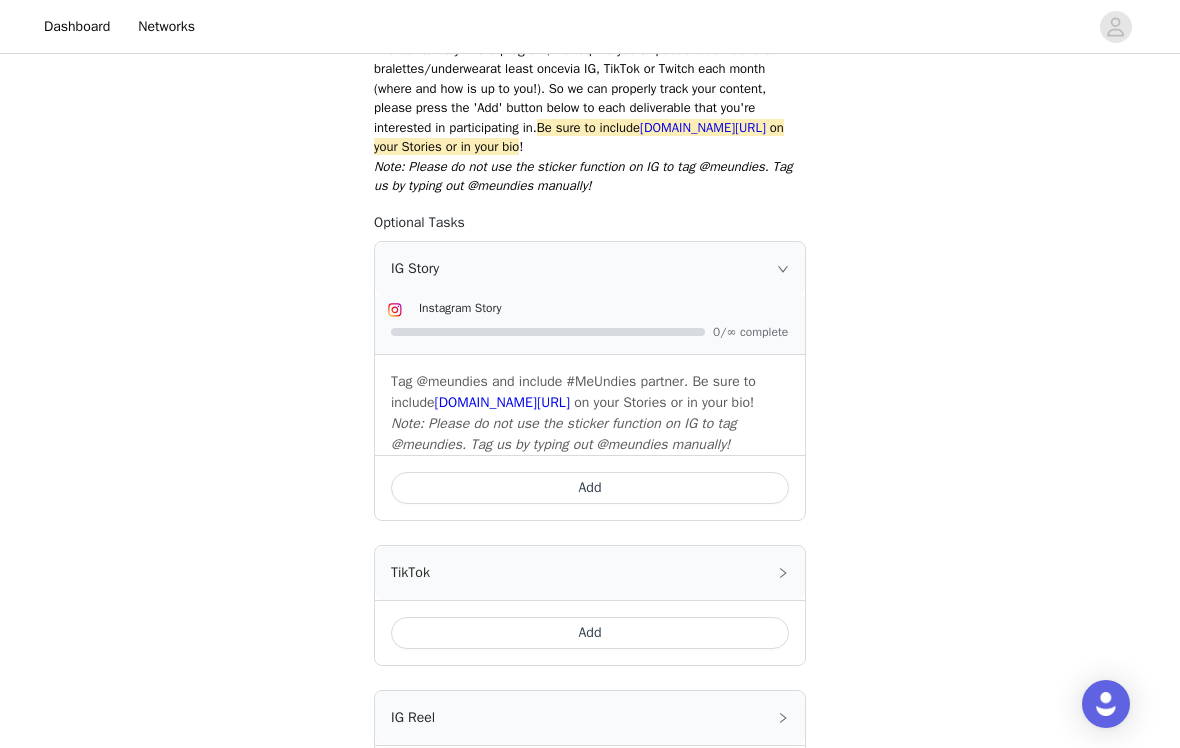 click on "IG Story" at bounding box center (590, 269) 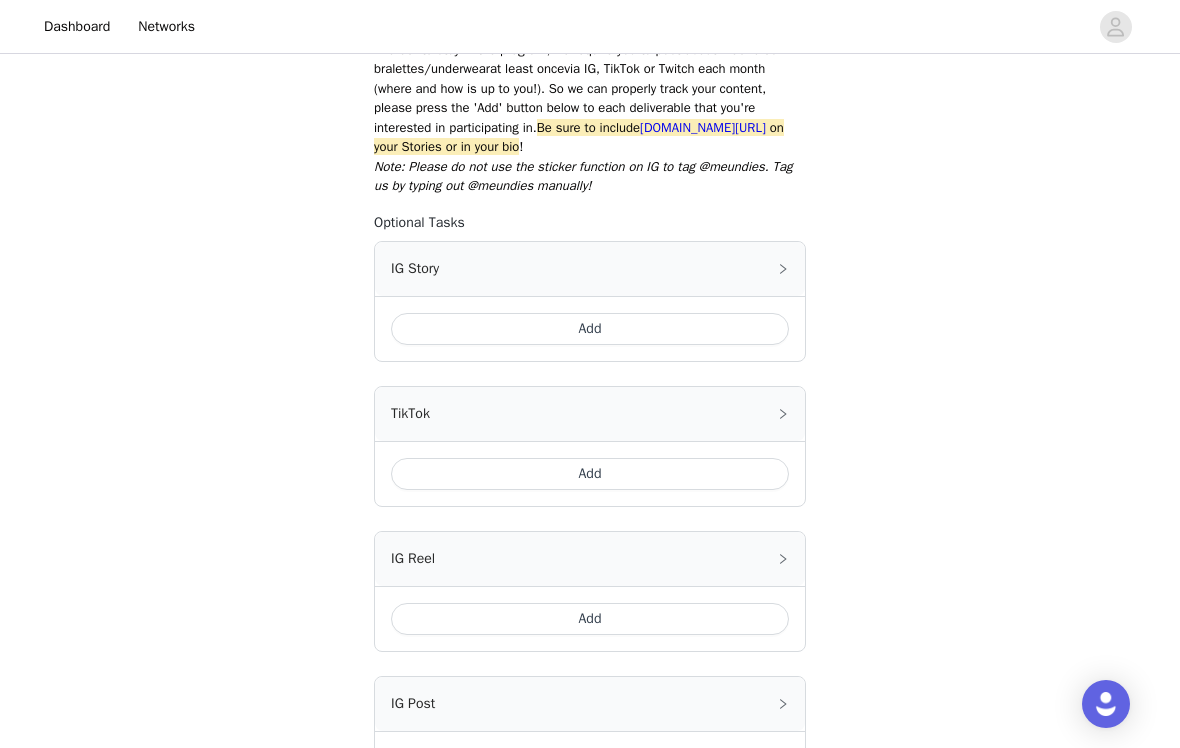 click on "Add" at bounding box center [590, 329] 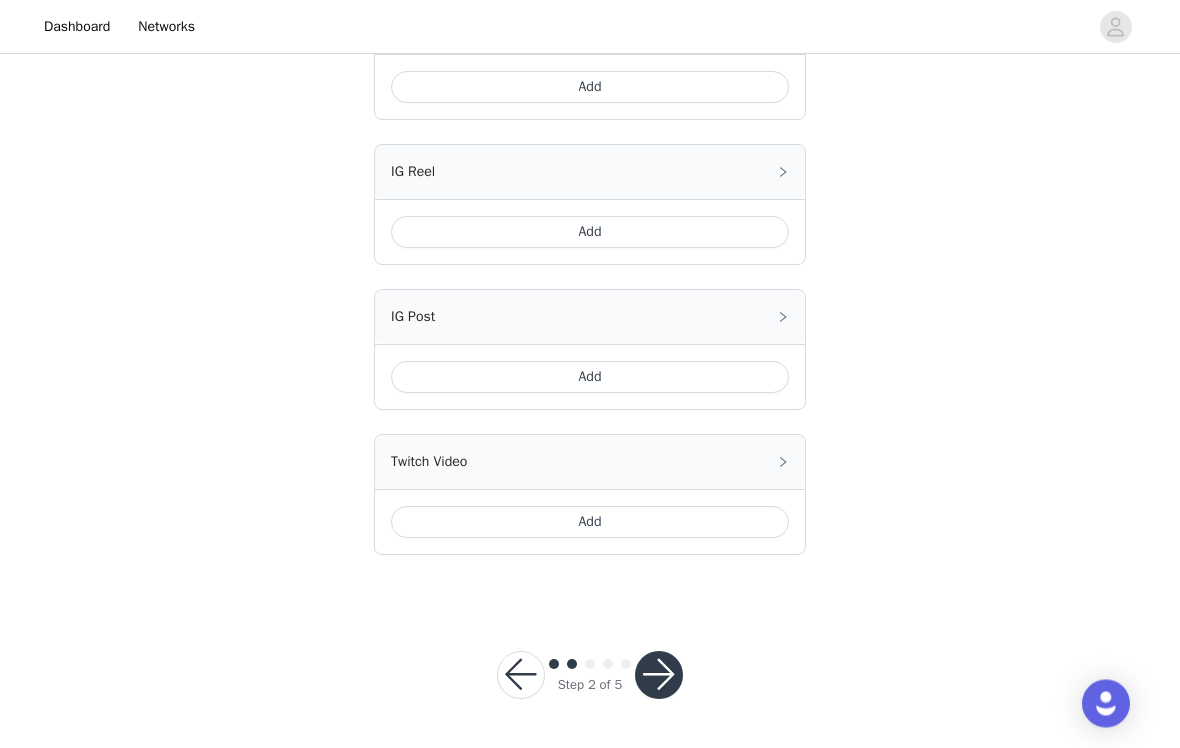 scroll, scrollTop: 881, scrollLeft: 0, axis: vertical 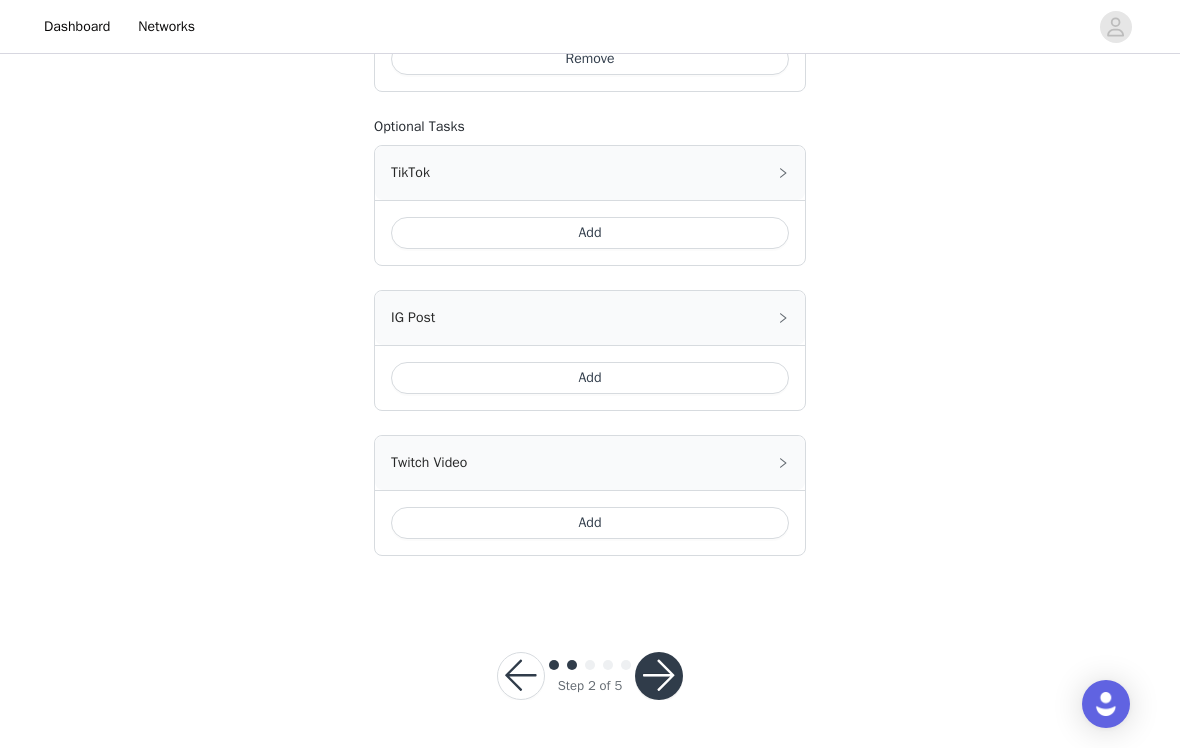 click at bounding box center (659, 676) 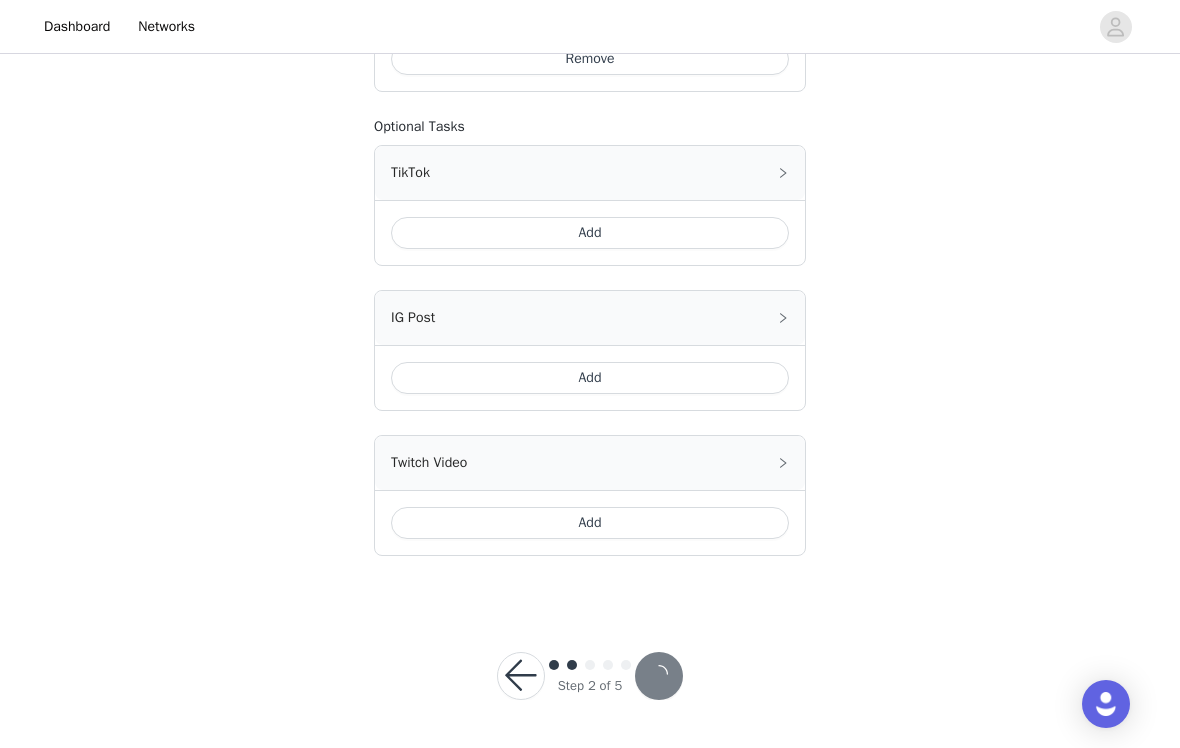 scroll, scrollTop: 0, scrollLeft: 0, axis: both 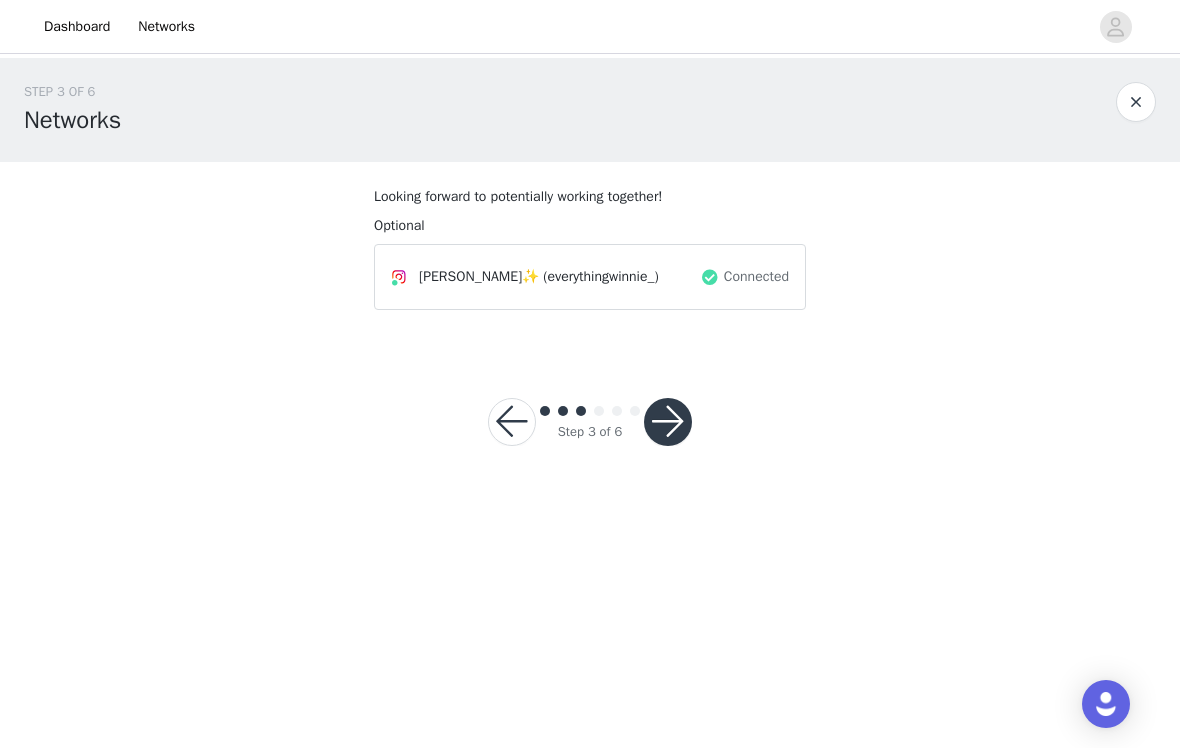 click at bounding box center (668, 422) 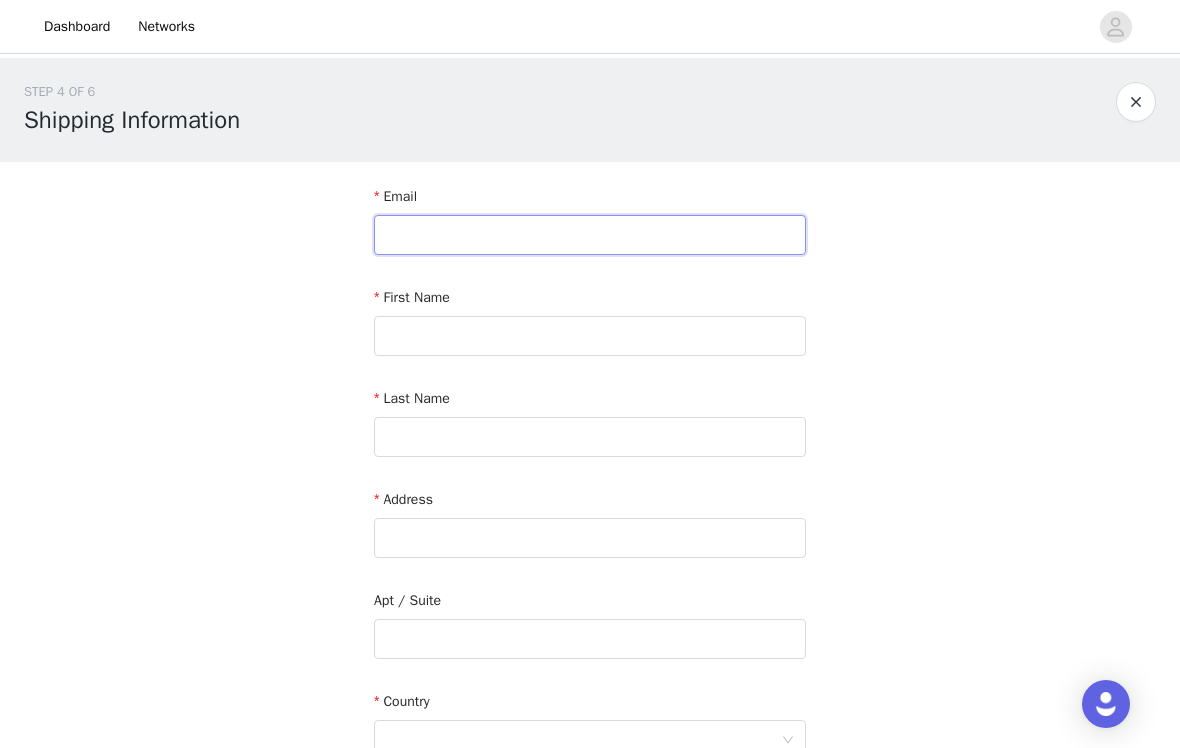 click at bounding box center (590, 235) 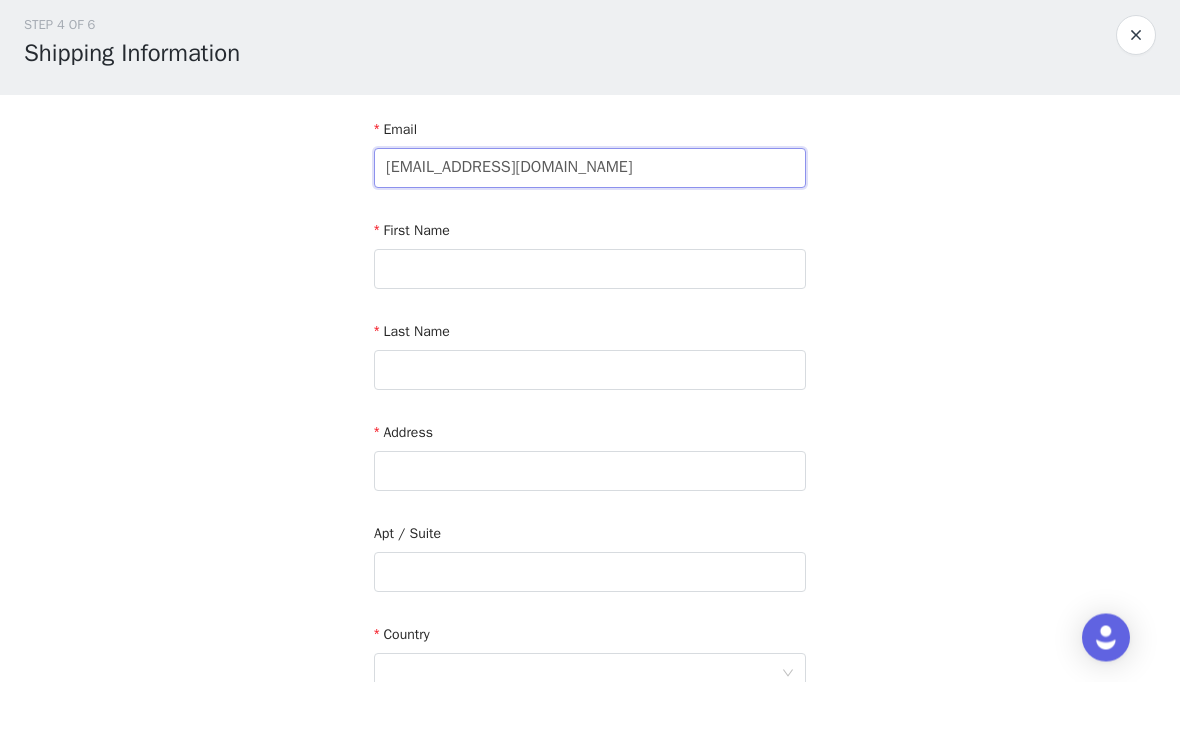 type on "[EMAIL_ADDRESS][DOMAIN_NAME]" 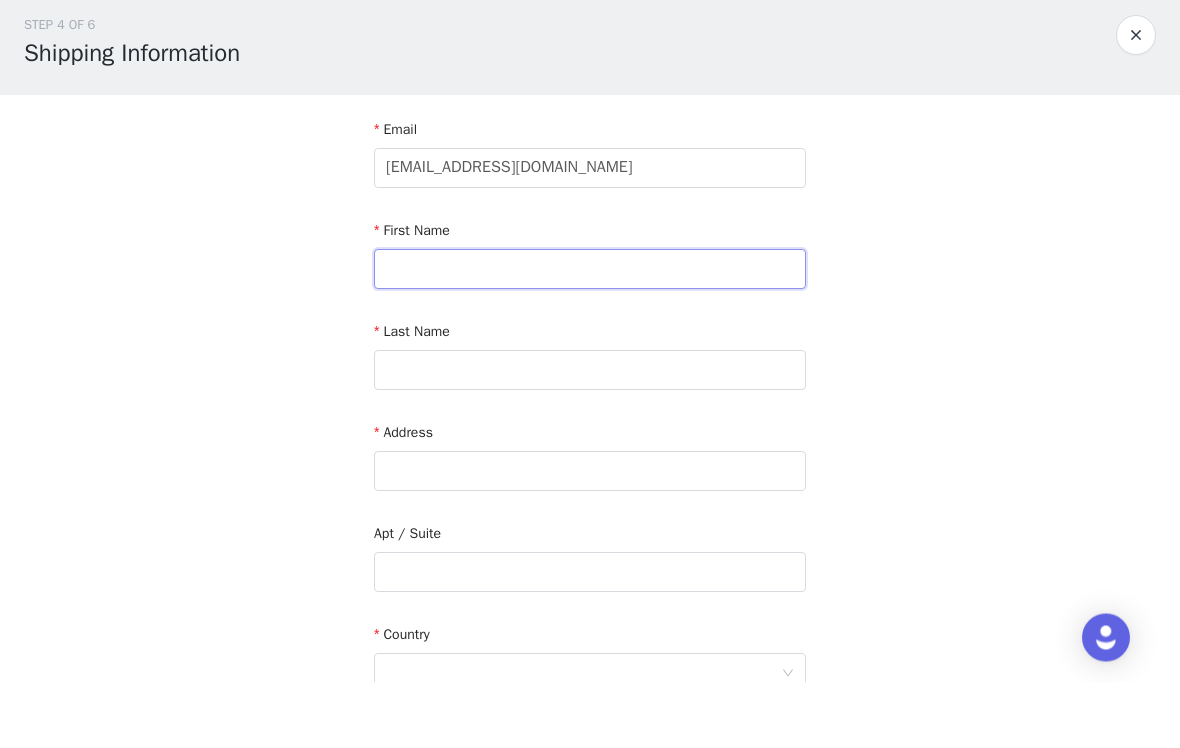 click at bounding box center [590, 336] 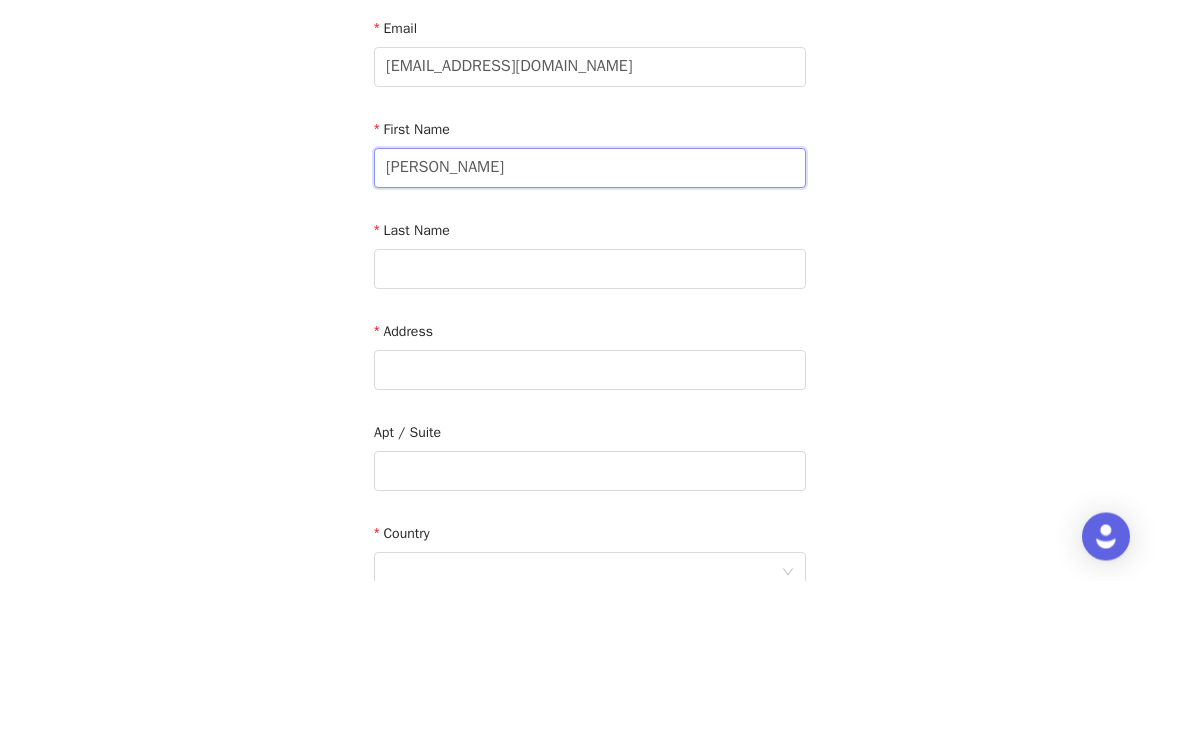 type on "[PERSON_NAME]" 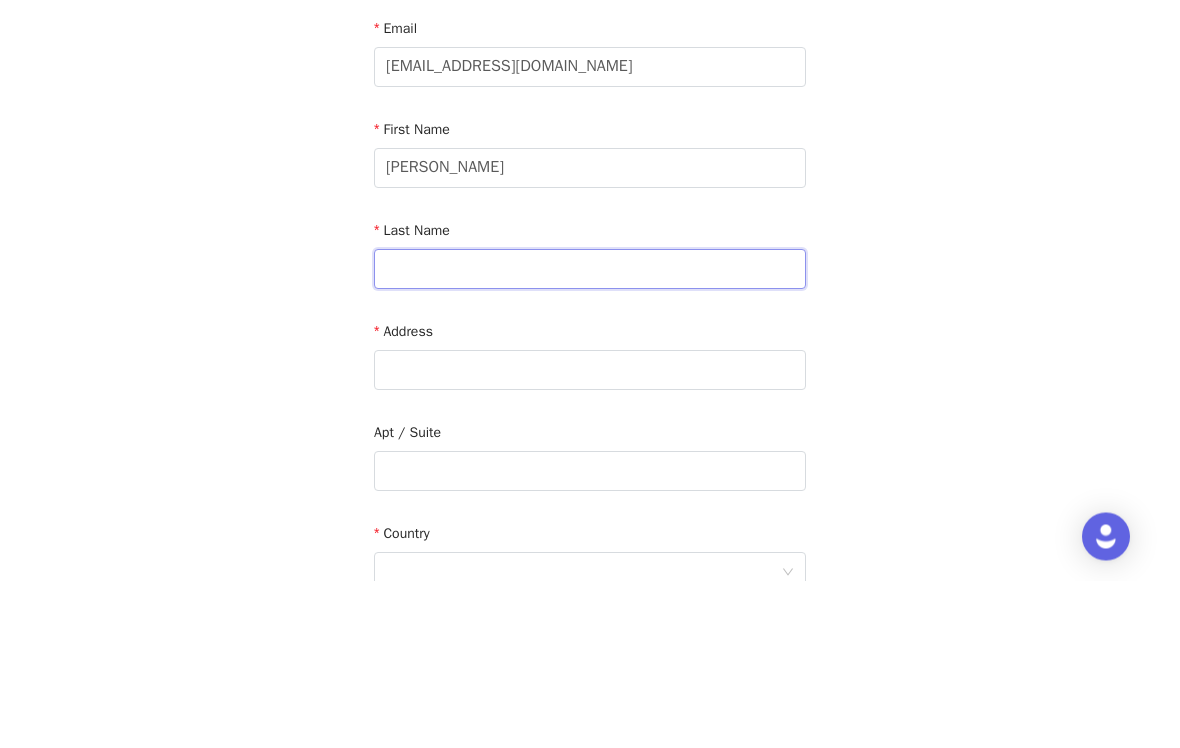 click at bounding box center (590, 437) 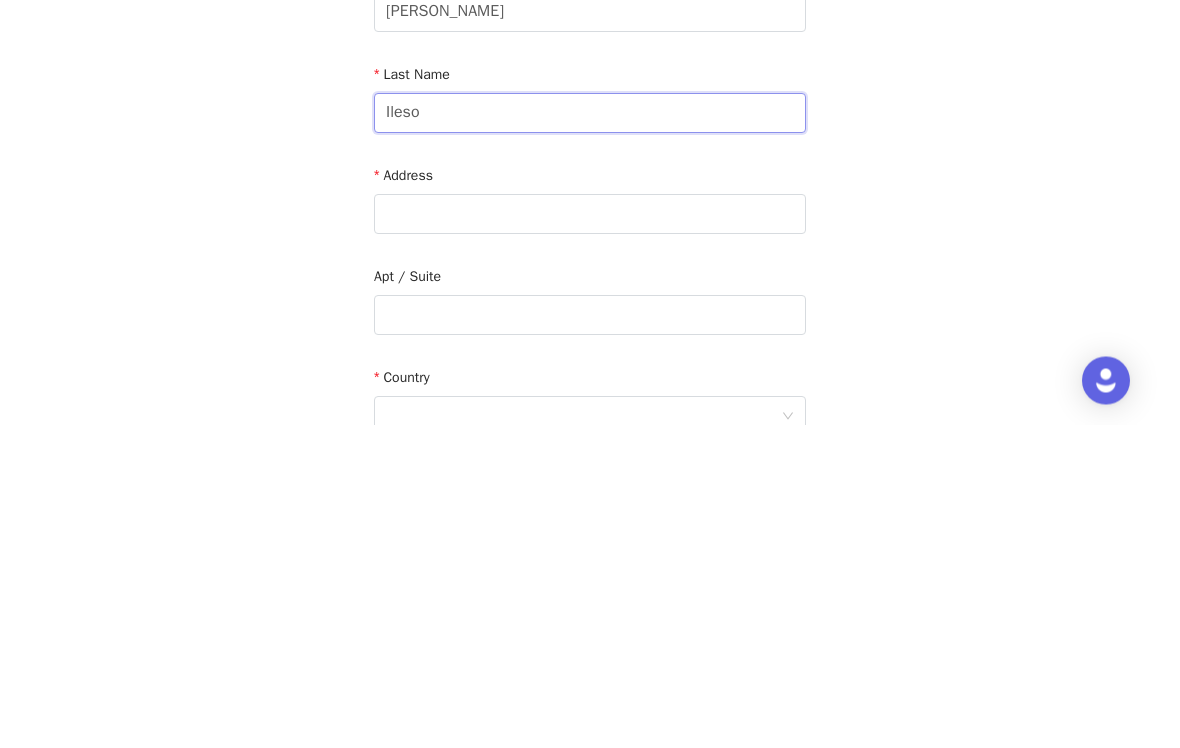 type on "Ileso" 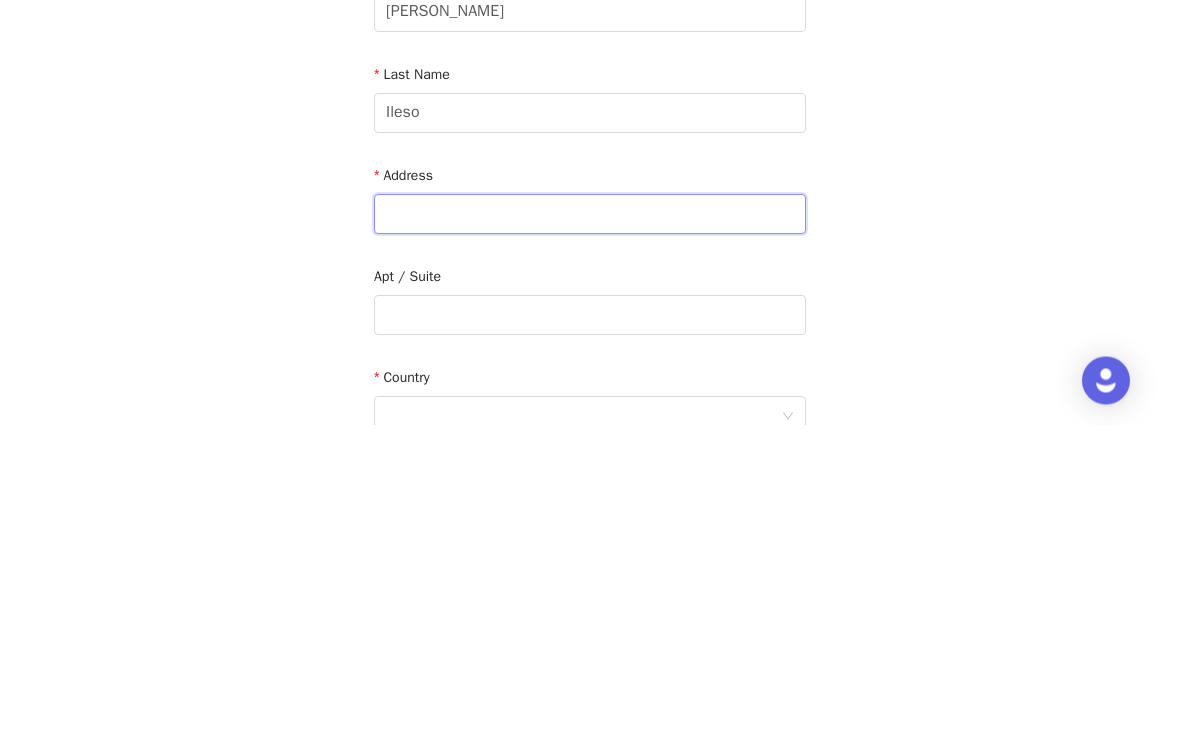 click at bounding box center [590, 538] 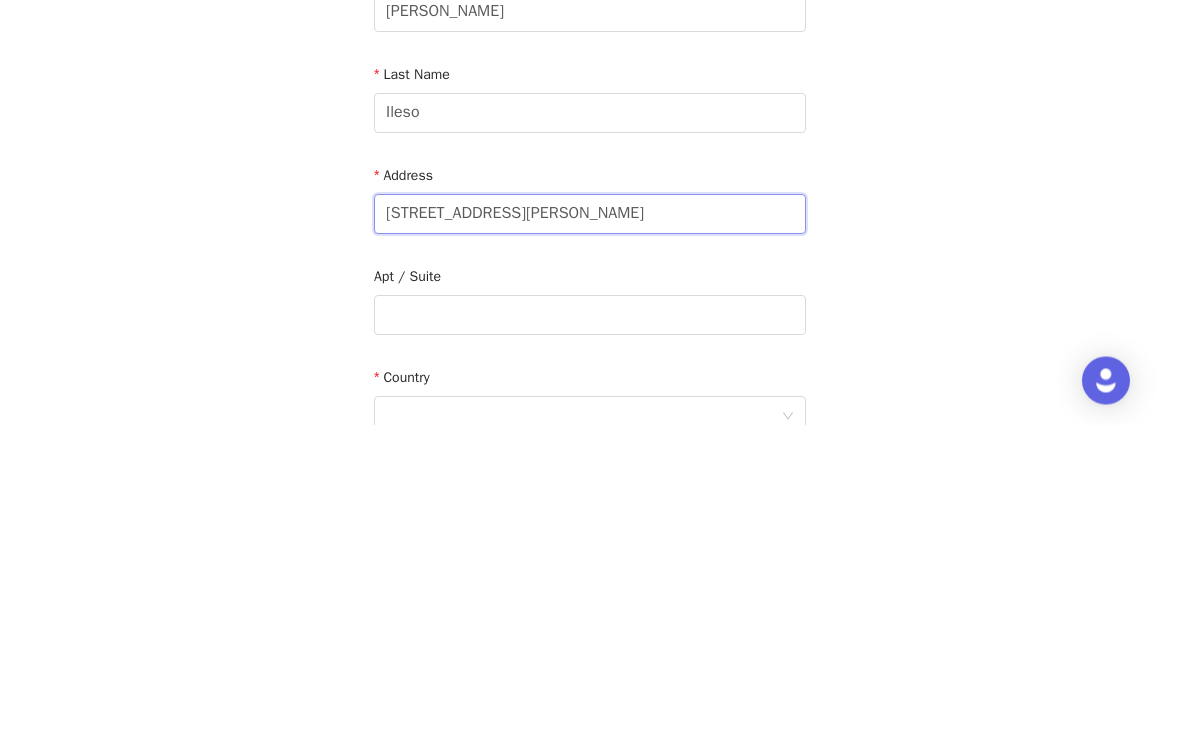 type on "[STREET_ADDRESS][PERSON_NAME]" 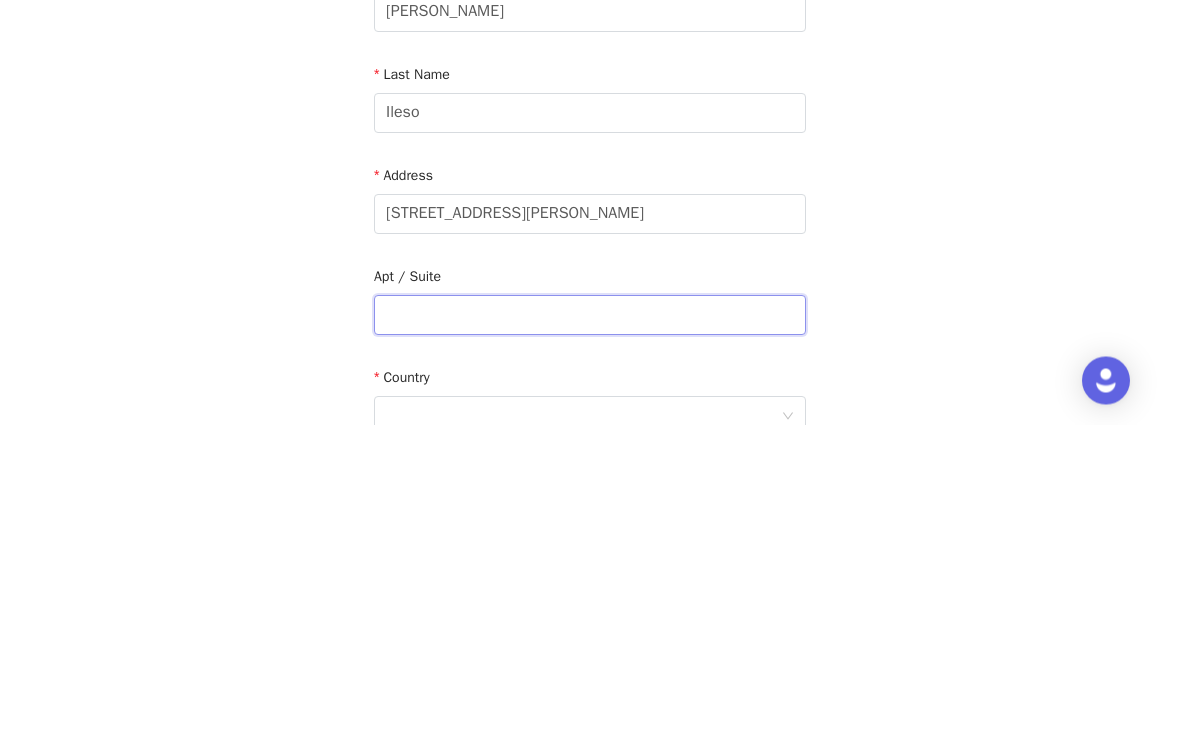 click at bounding box center [590, 639] 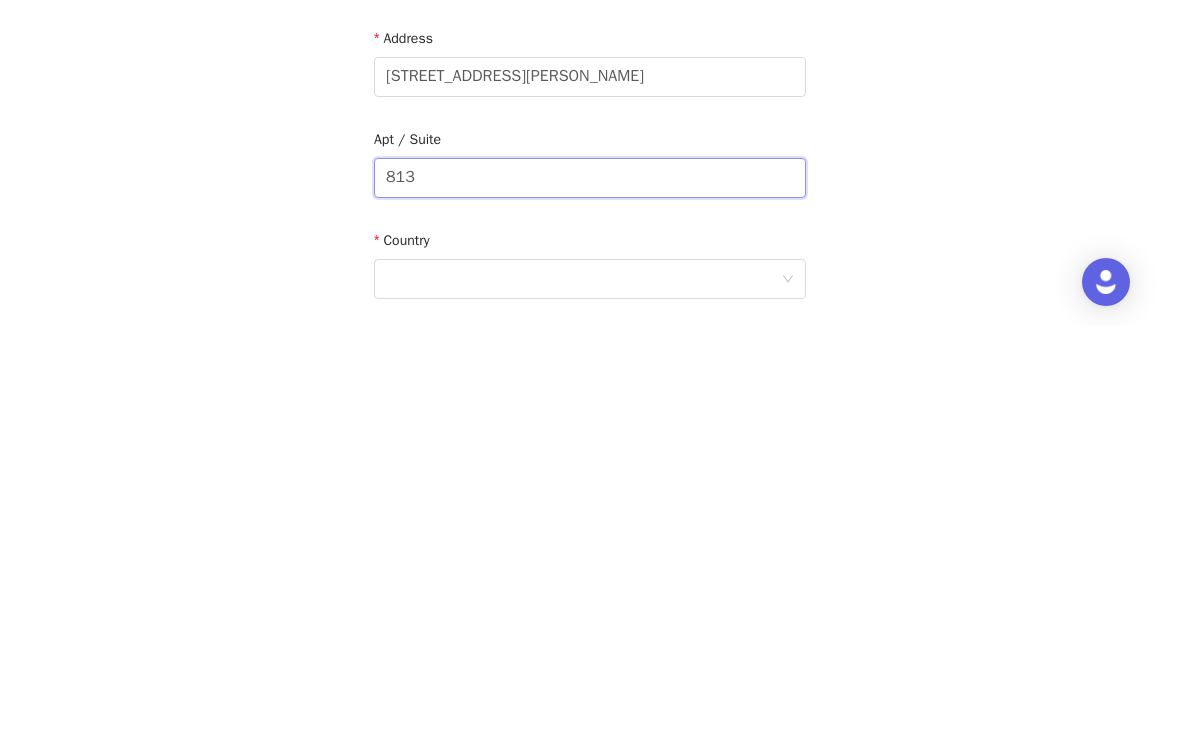 type on "813" 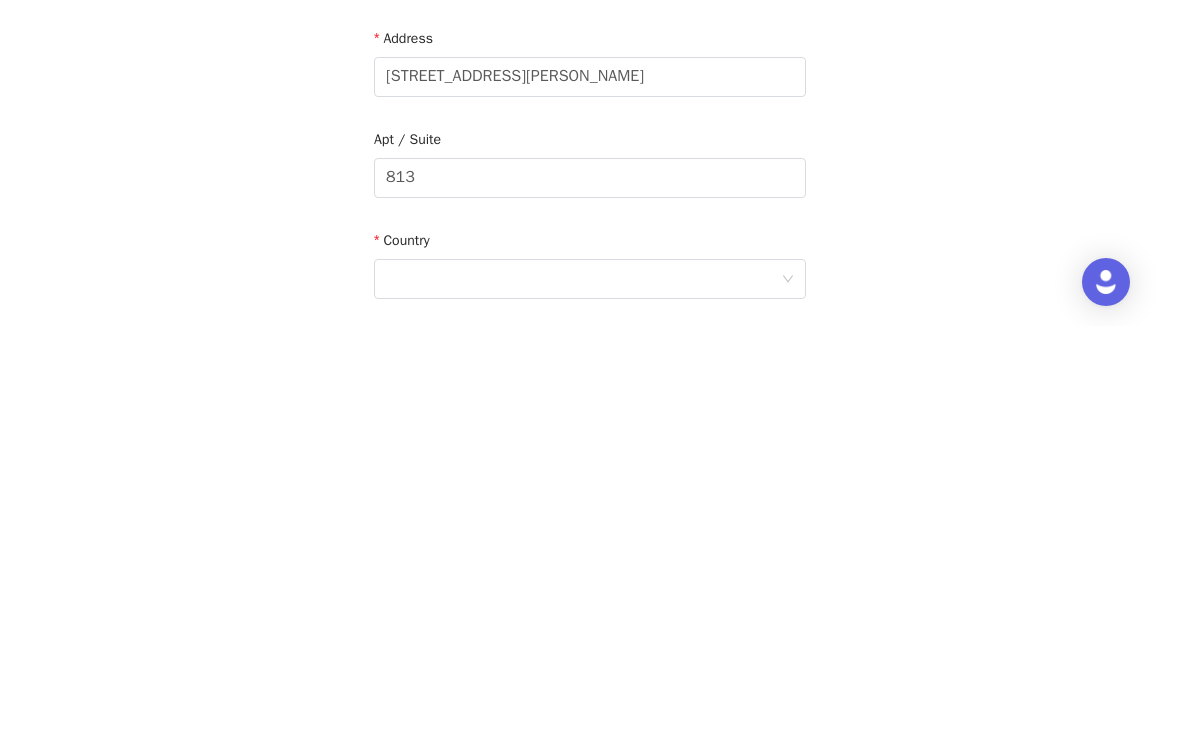click at bounding box center [583, 701] 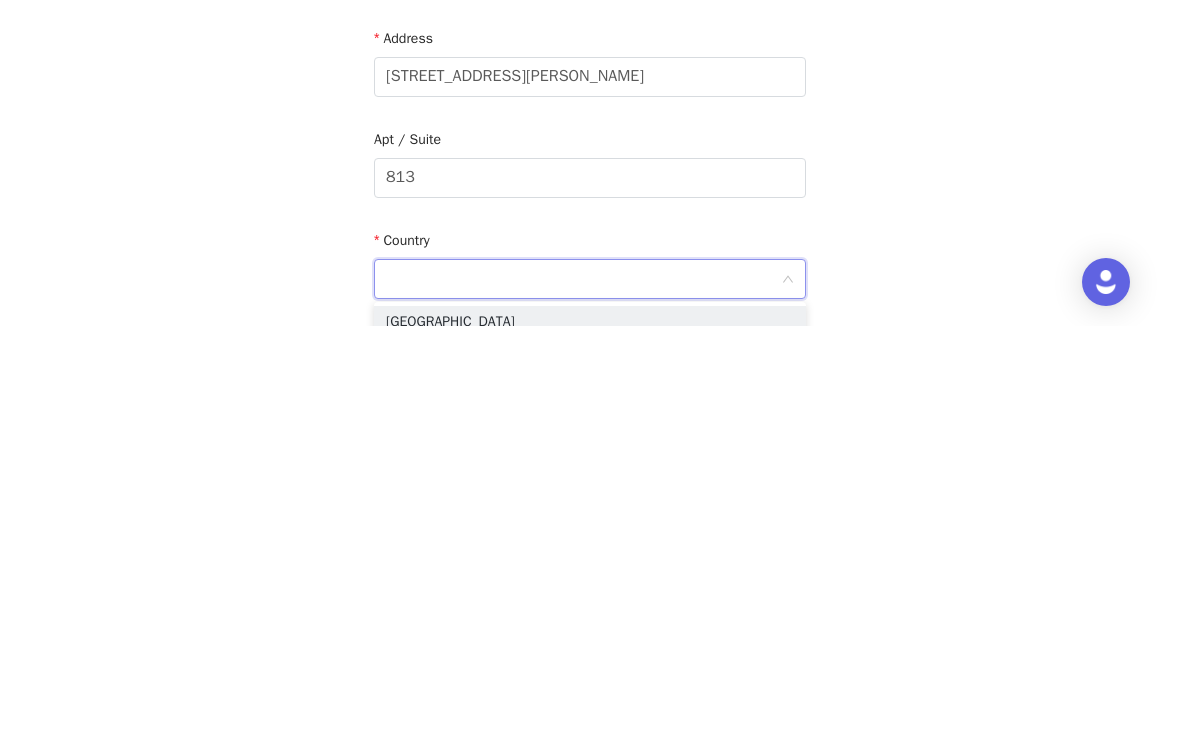 click on "[GEOGRAPHIC_DATA]" at bounding box center (590, 744) 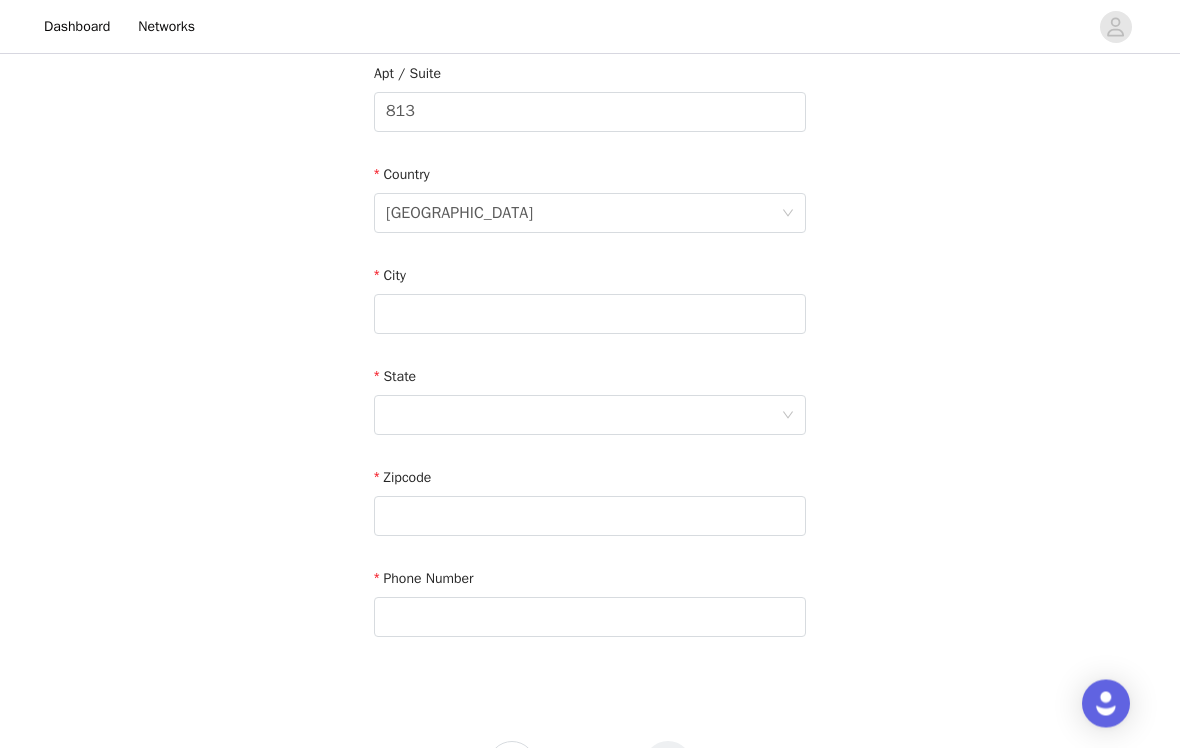 scroll, scrollTop: 588, scrollLeft: 0, axis: vertical 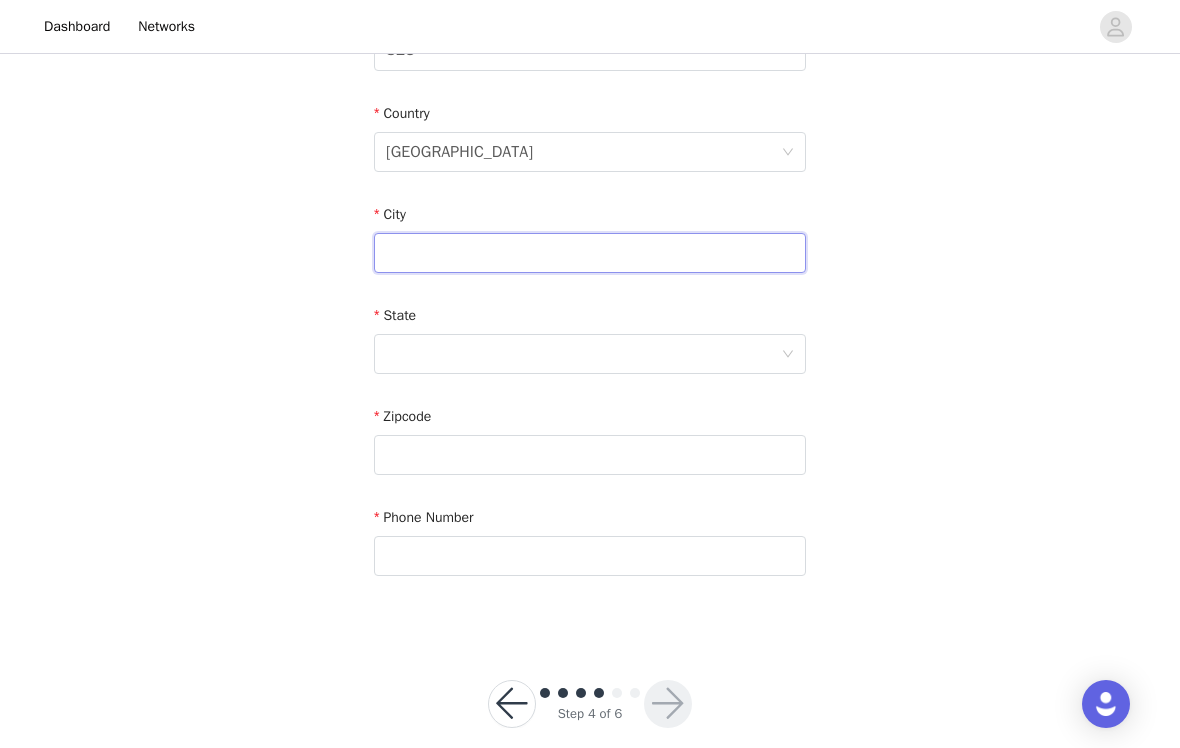 click at bounding box center (590, 253) 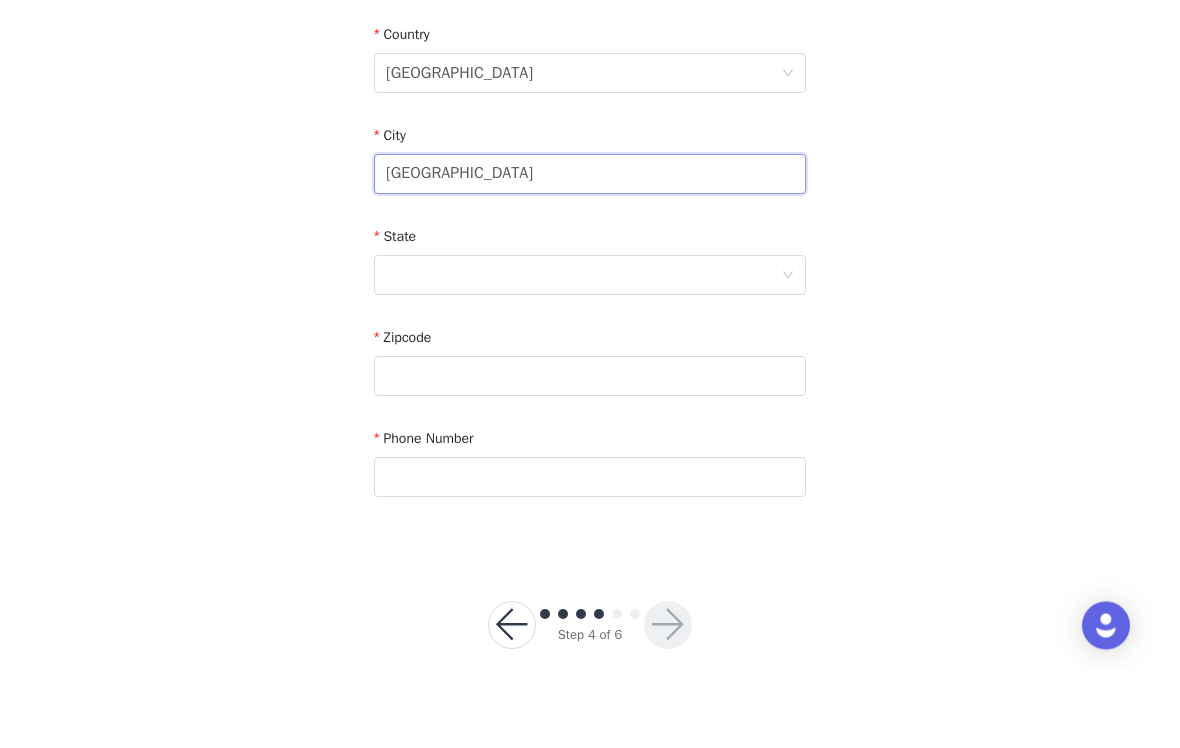 type on "[GEOGRAPHIC_DATA]" 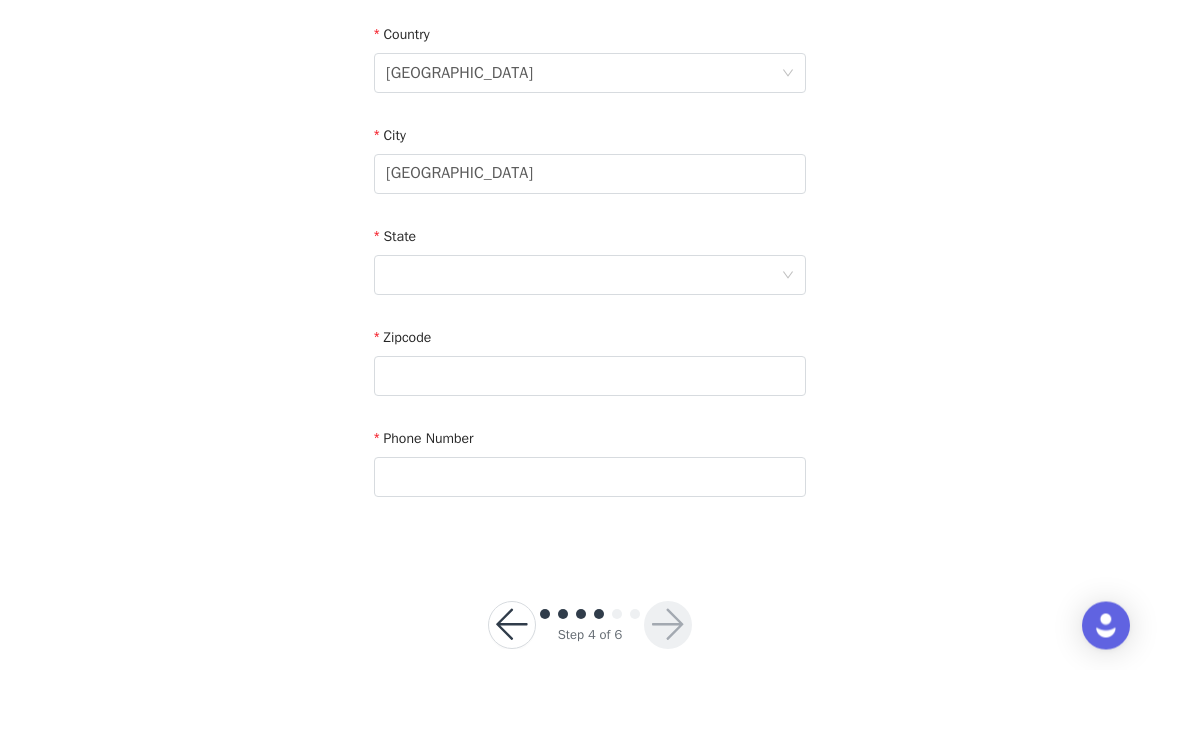 click at bounding box center (583, 354) 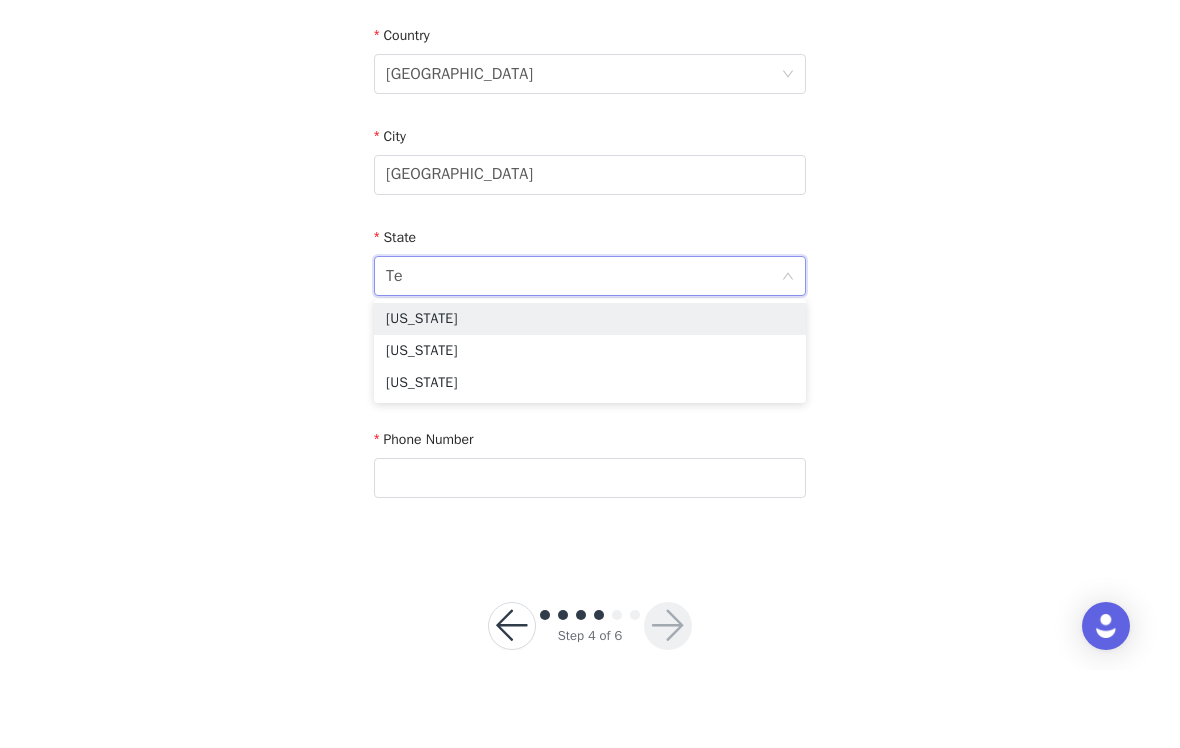 type on "Tex" 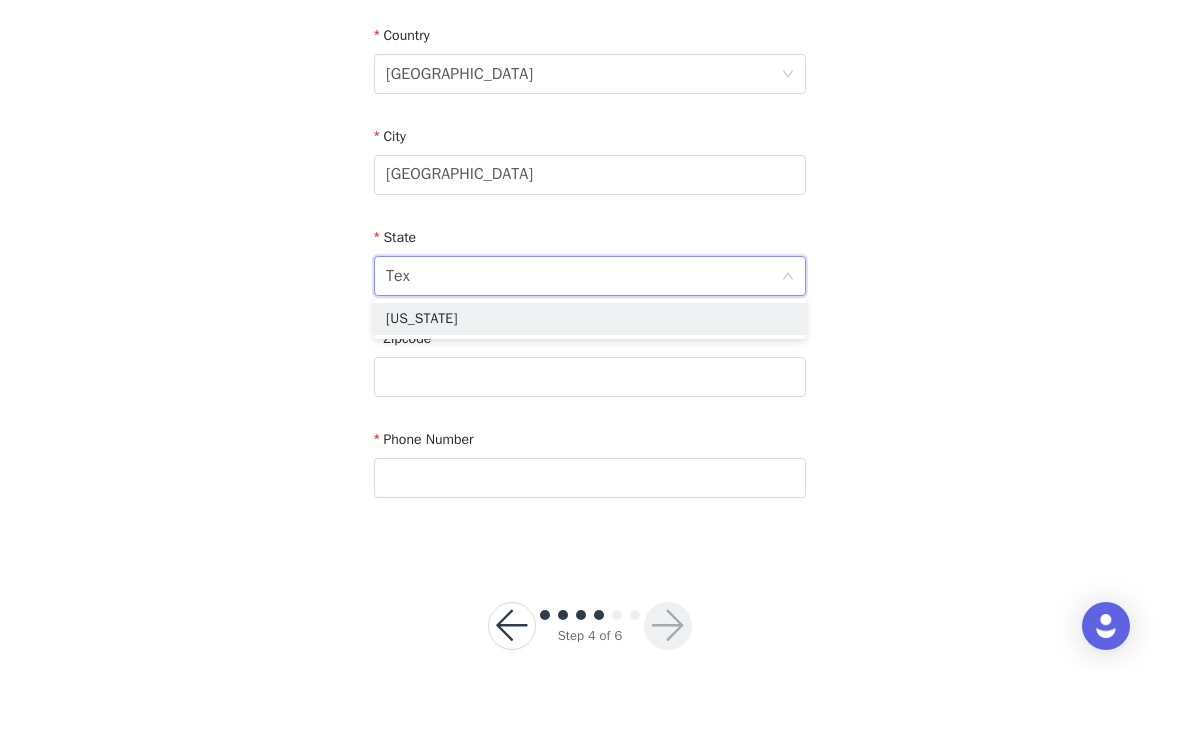 click on "[US_STATE]" at bounding box center (590, 397) 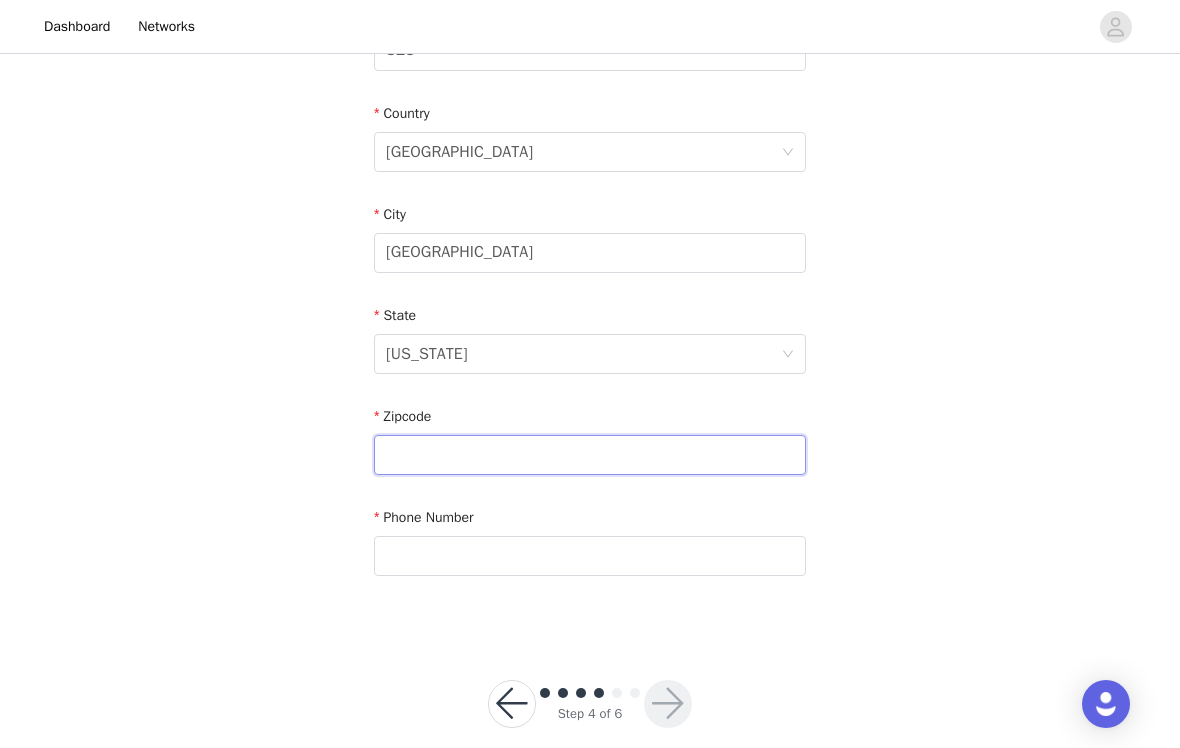 click at bounding box center [590, 455] 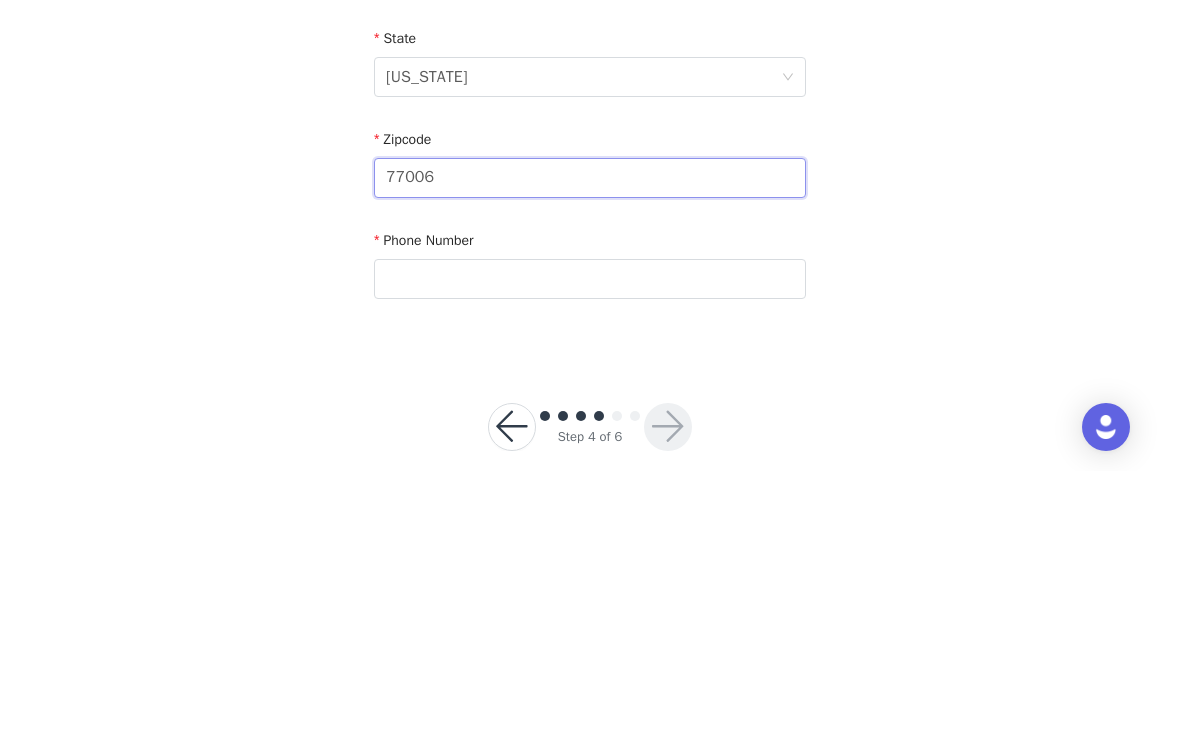 type on "77006" 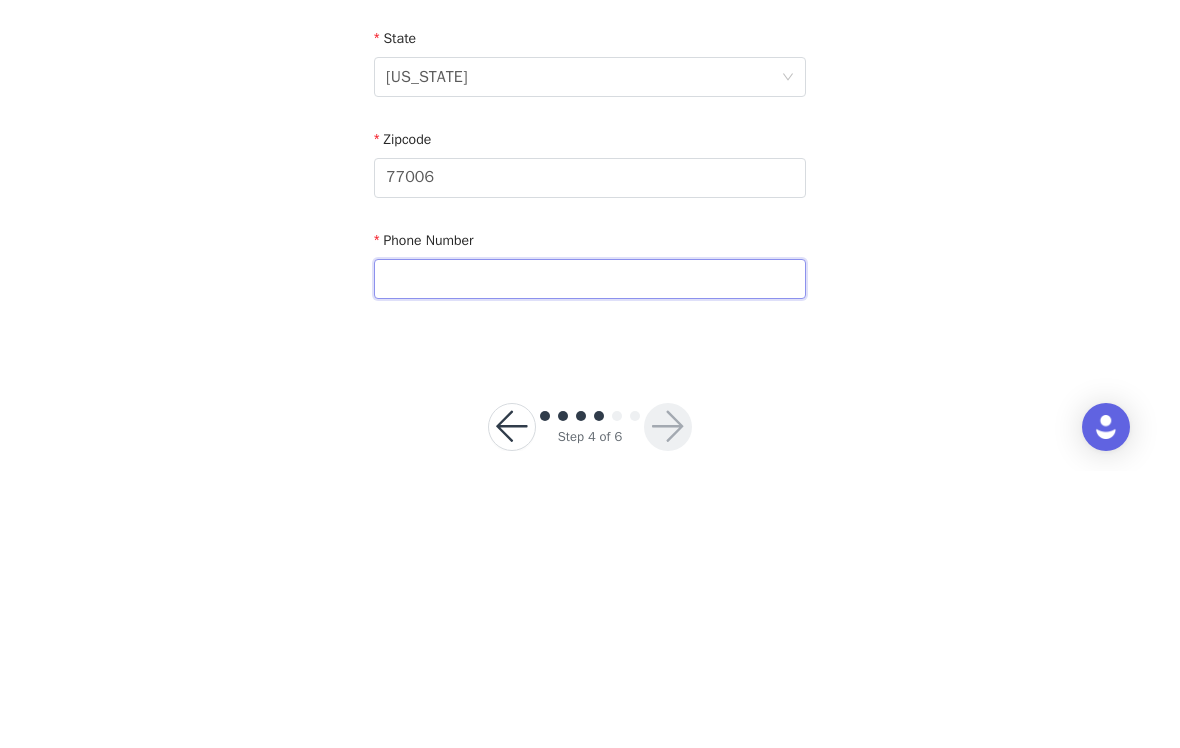 click at bounding box center (590, 556) 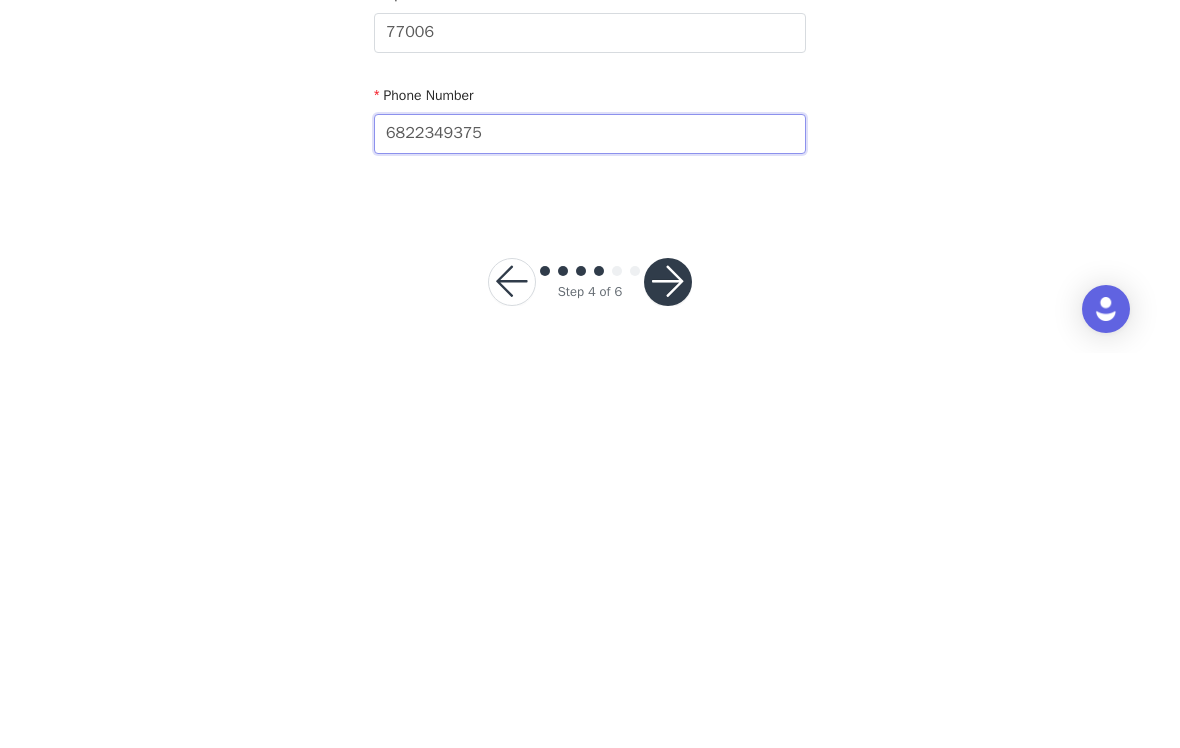 type on "6822349375" 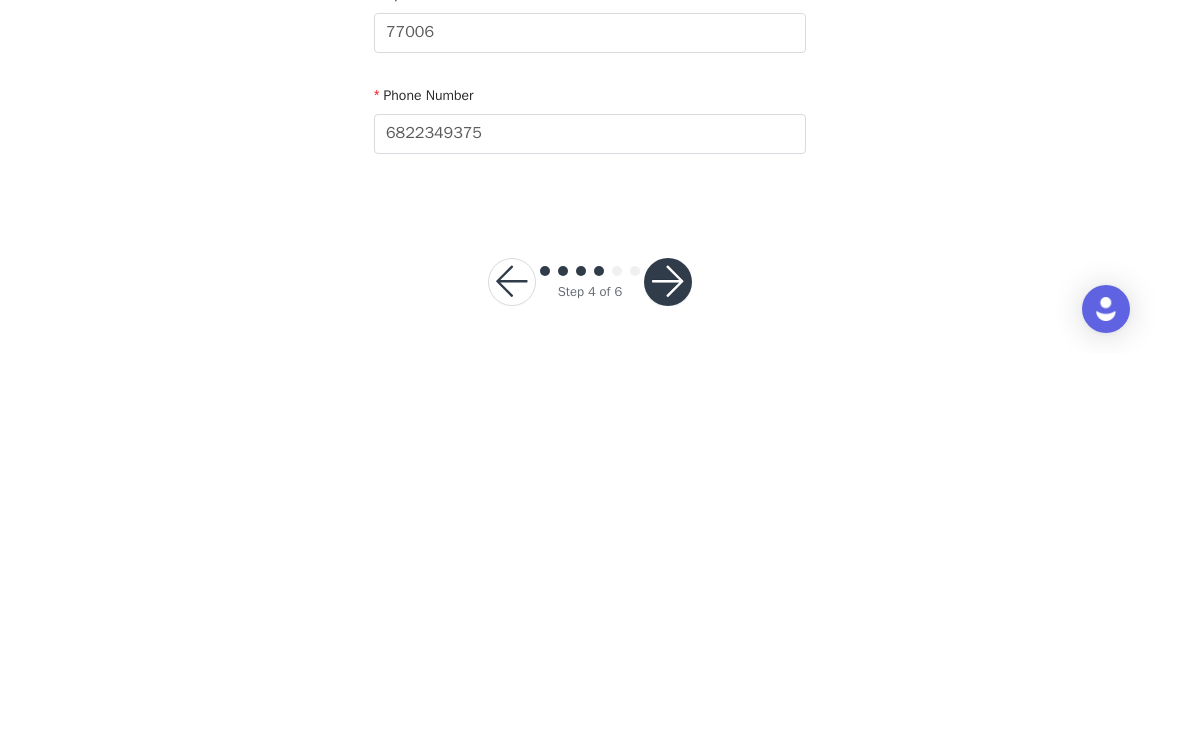 click at bounding box center (668, 677) 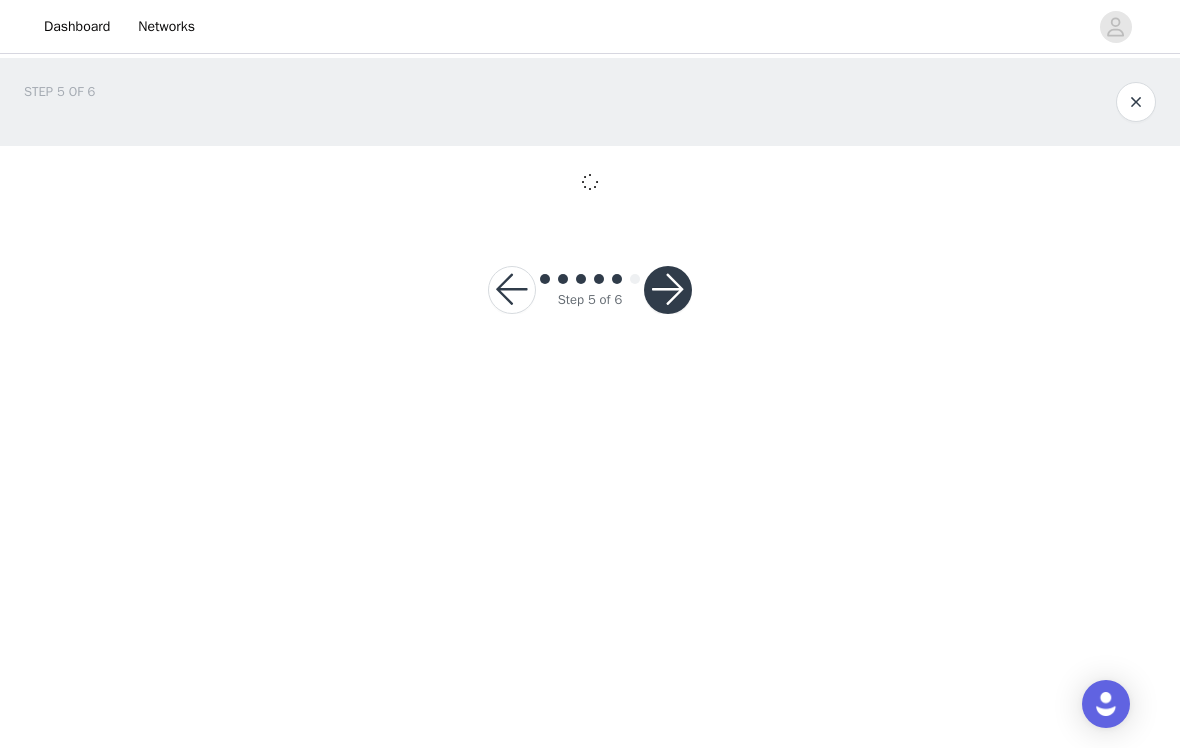 scroll, scrollTop: 0, scrollLeft: 0, axis: both 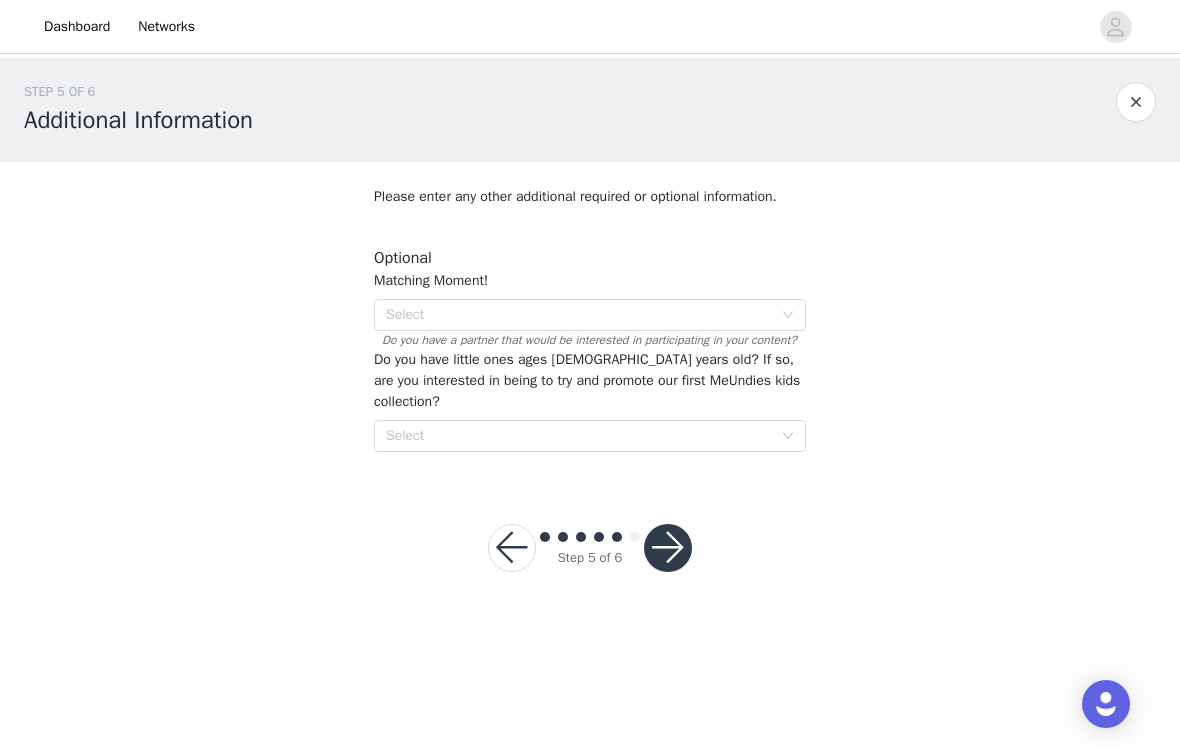 click on "Select" at bounding box center (579, 315) 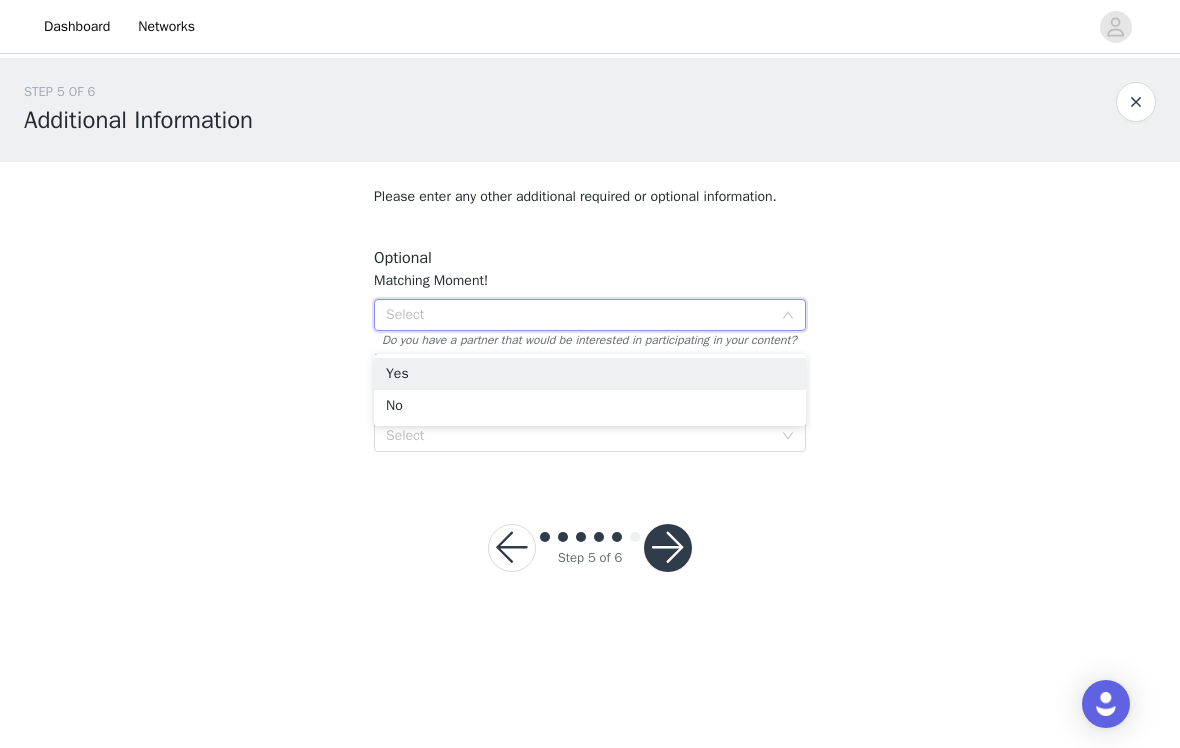 click on "Yes" at bounding box center [590, 374] 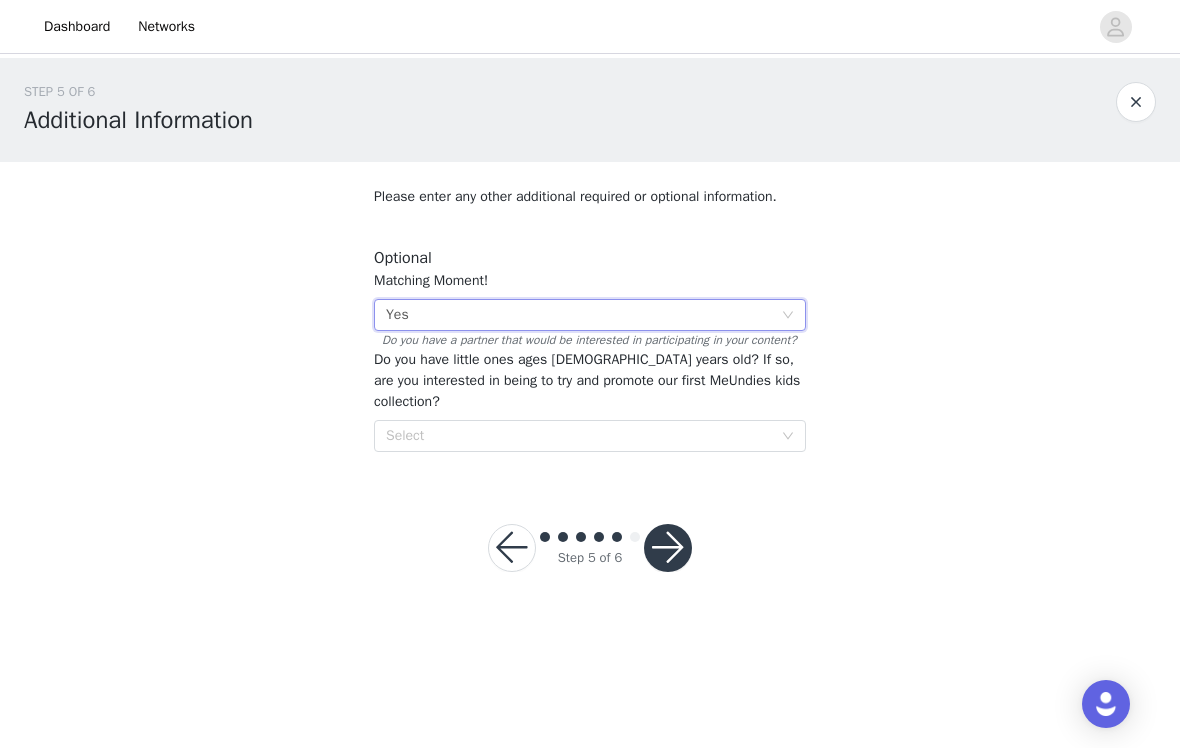 click 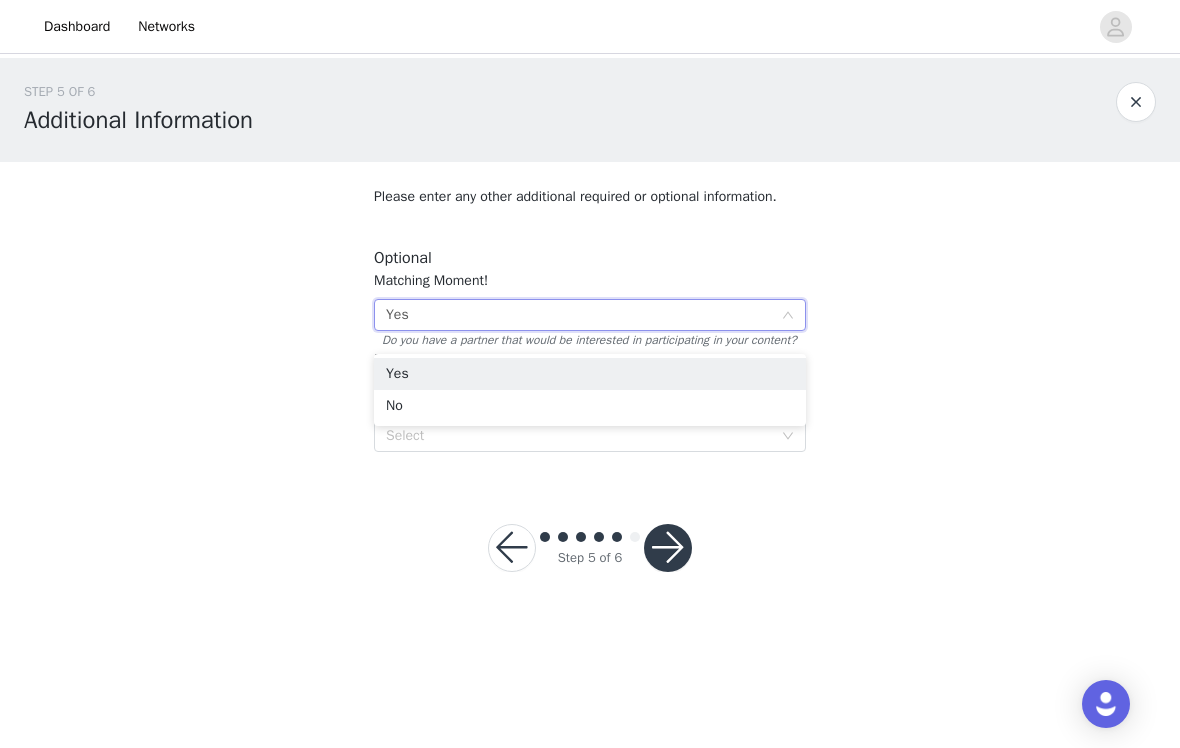 click on "No" at bounding box center (590, 406) 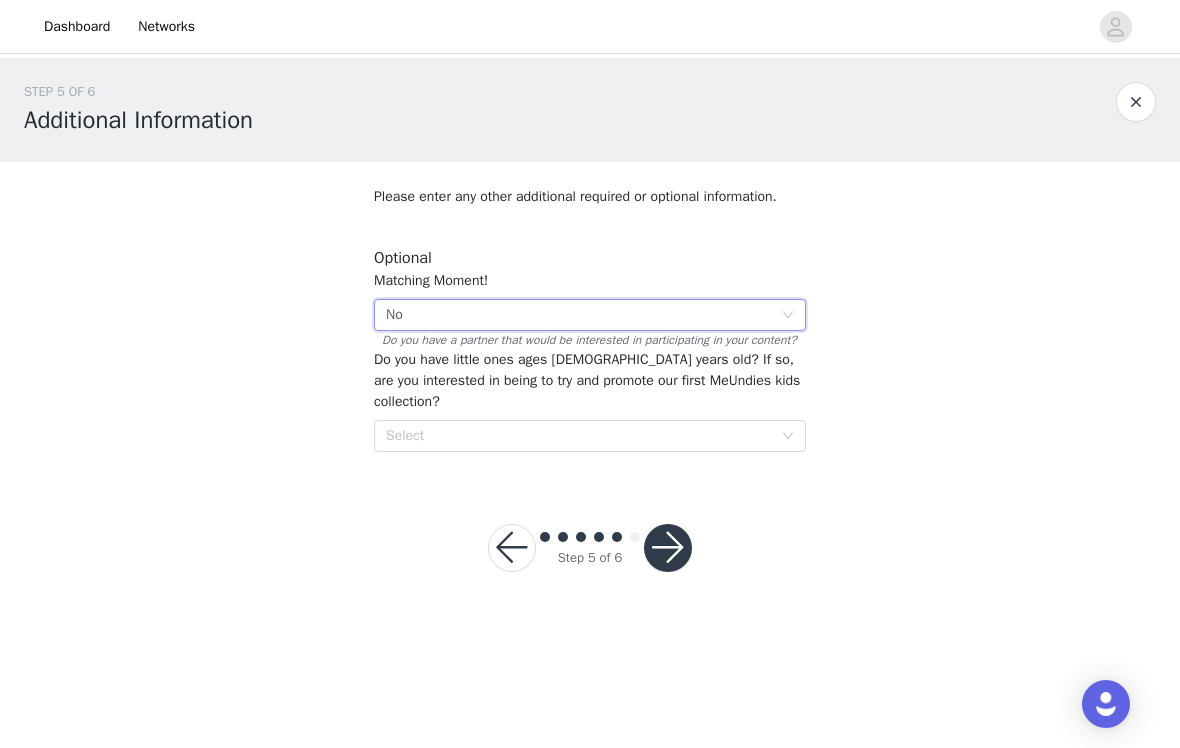 click on "Select" at bounding box center [583, 436] 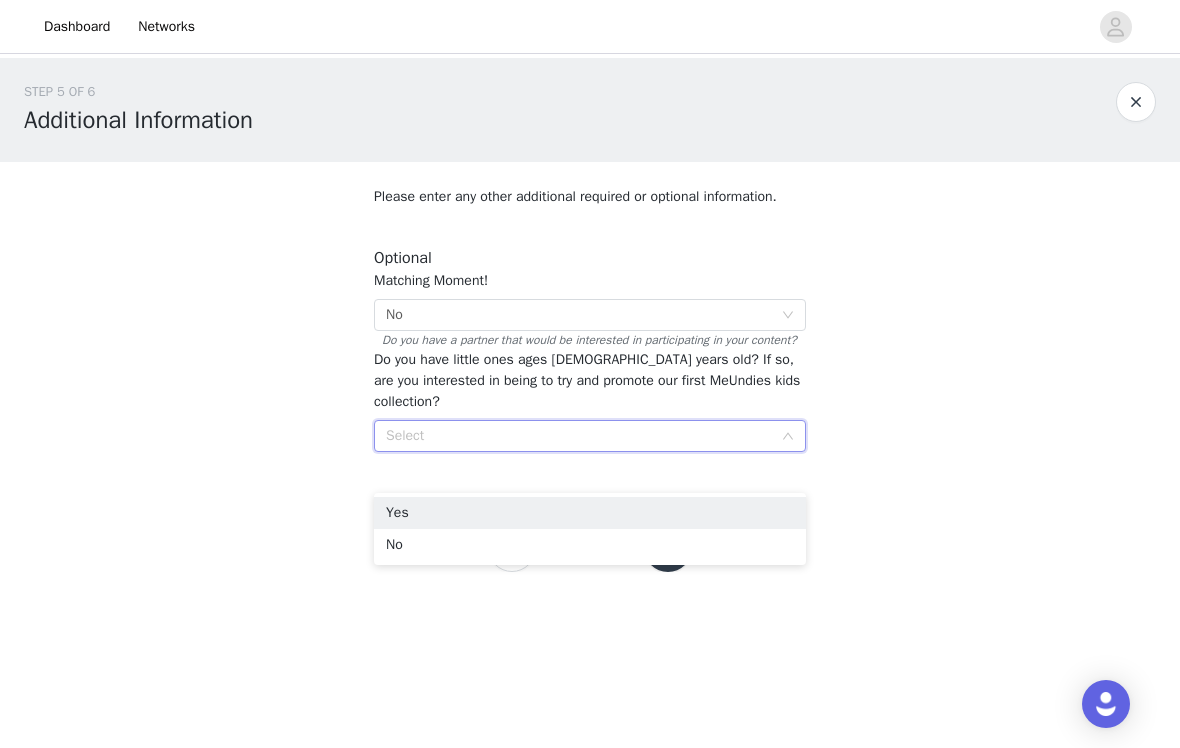 click on "No" at bounding box center [590, 545] 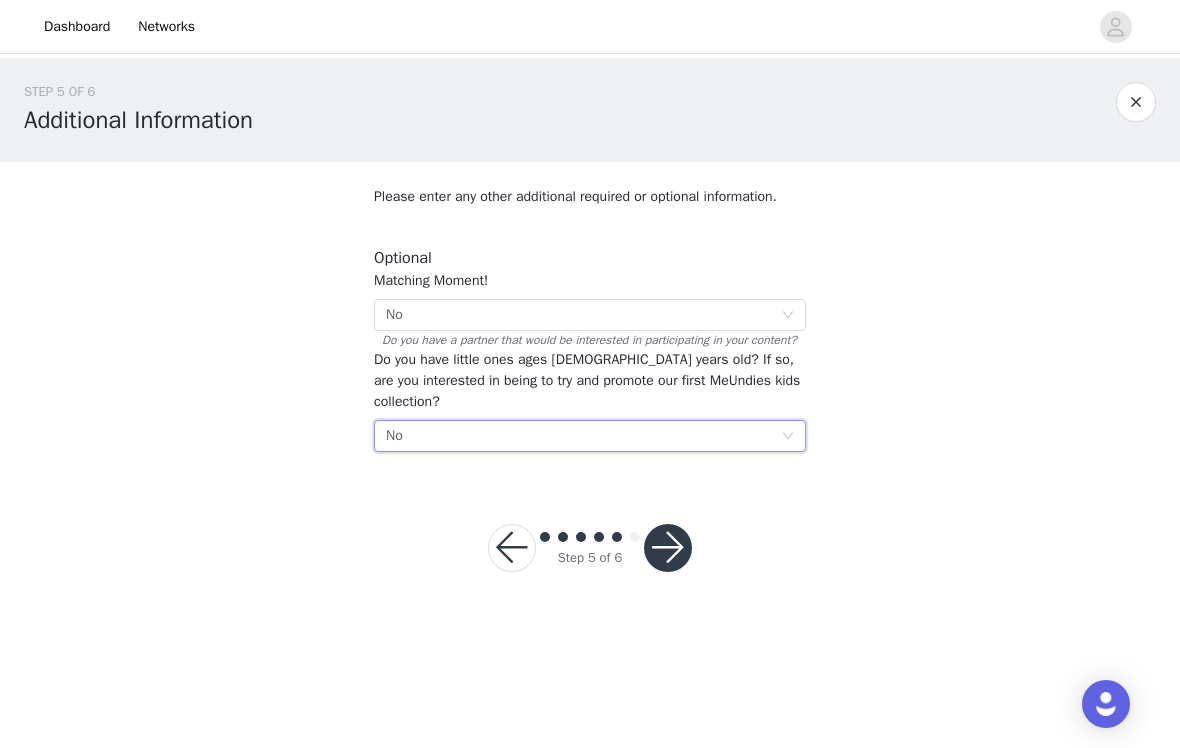 click at bounding box center [668, 548] 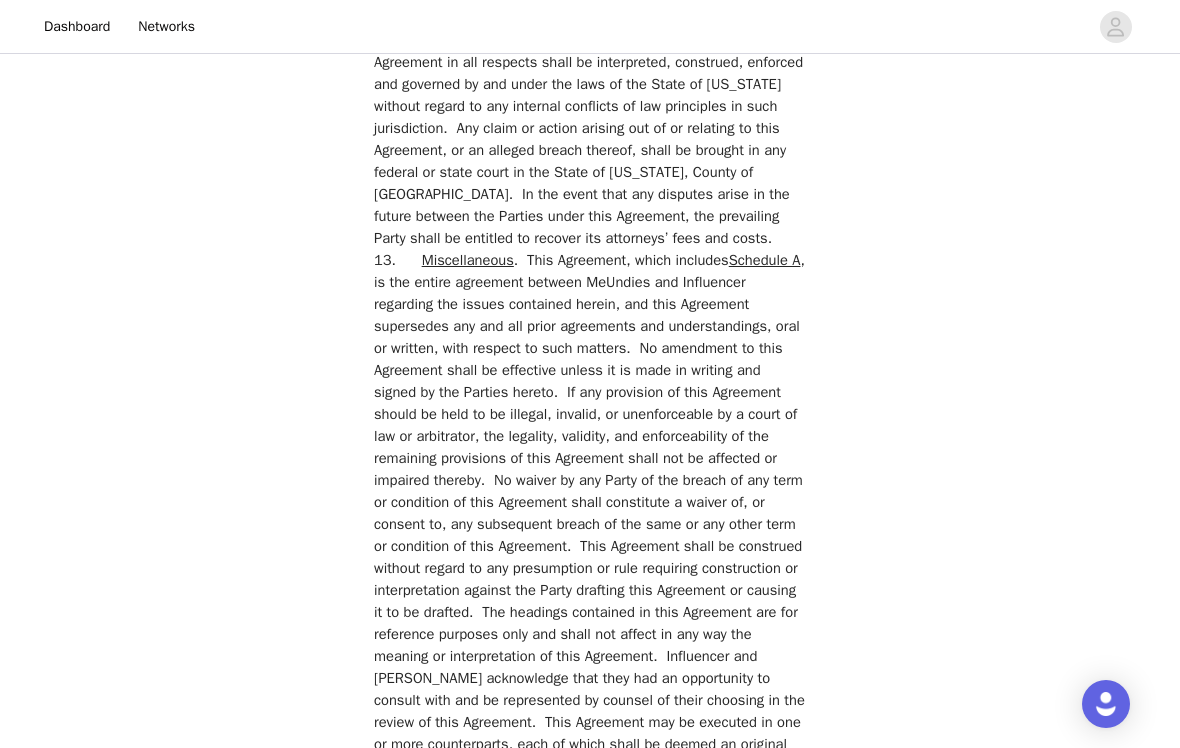 scroll, scrollTop: 5609, scrollLeft: 0, axis: vertical 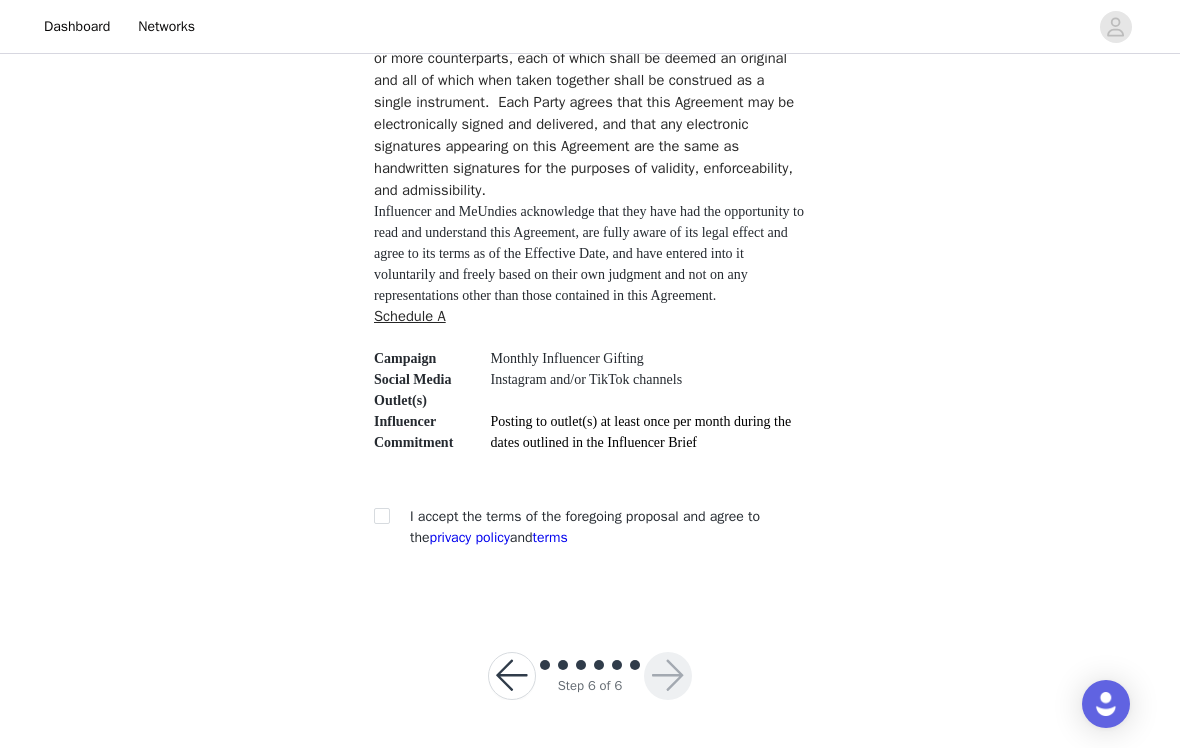 click at bounding box center (382, 516) 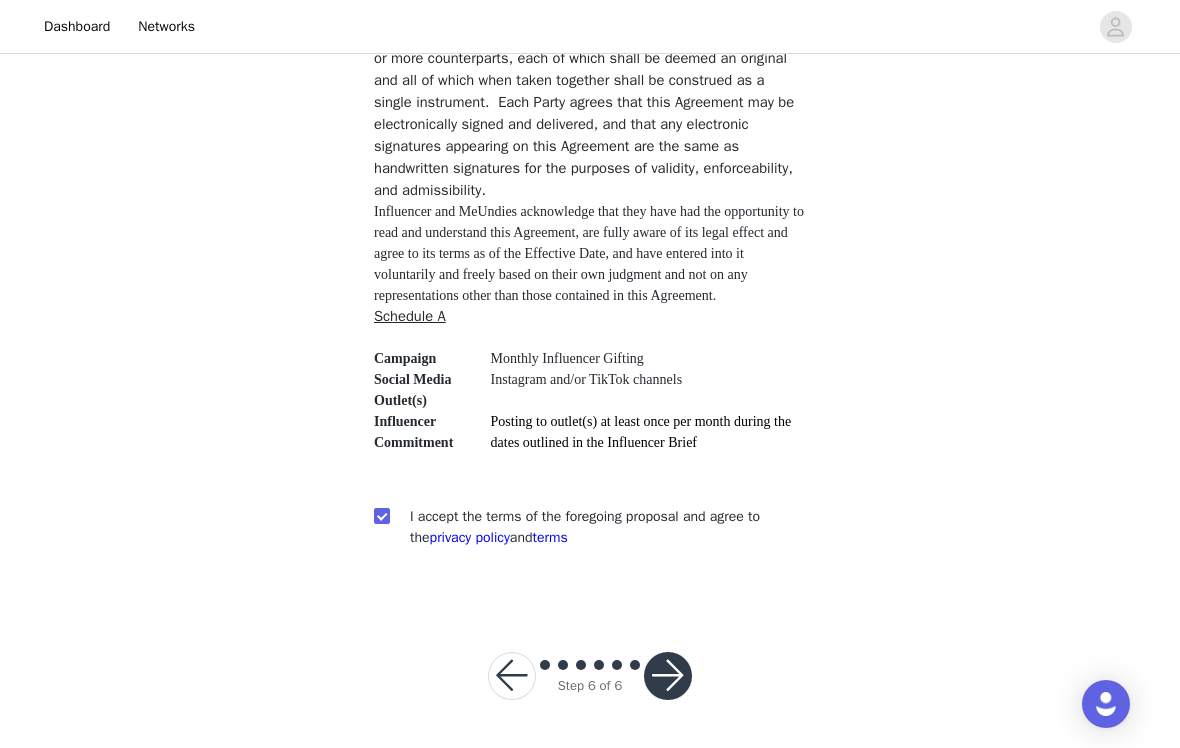 click at bounding box center [668, 676] 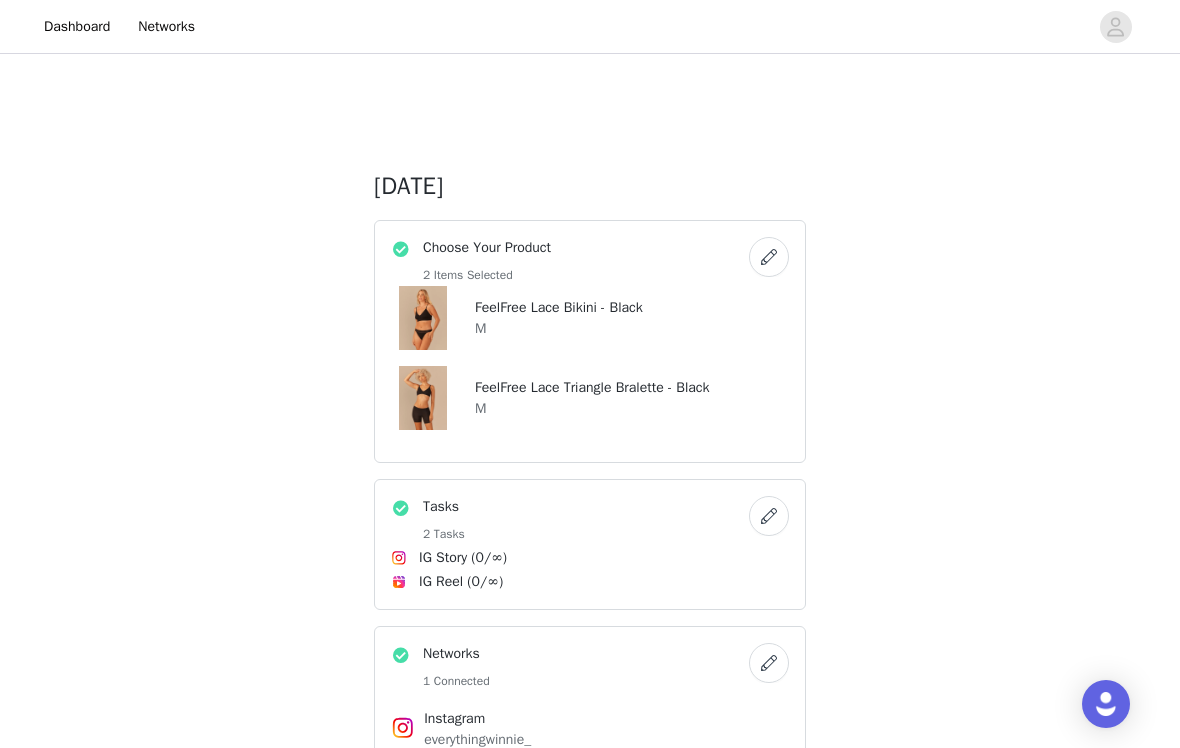 scroll, scrollTop: 0, scrollLeft: 0, axis: both 